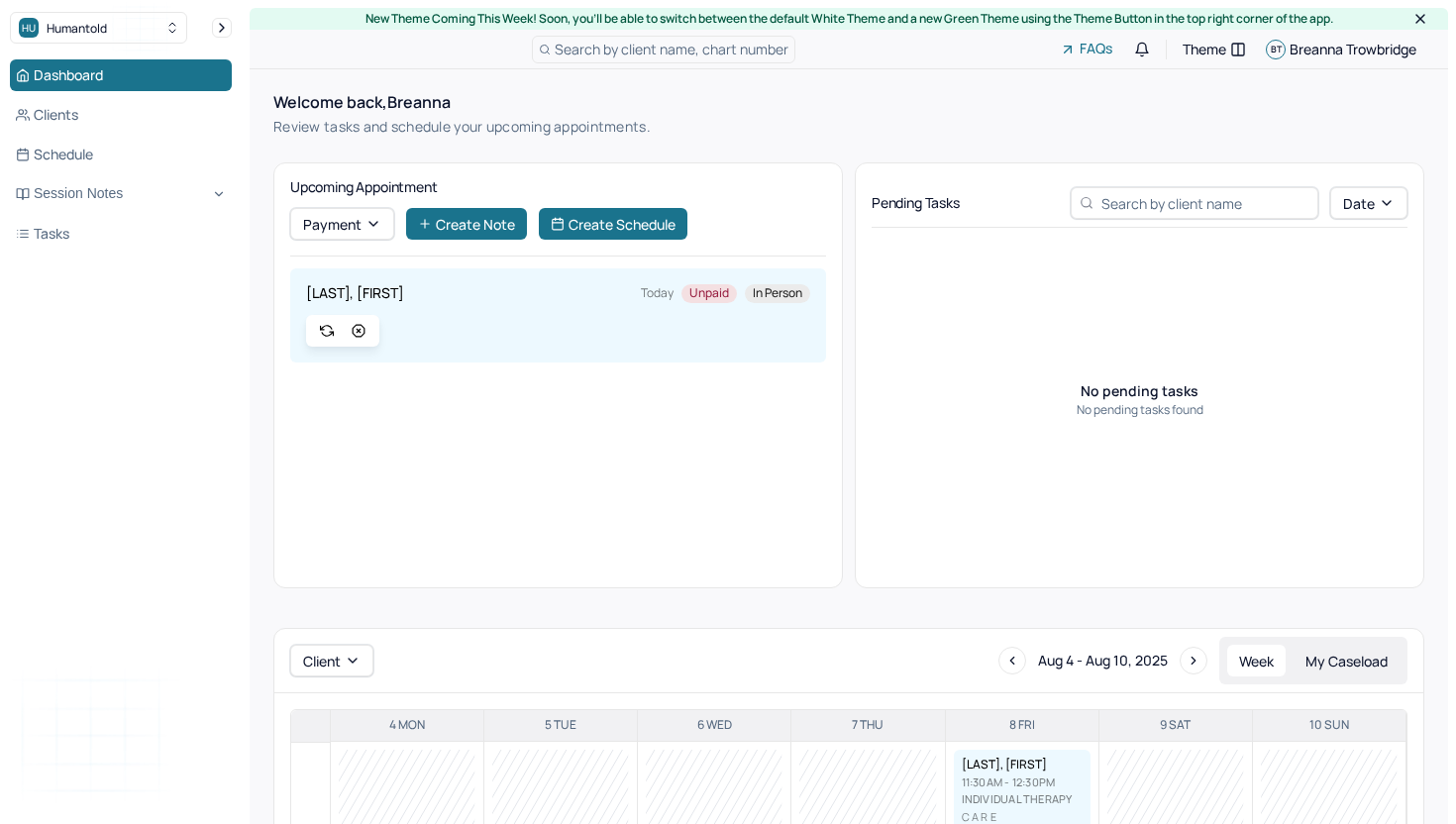 scroll, scrollTop: 60, scrollLeft: 0, axis: vertical 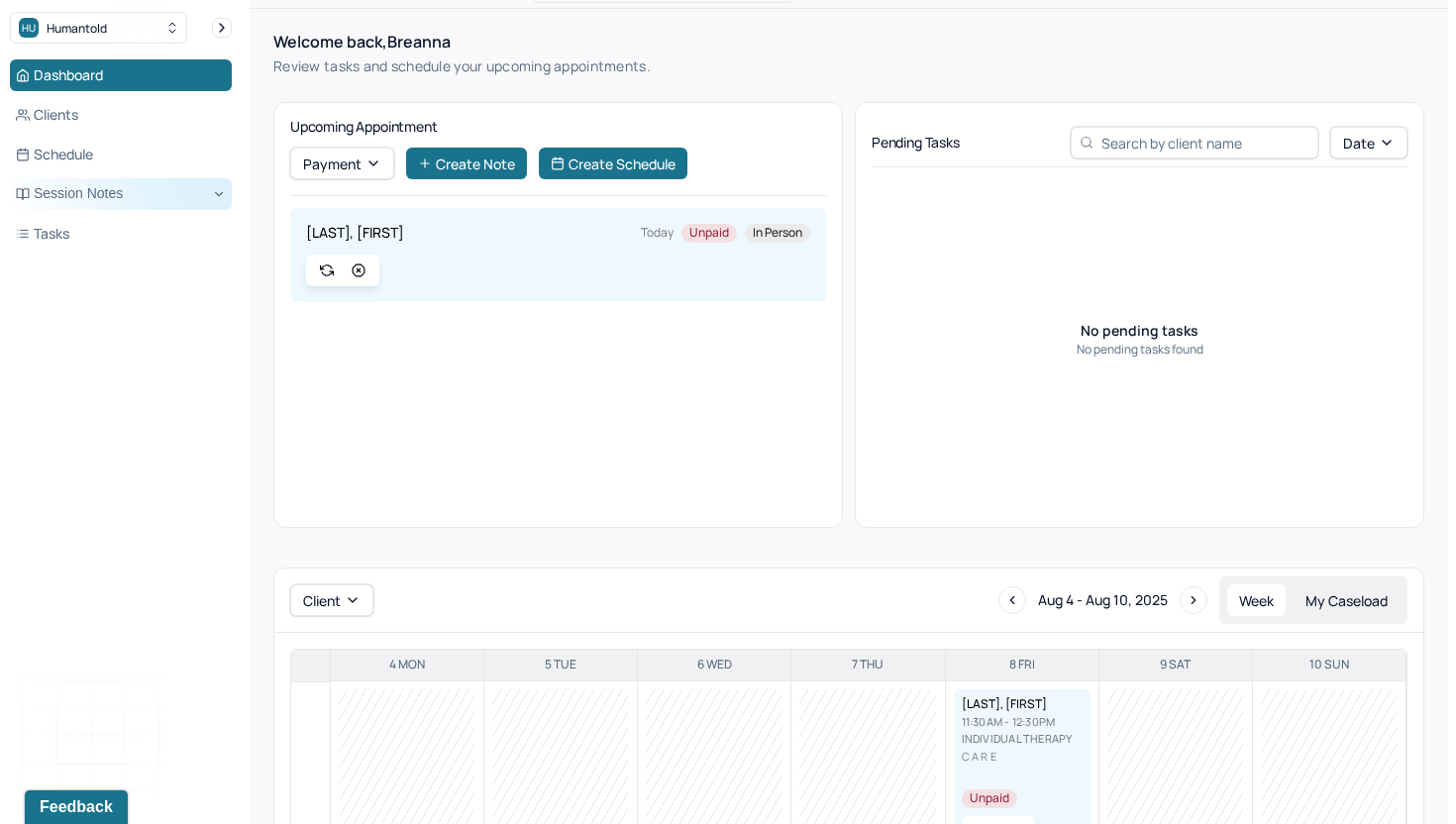 click on "Session Notes" at bounding box center [121, 194] 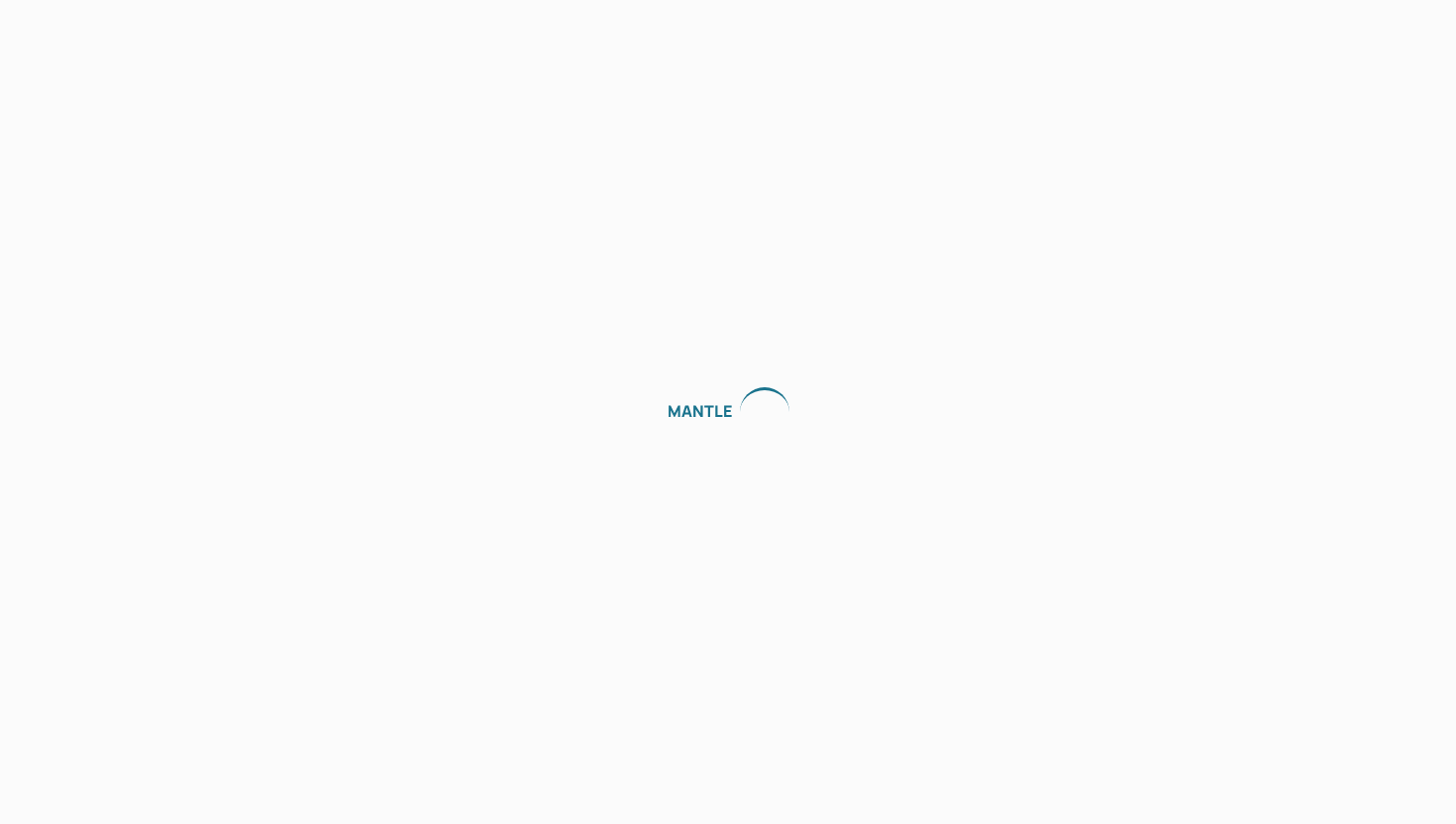 scroll, scrollTop: 0, scrollLeft: 0, axis: both 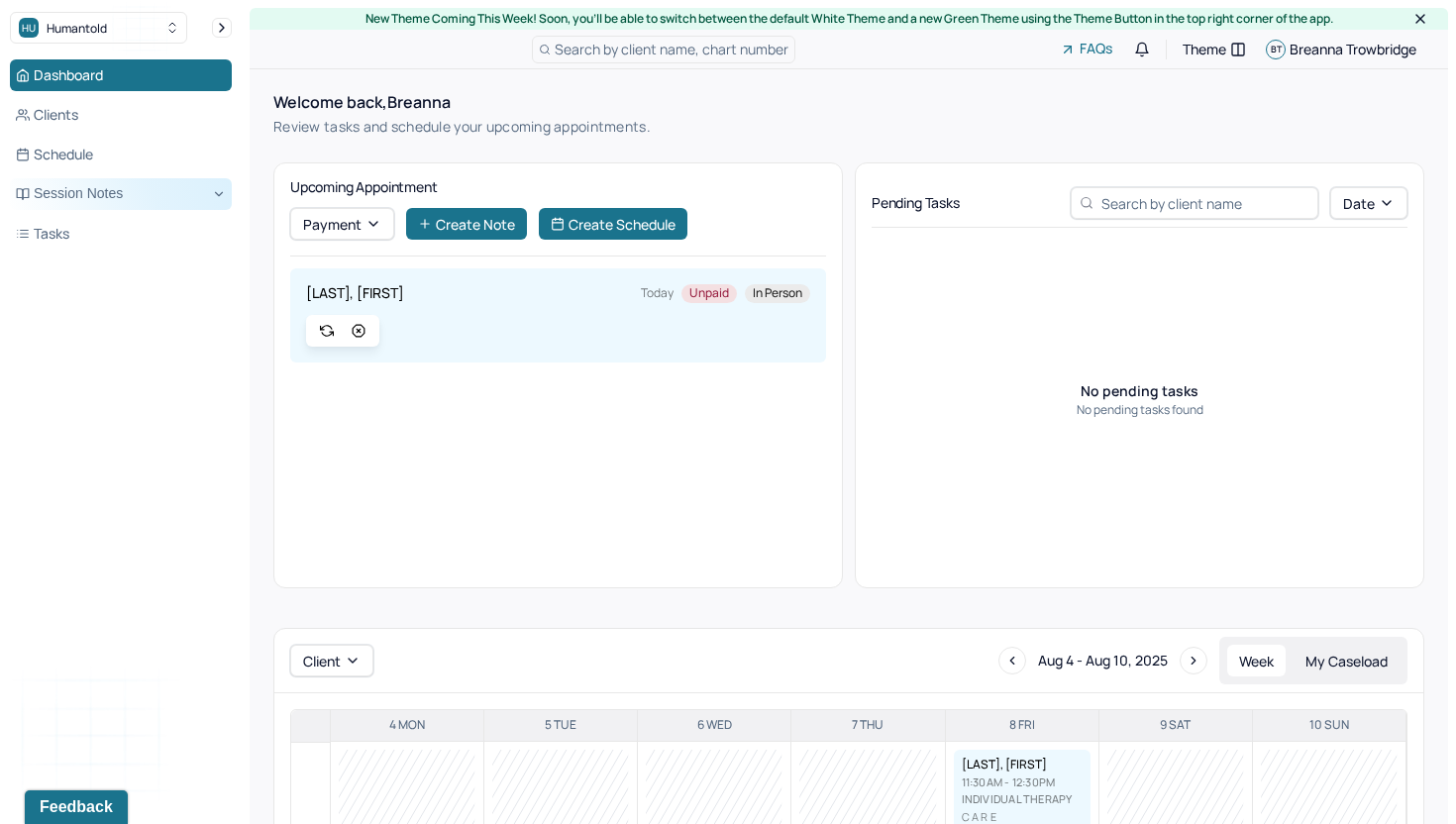 click on "Session Notes" at bounding box center (121, 194) 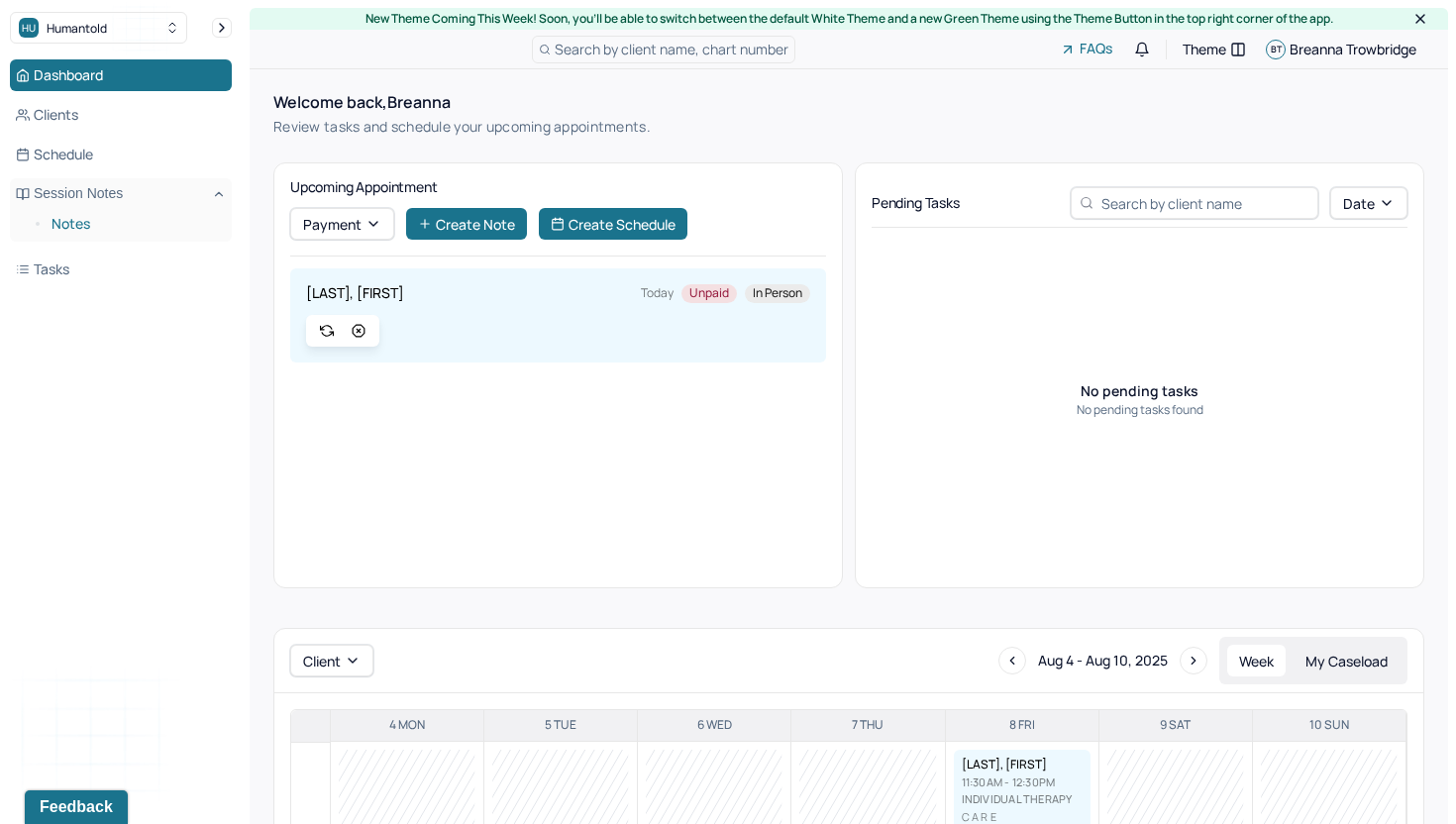 click on "Notes" at bounding box center (134, 224) 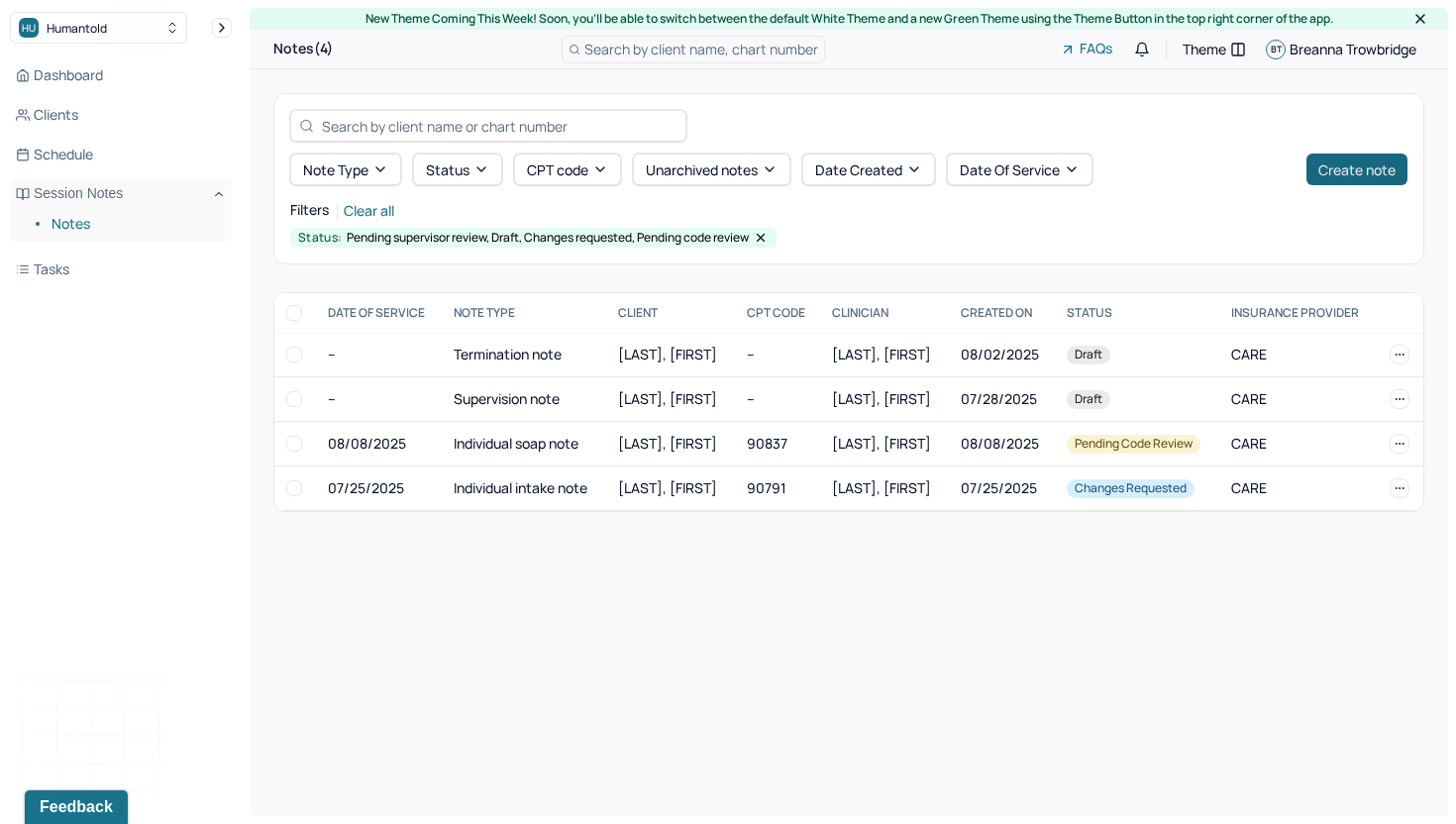 click on "Create note" at bounding box center [1357, 169] 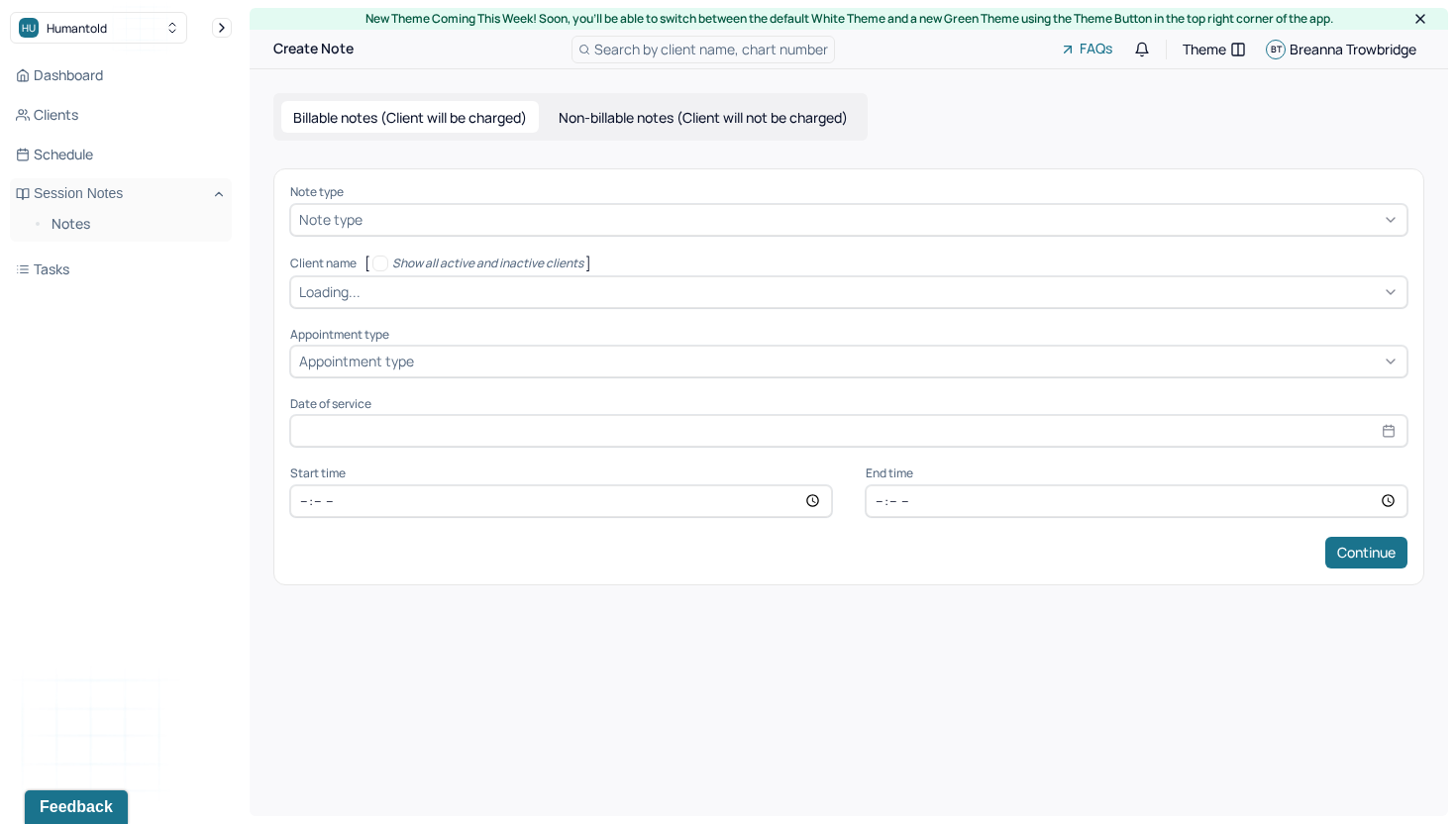 click at bounding box center (883, 219) 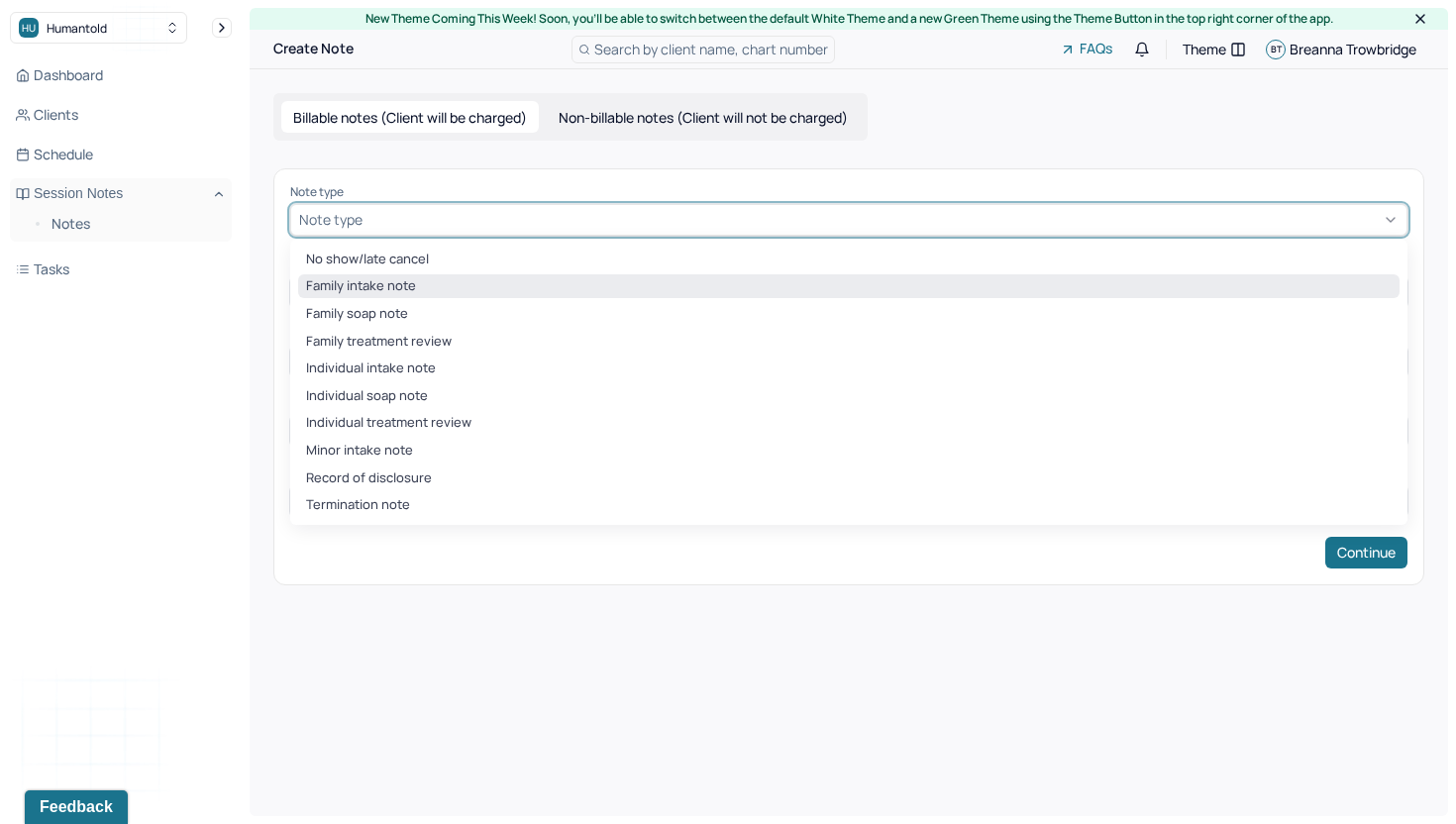 click on "Family intake note" at bounding box center [849, 286] 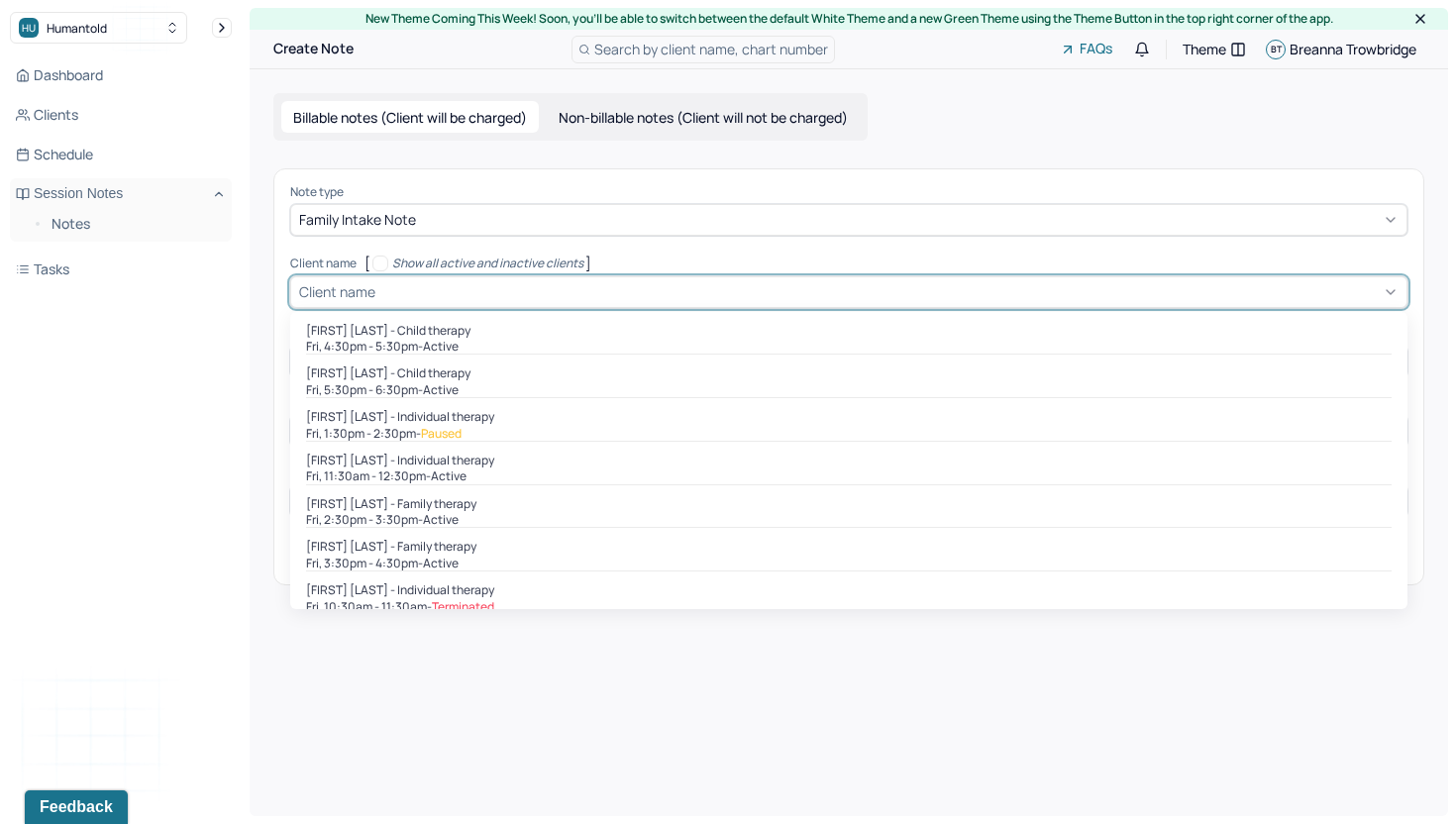 click at bounding box center (888, 291) 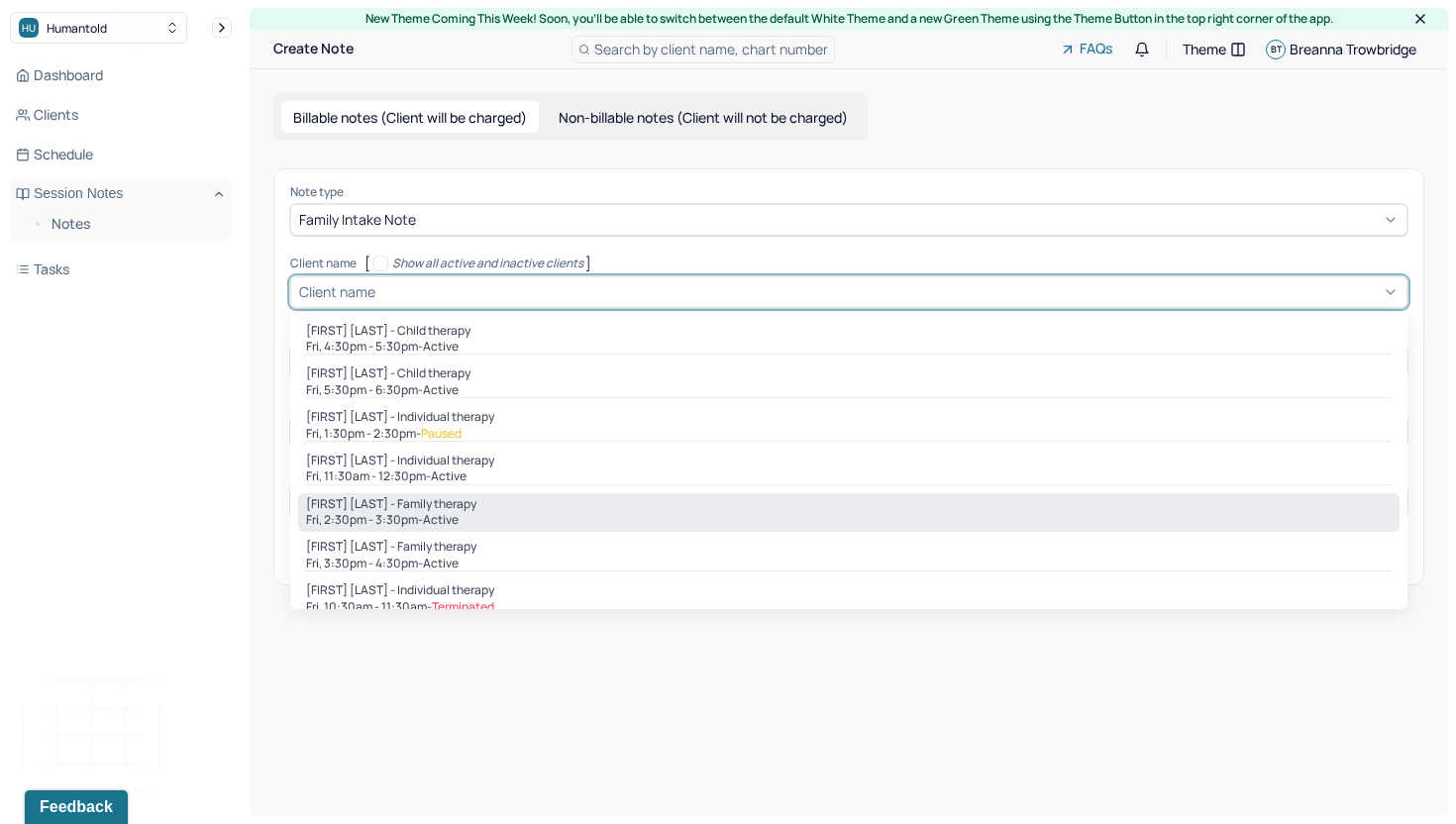 click on "[FIRST] [LAST] - Family therapy" at bounding box center (849, 504) 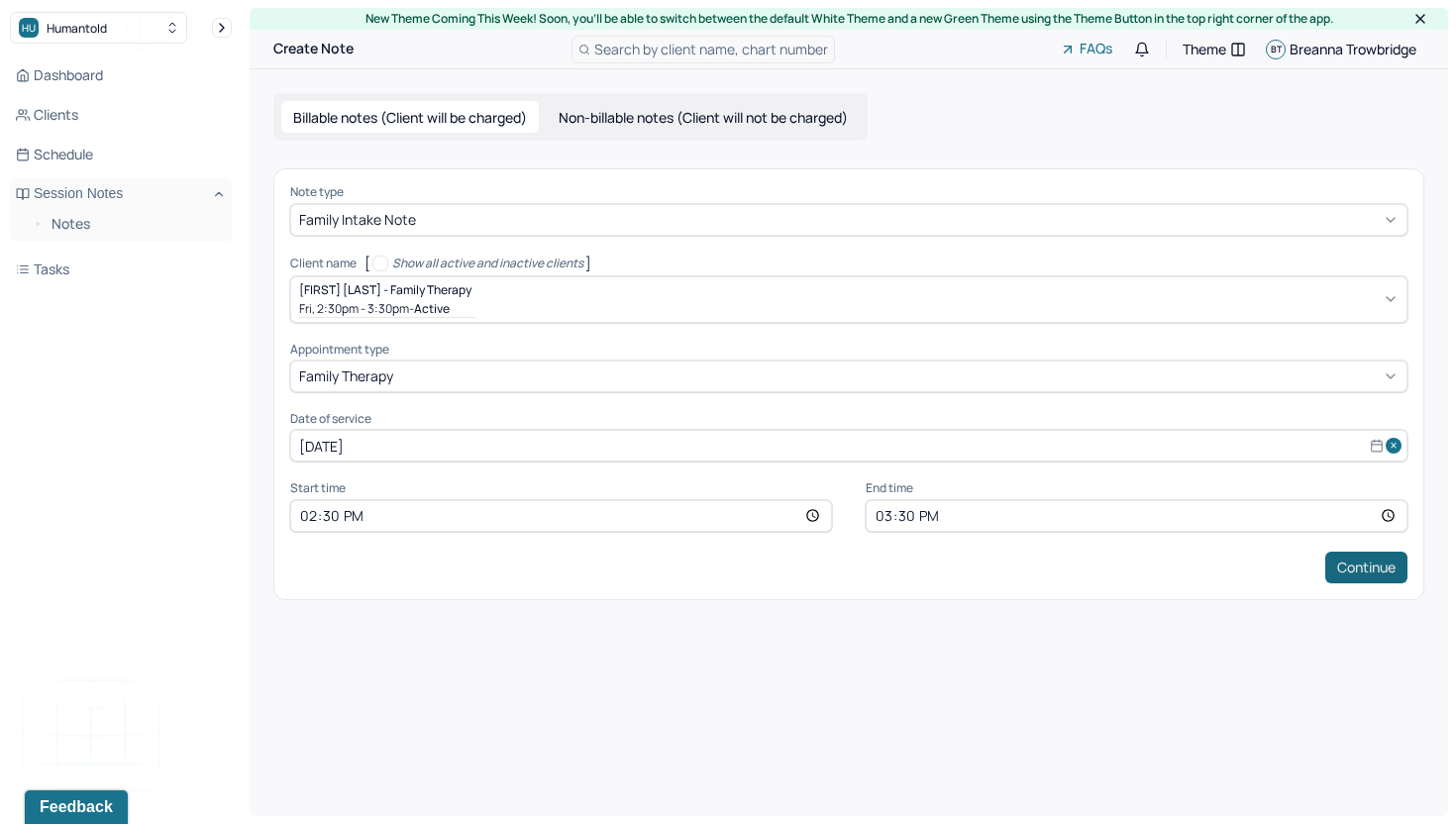 click on "Continue" at bounding box center (1366, 567) 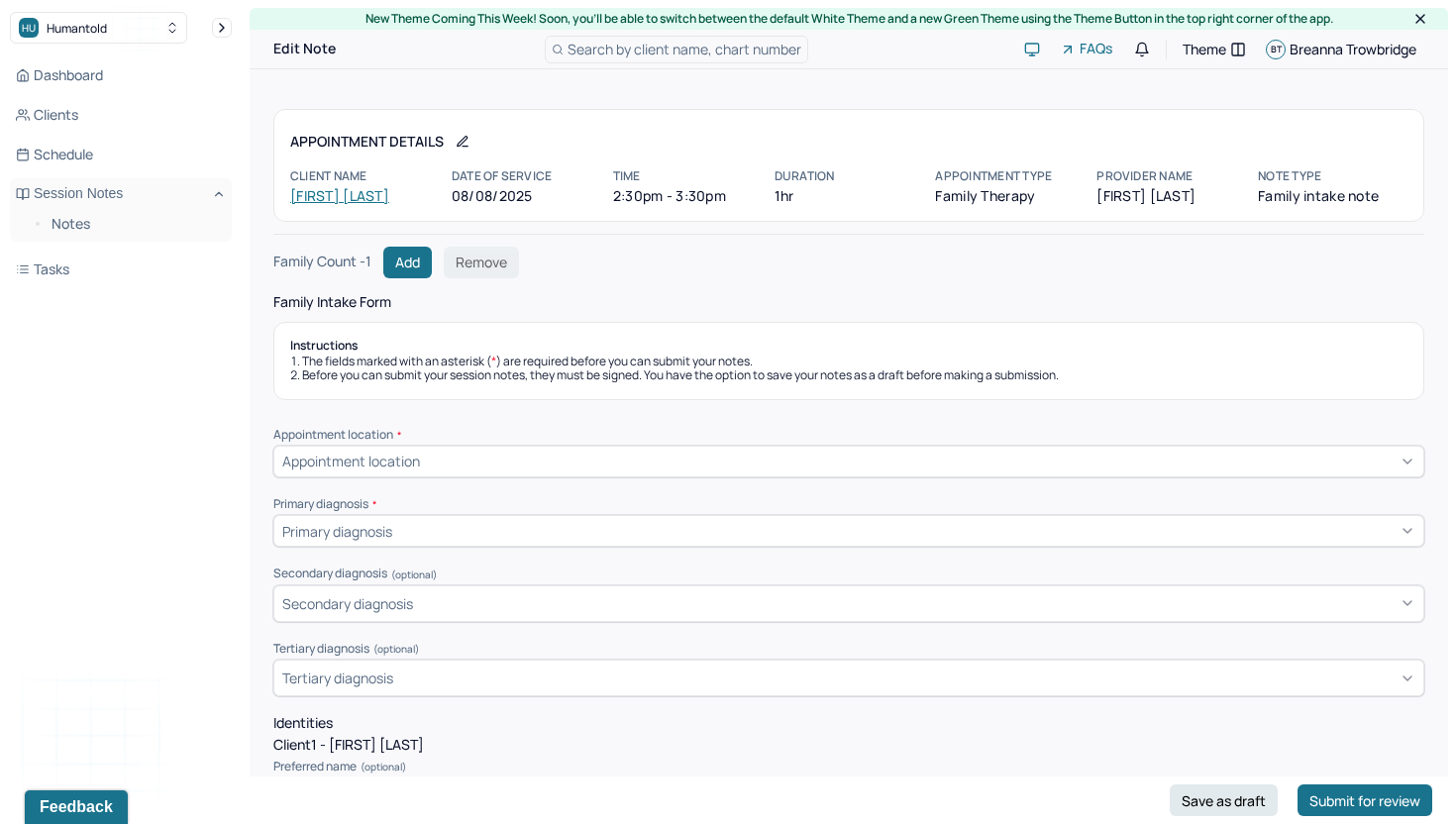 click on "Primary diagnosis" at bounding box center [849, 531] 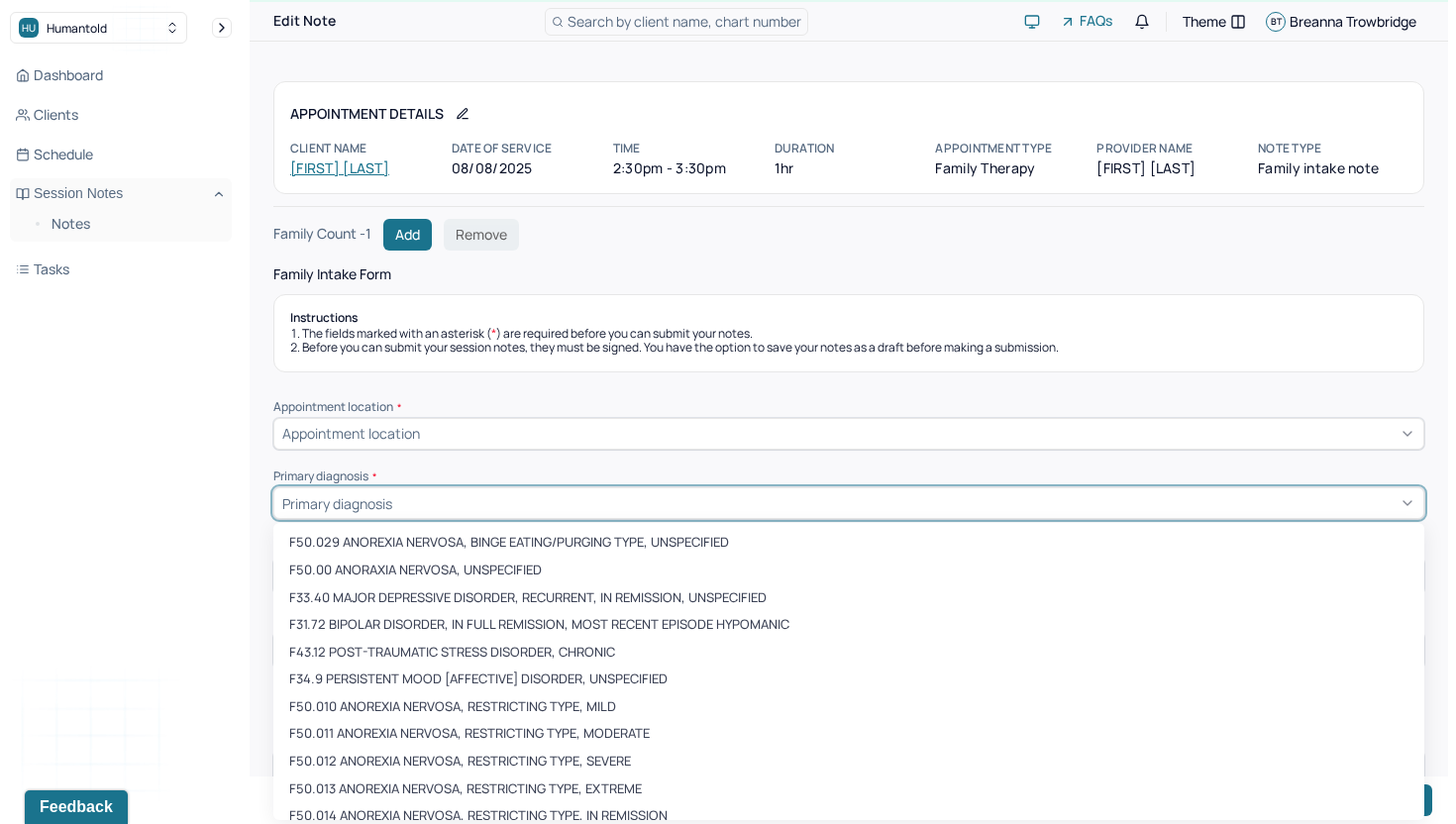 scroll, scrollTop: 30, scrollLeft: 0, axis: vertical 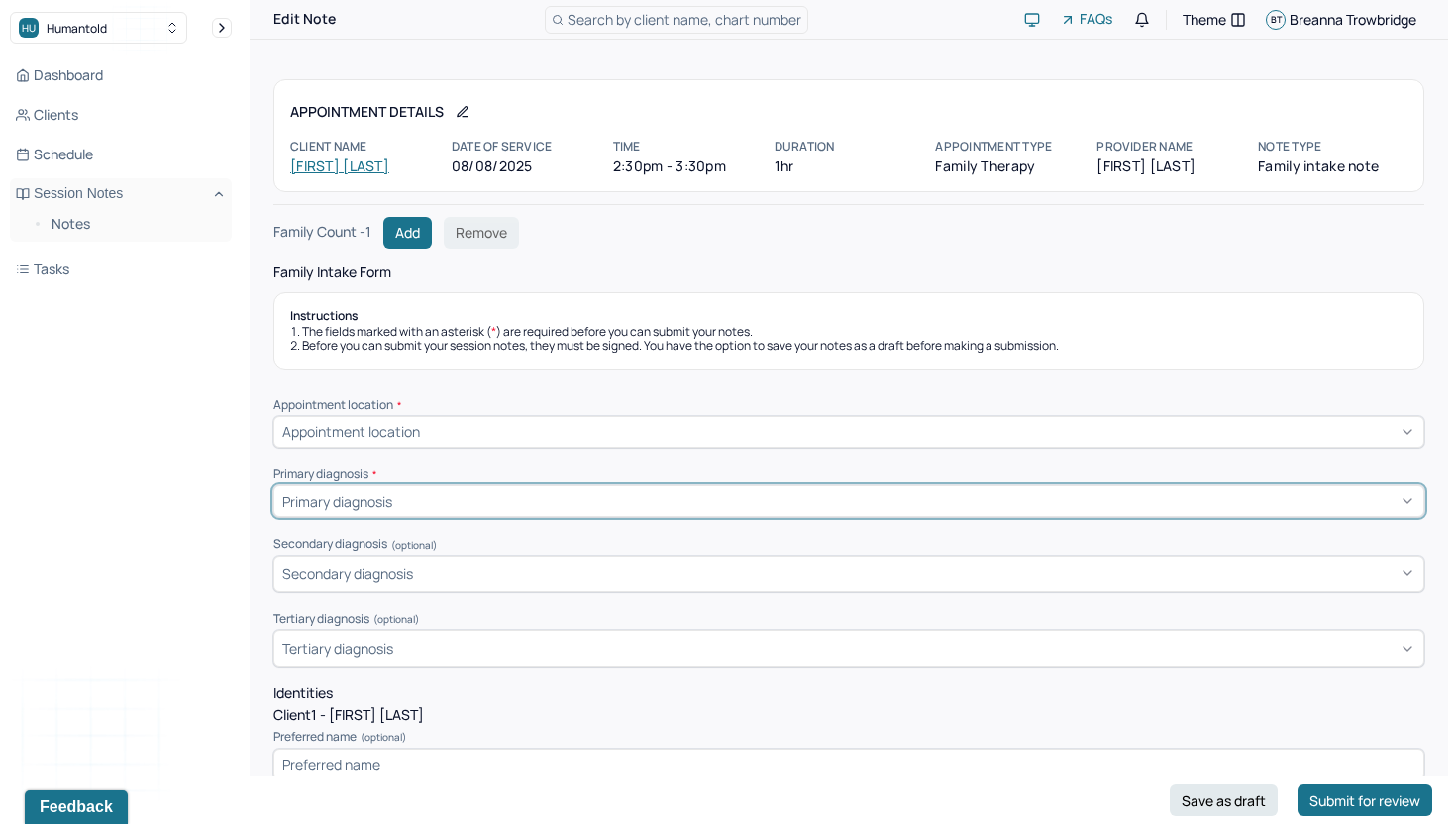 click on "Appointment location" at bounding box center (849, 432) 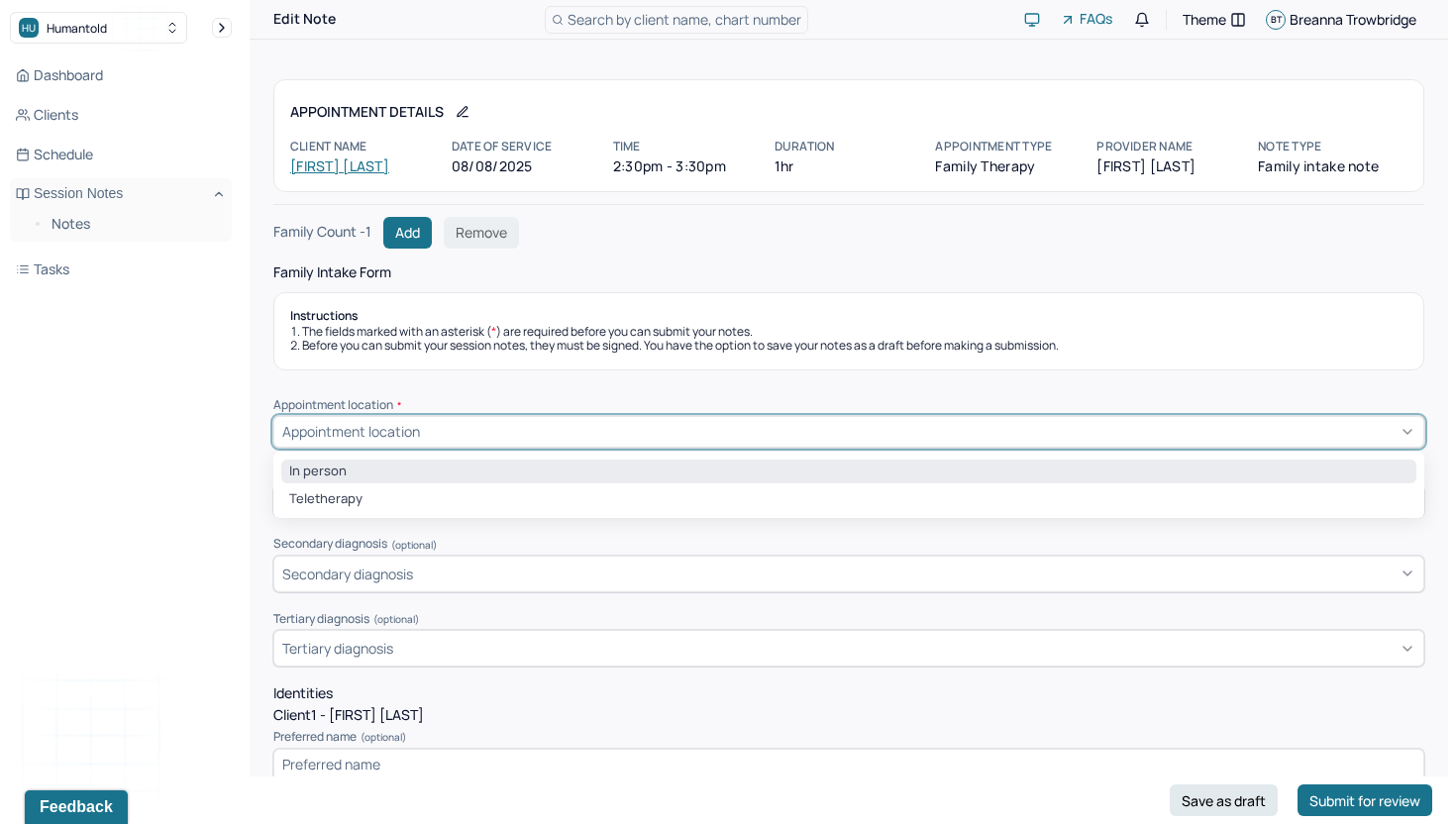 click on "In person" at bounding box center (849, 471) 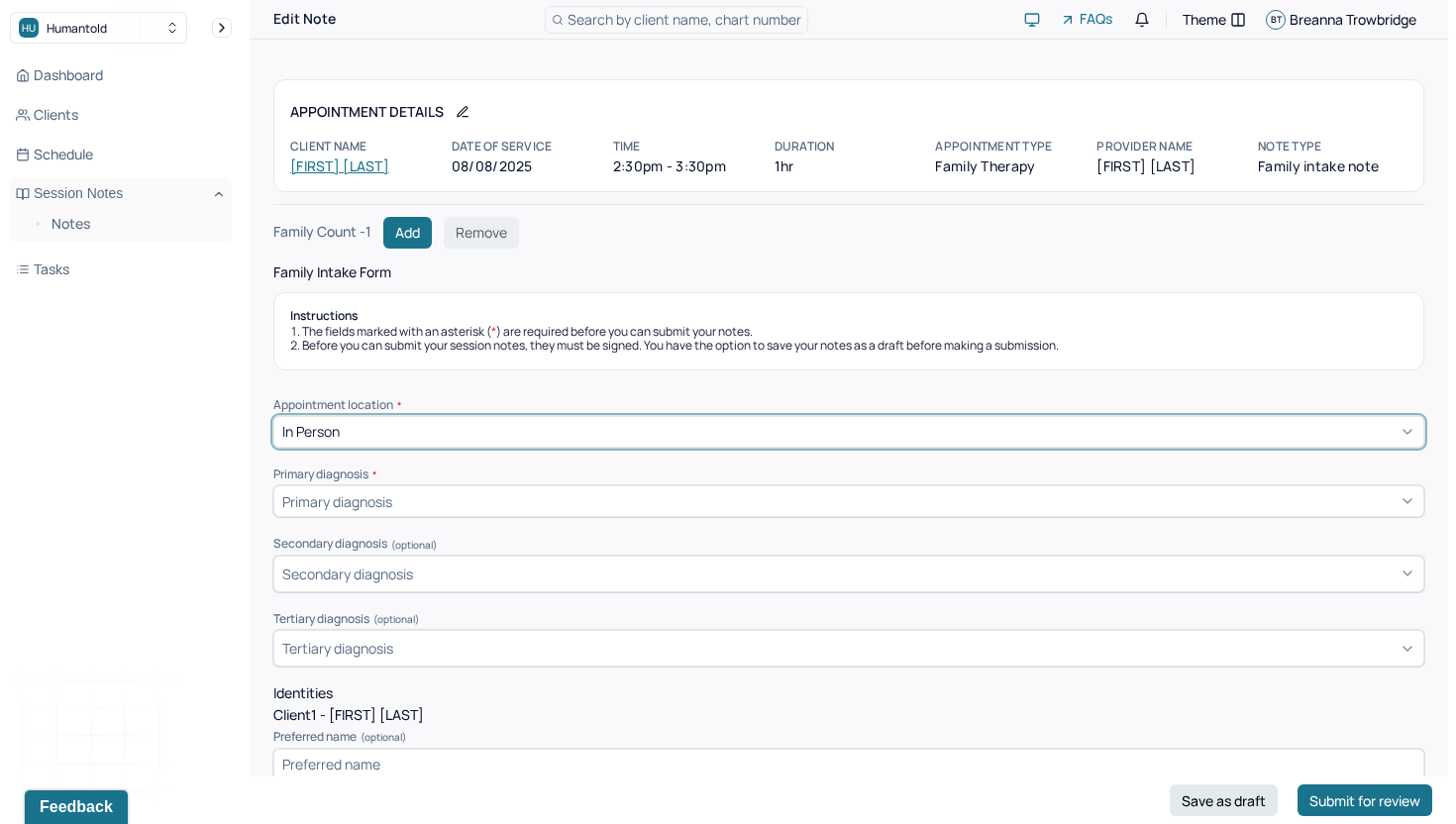 click on "Primary diagnosis" at bounding box center (849, 501) 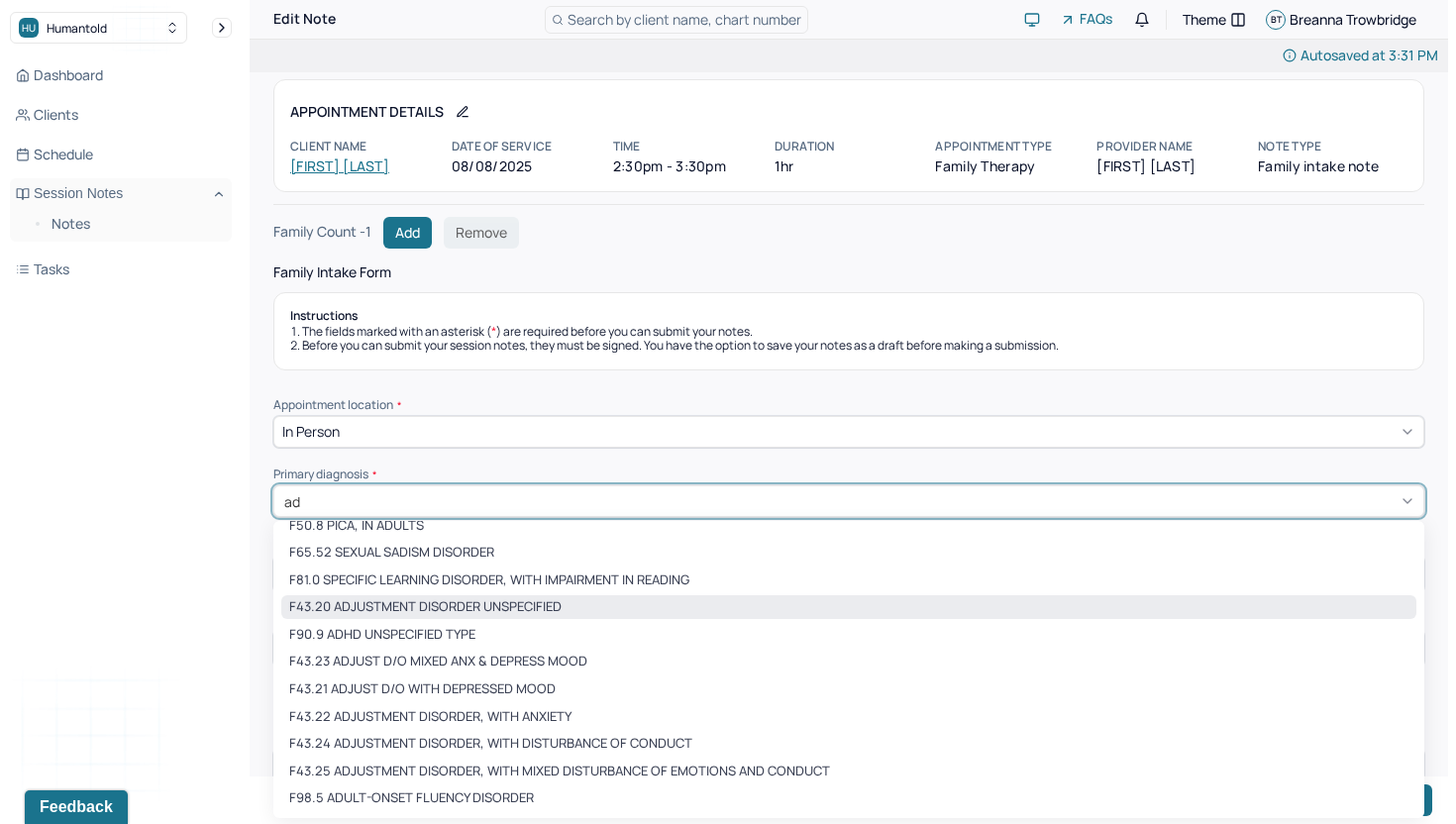 scroll, scrollTop: 69, scrollLeft: 0, axis: vertical 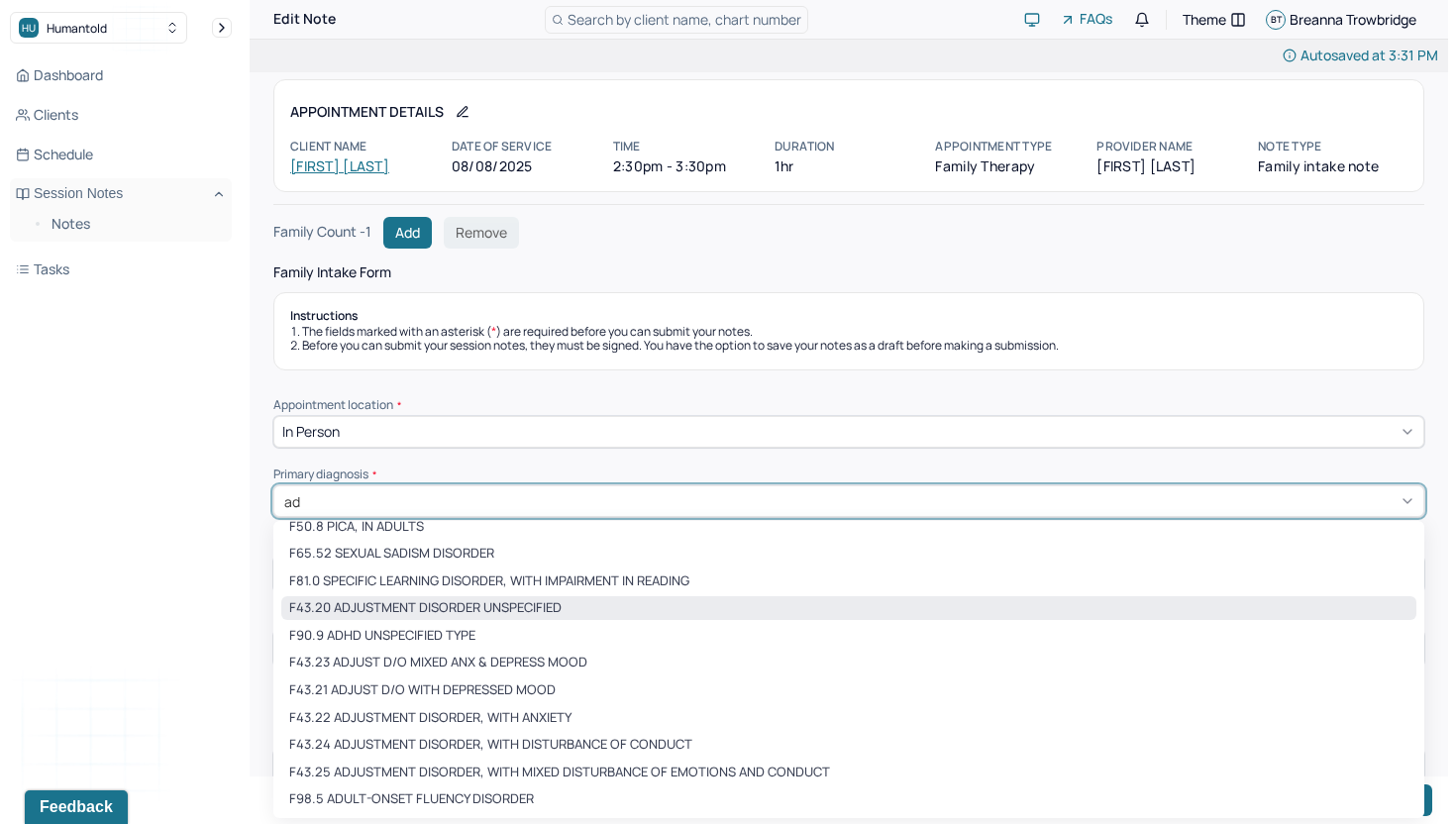 type on "adj" 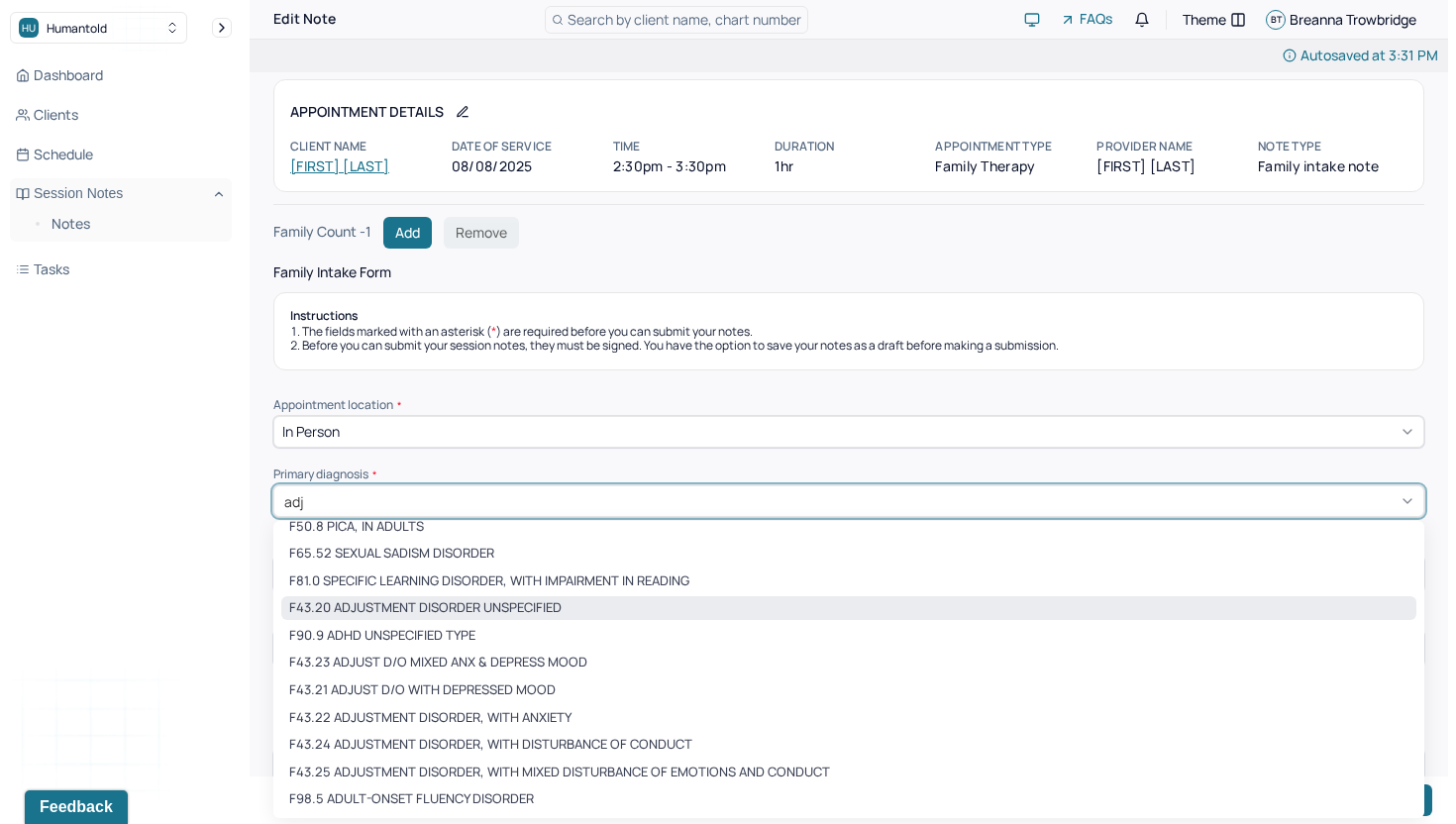 scroll, scrollTop: 0, scrollLeft: 0, axis: both 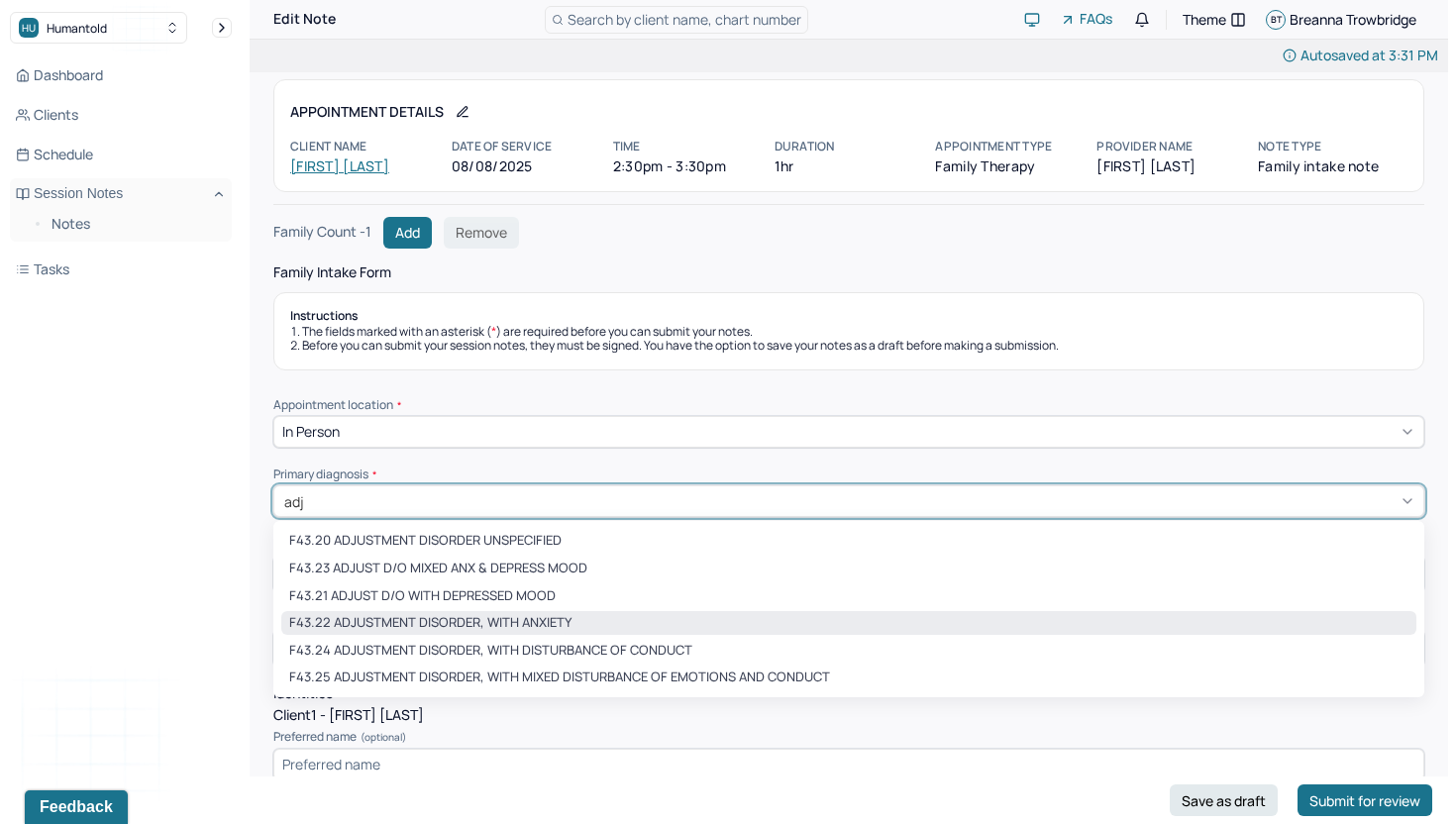 click on "F43.22 ADJUSTMENT DISORDER, WITH ANXIETY" at bounding box center [849, 623] 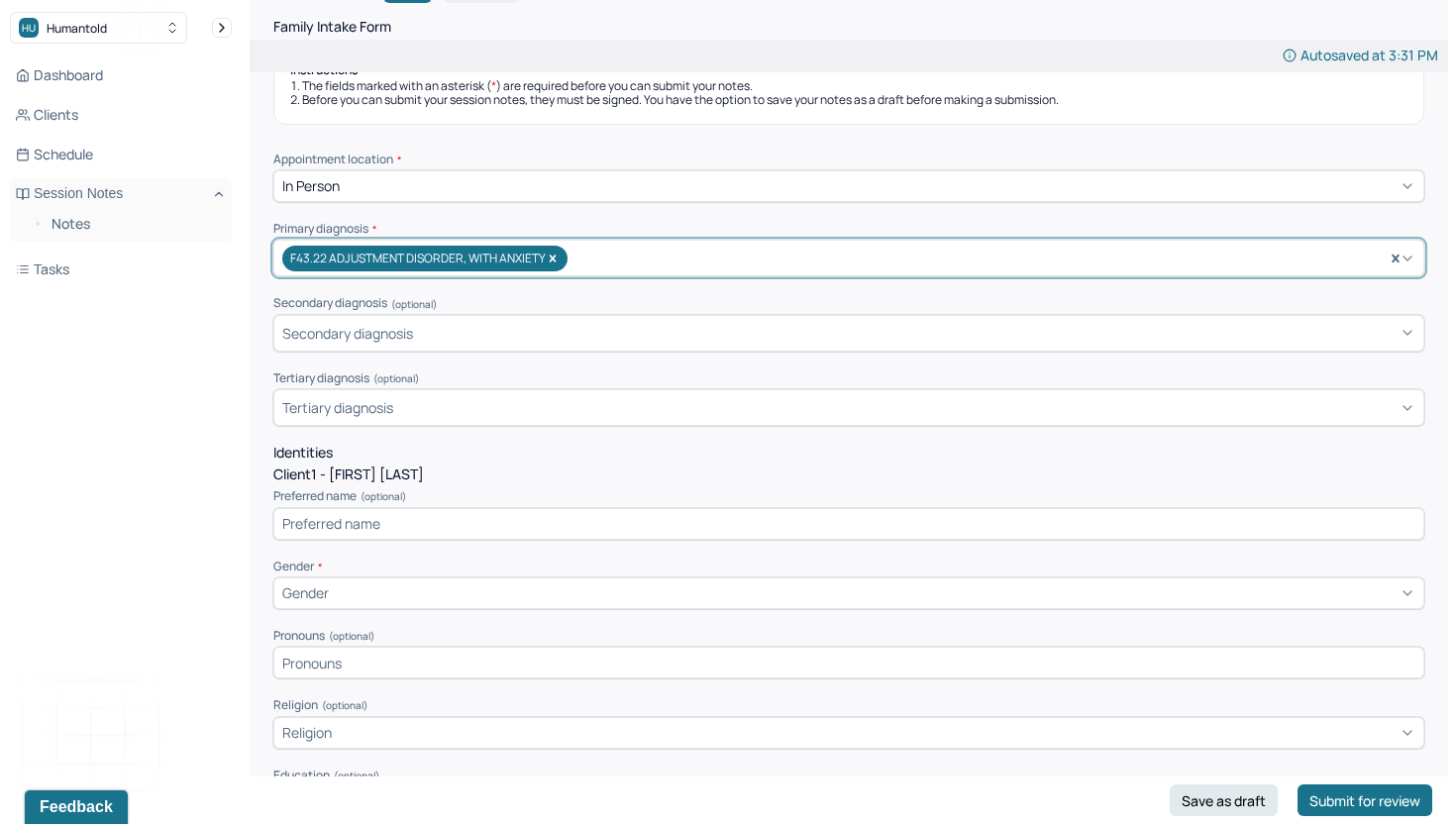 scroll, scrollTop: 279, scrollLeft: 0, axis: vertical 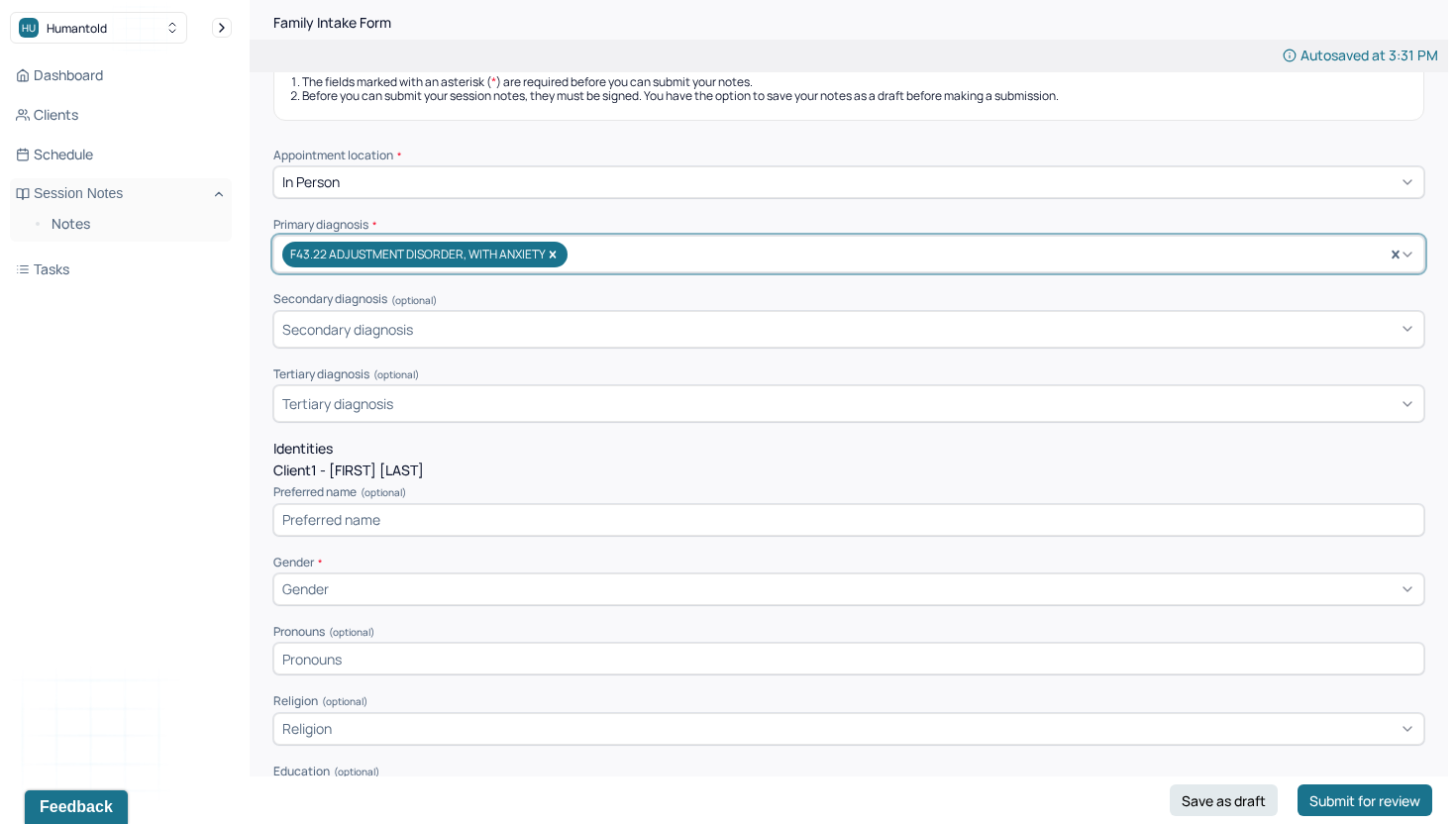 click at bounding box center (849, 520) 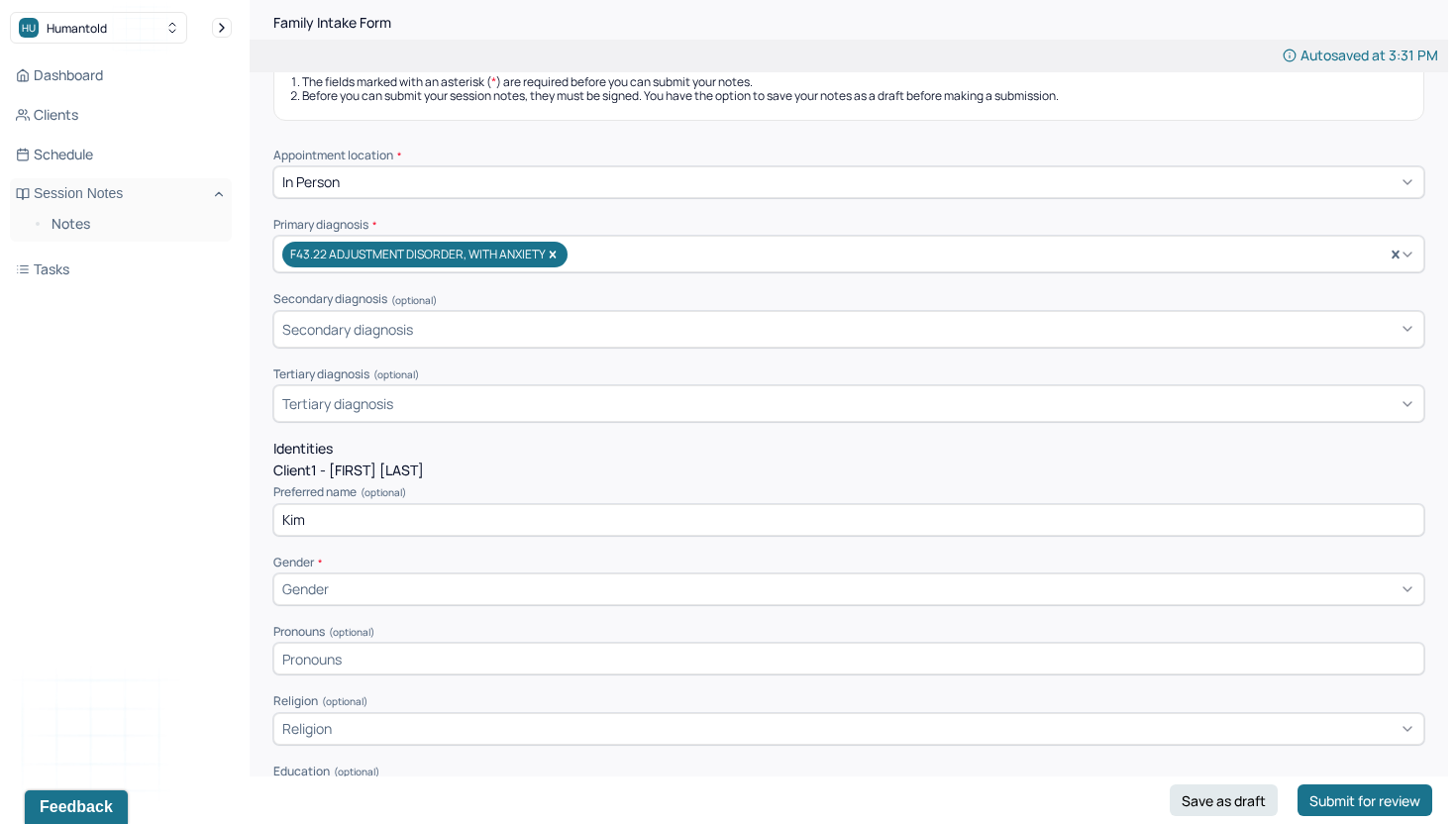 type on "Kim" 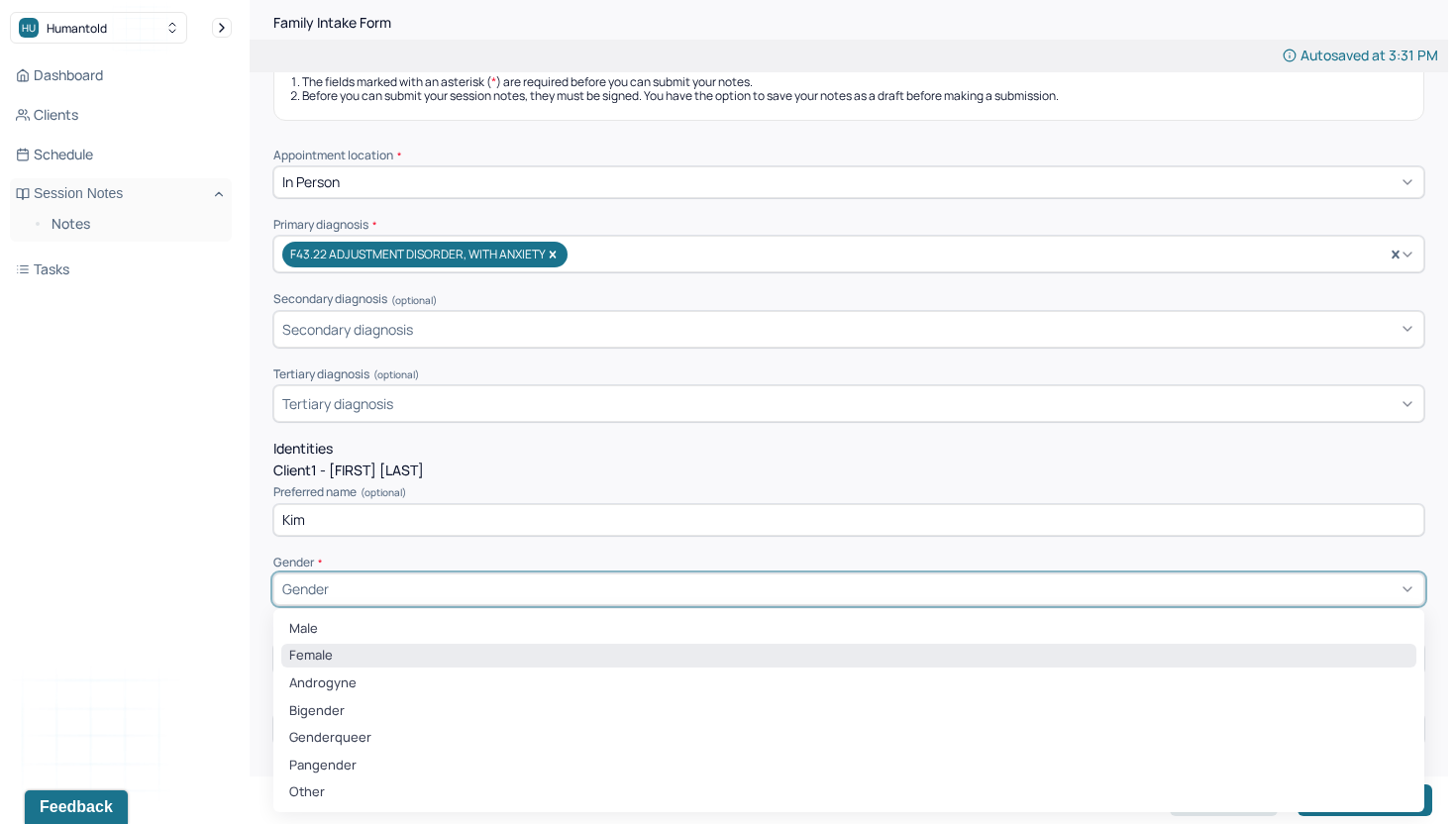 click on "Female" at bounding box center [849, 656] 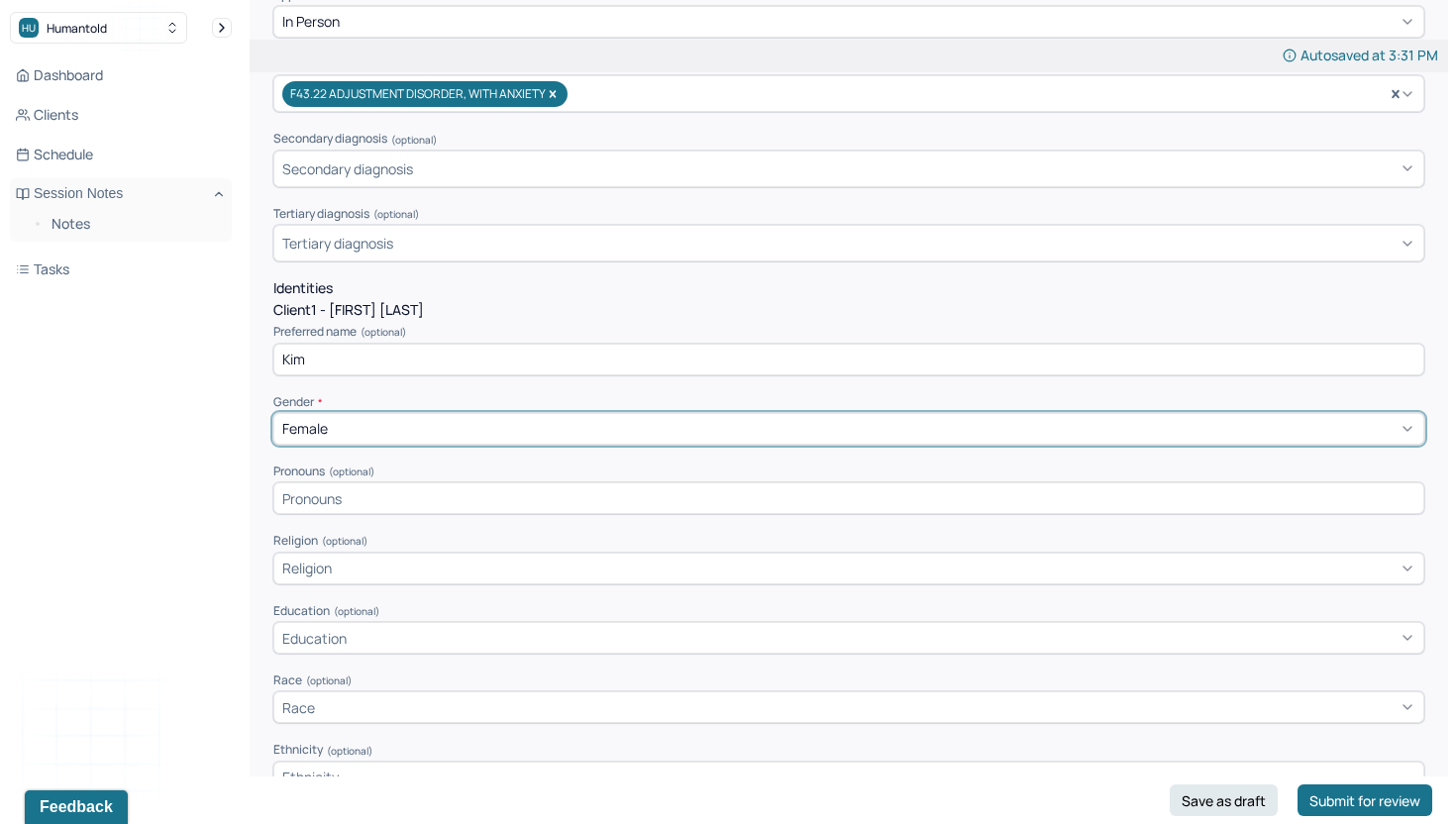 scroll, scrollTop: 451, scrollLeft: 0, axis: vertical 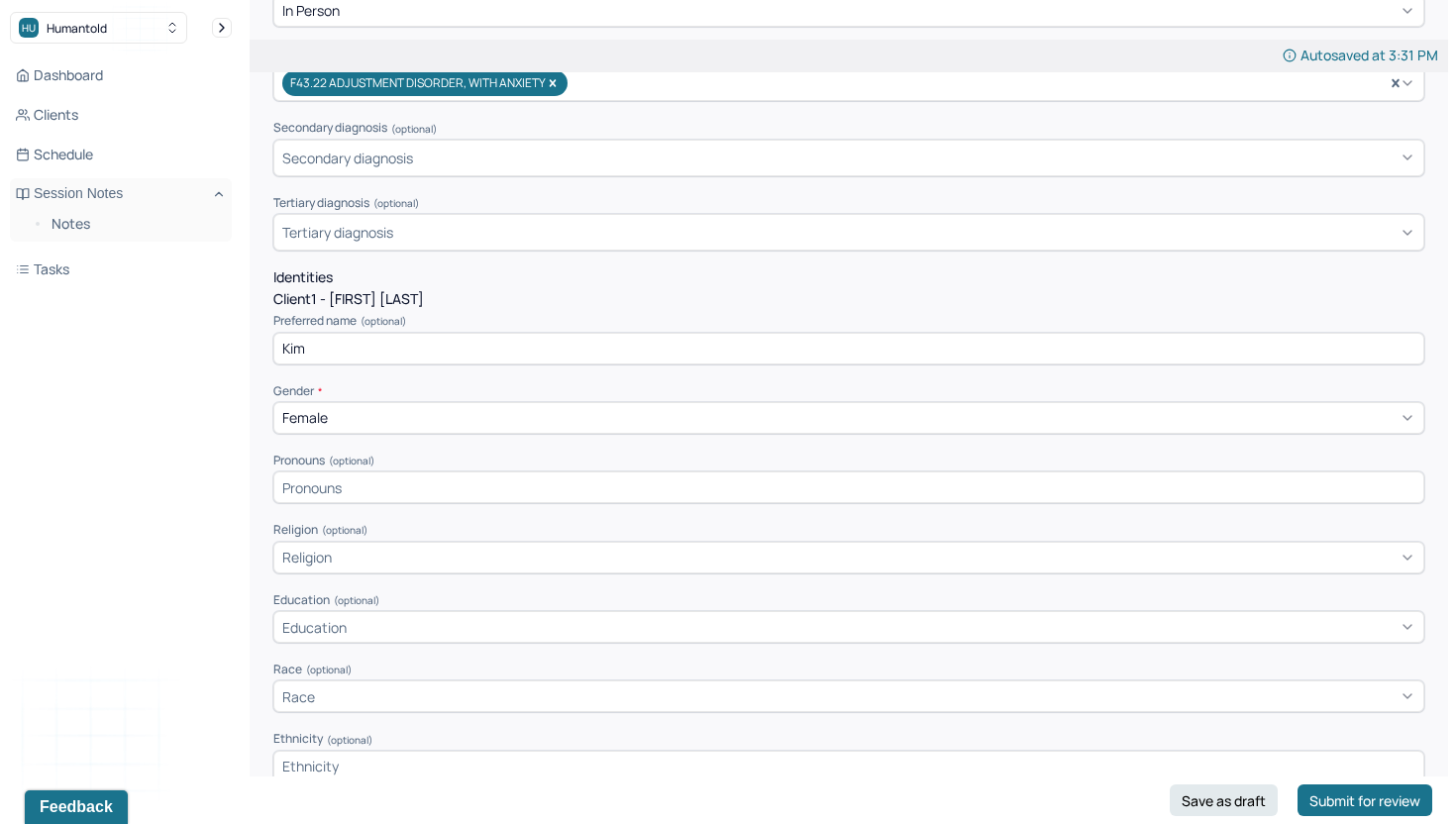 click at bounding box center [849, 487] 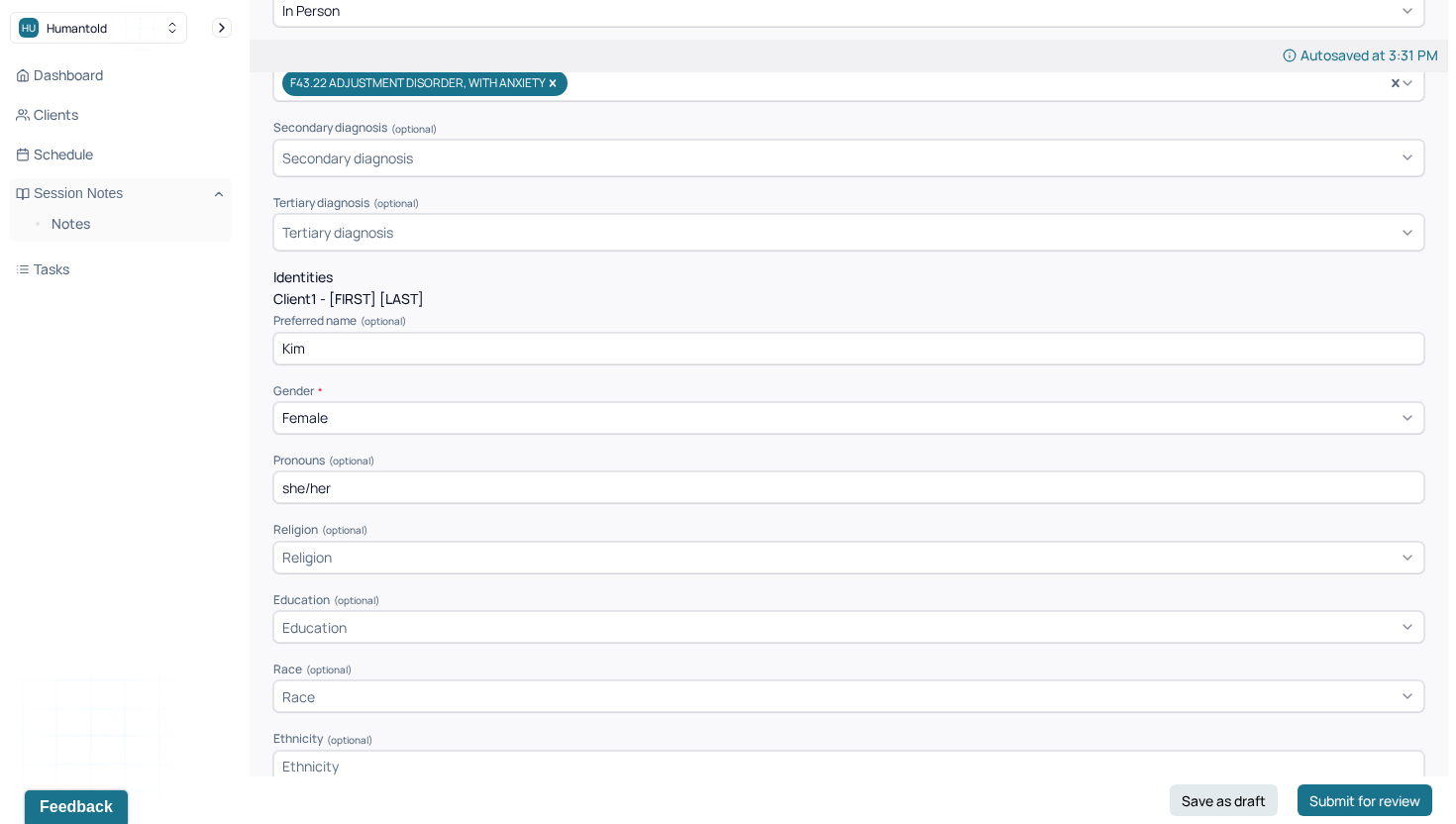 type on "she/her" 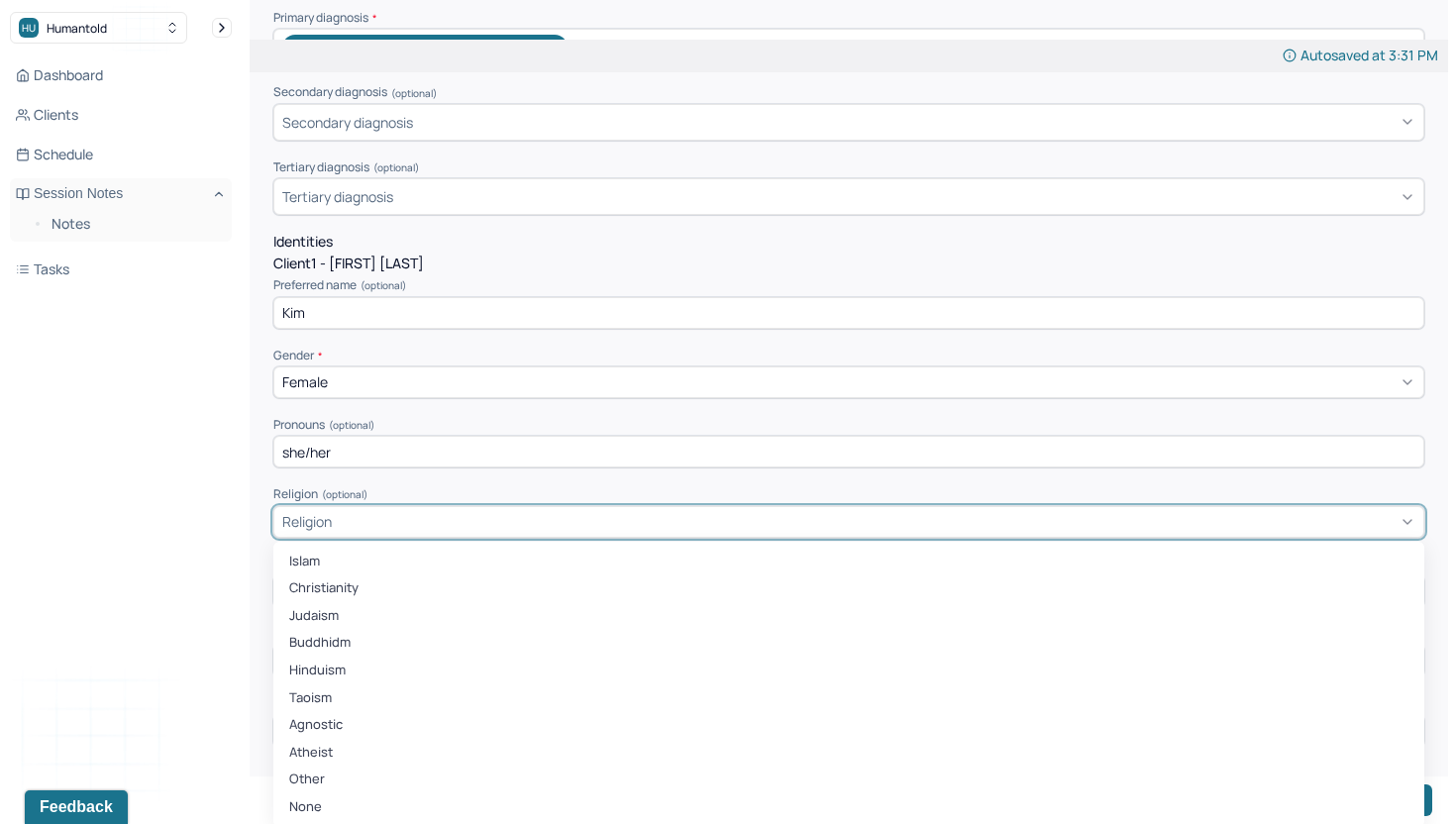 scroll, scrollTop: 491, scrollLeft: 0, axis: vertical 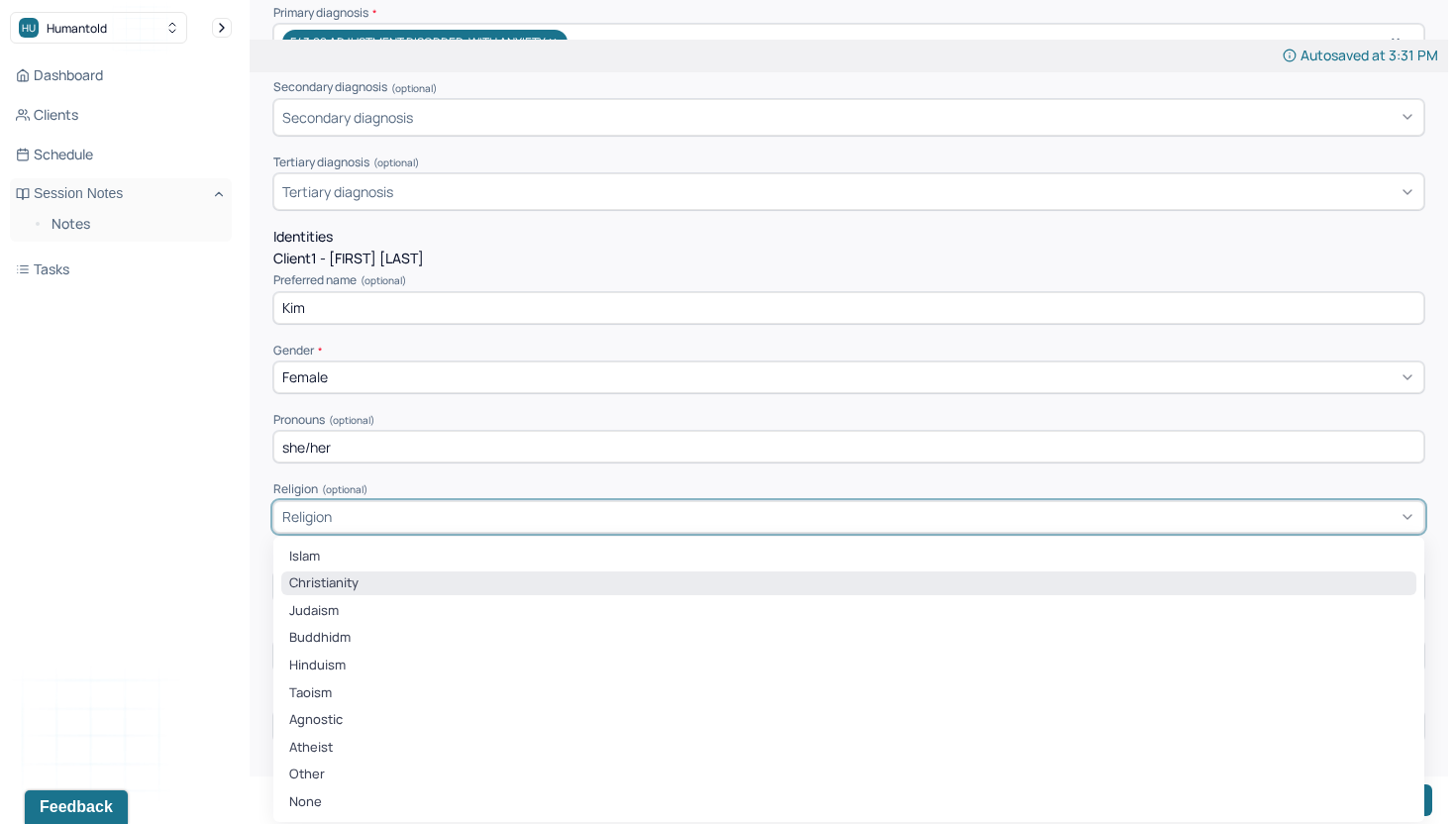 click on "Christianity" at bounding box center [849, 583] 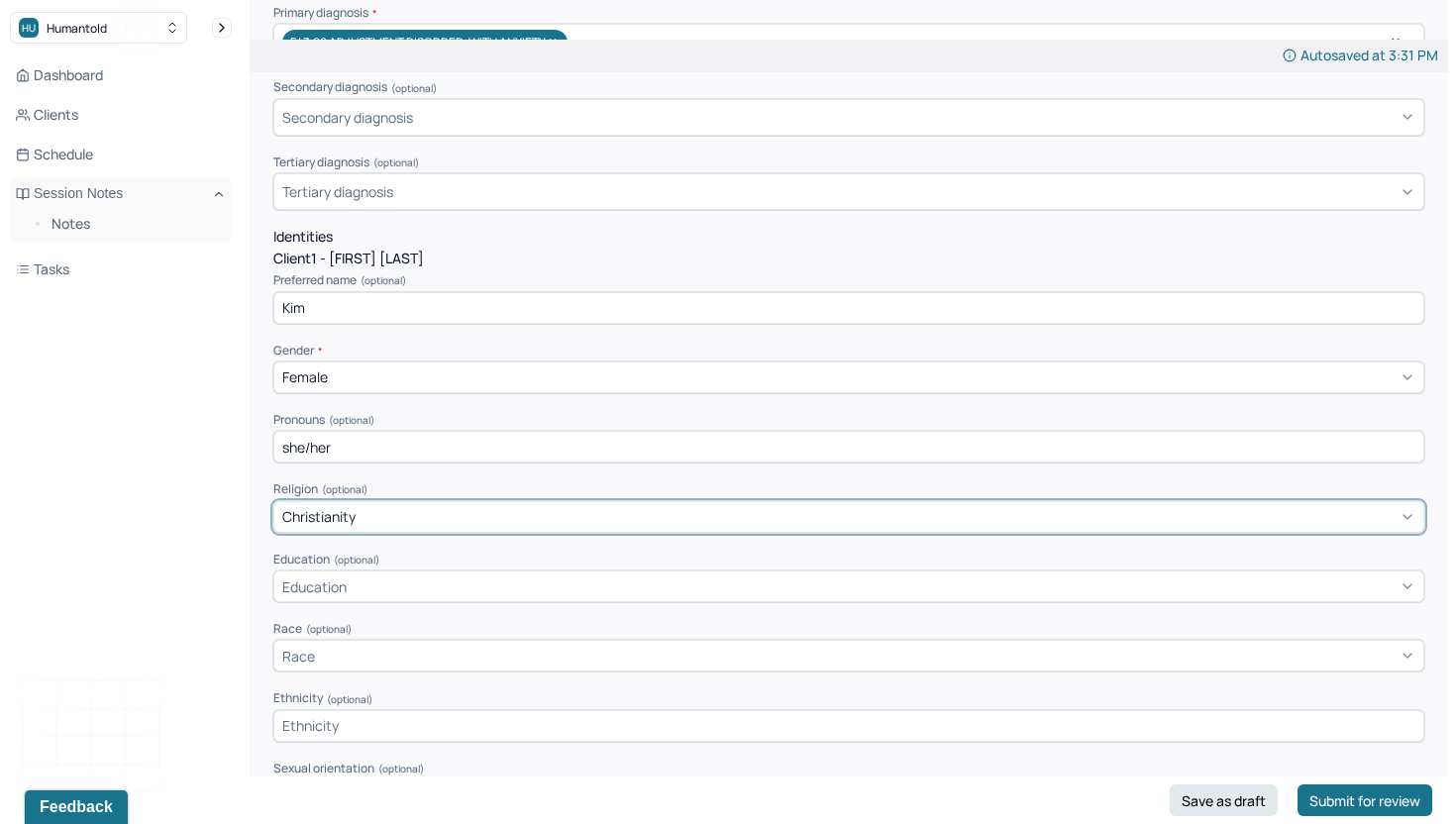click on "Education" at bounding box center (849, 586) 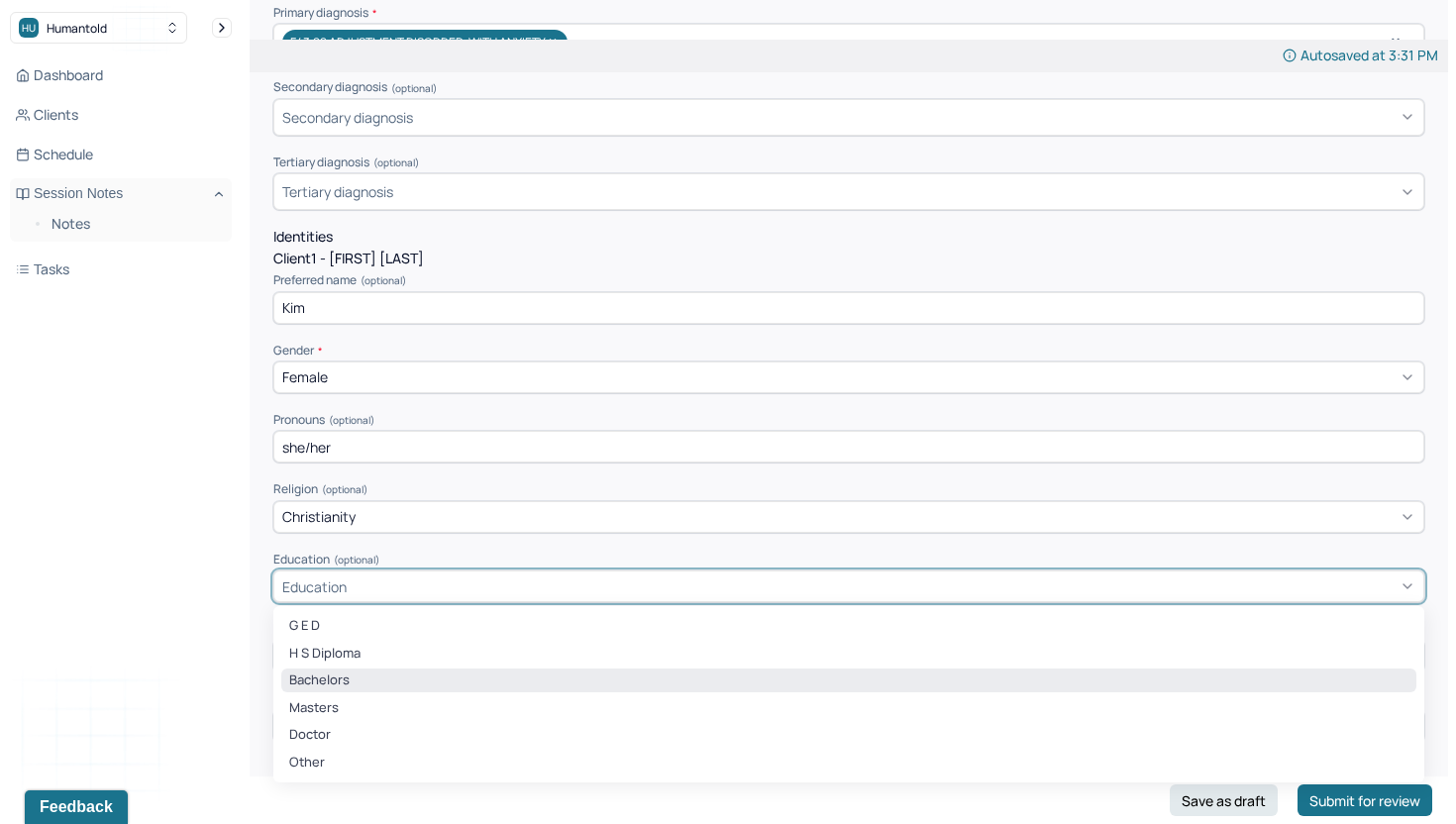 click on "Bachelors" at bounding box center (849, 680) 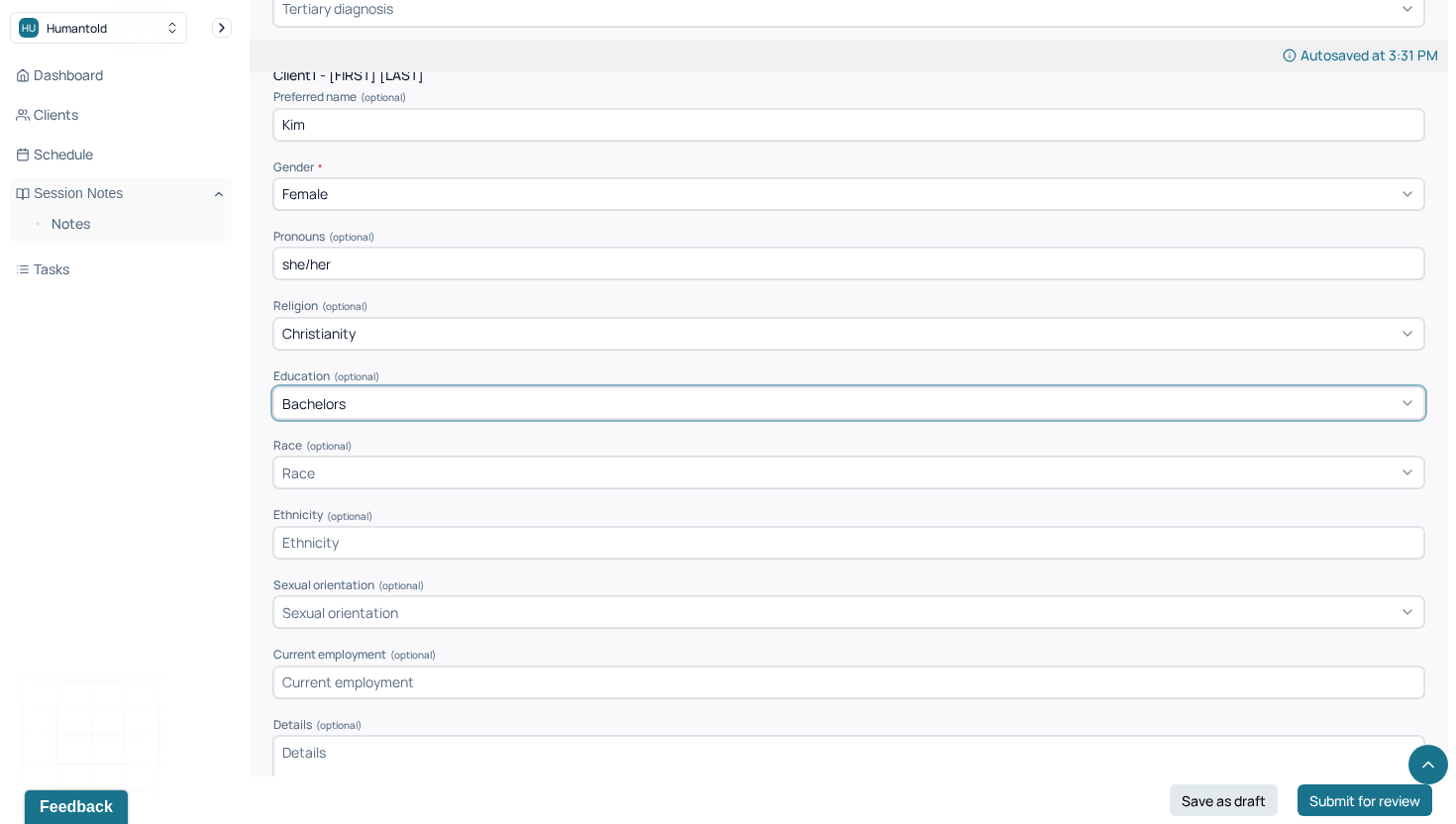 scroll, scrollTop: 691, scrollLeft: 0, axis: vertical 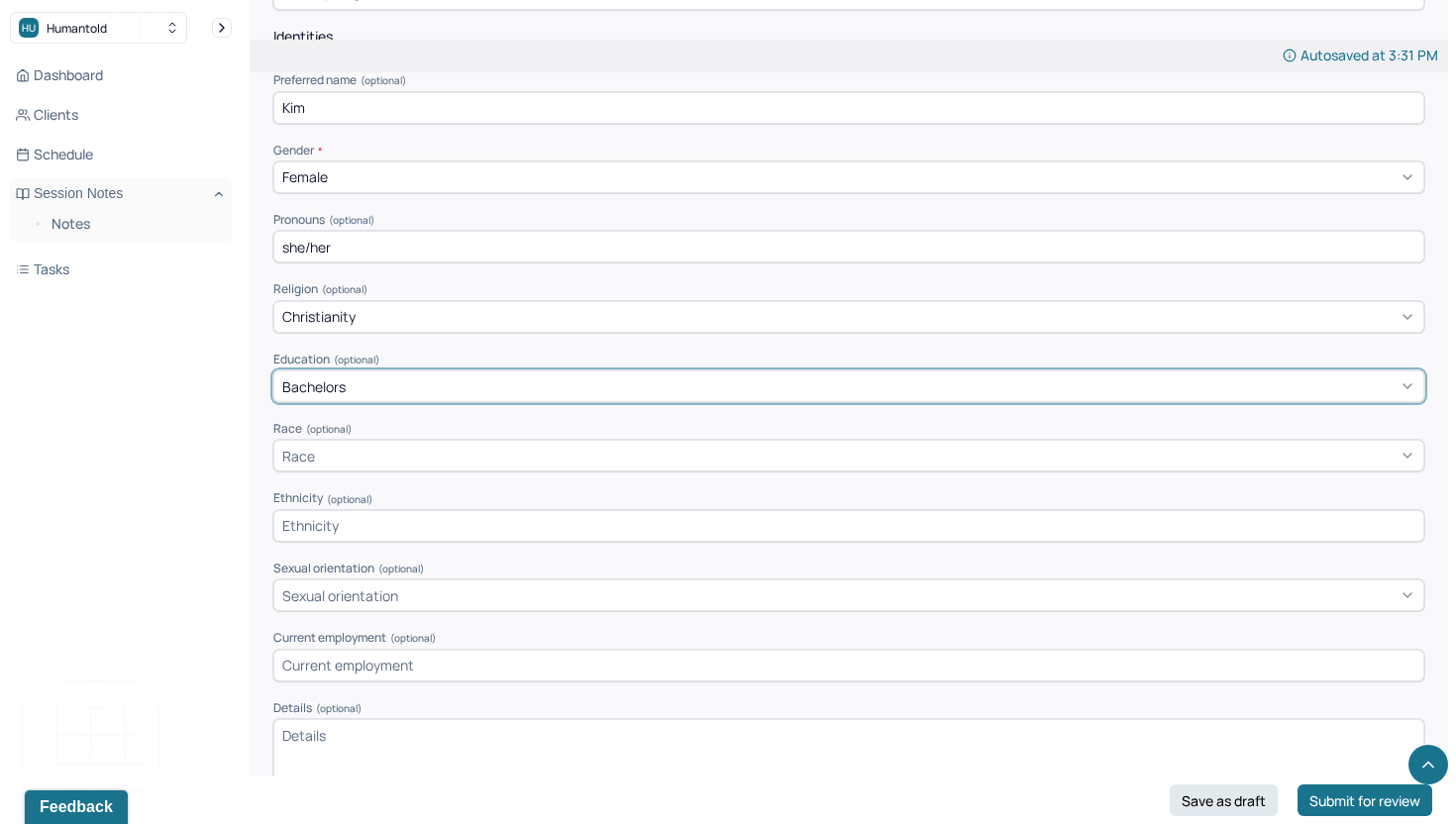 click on "Race" at bounding box center (849, 456) 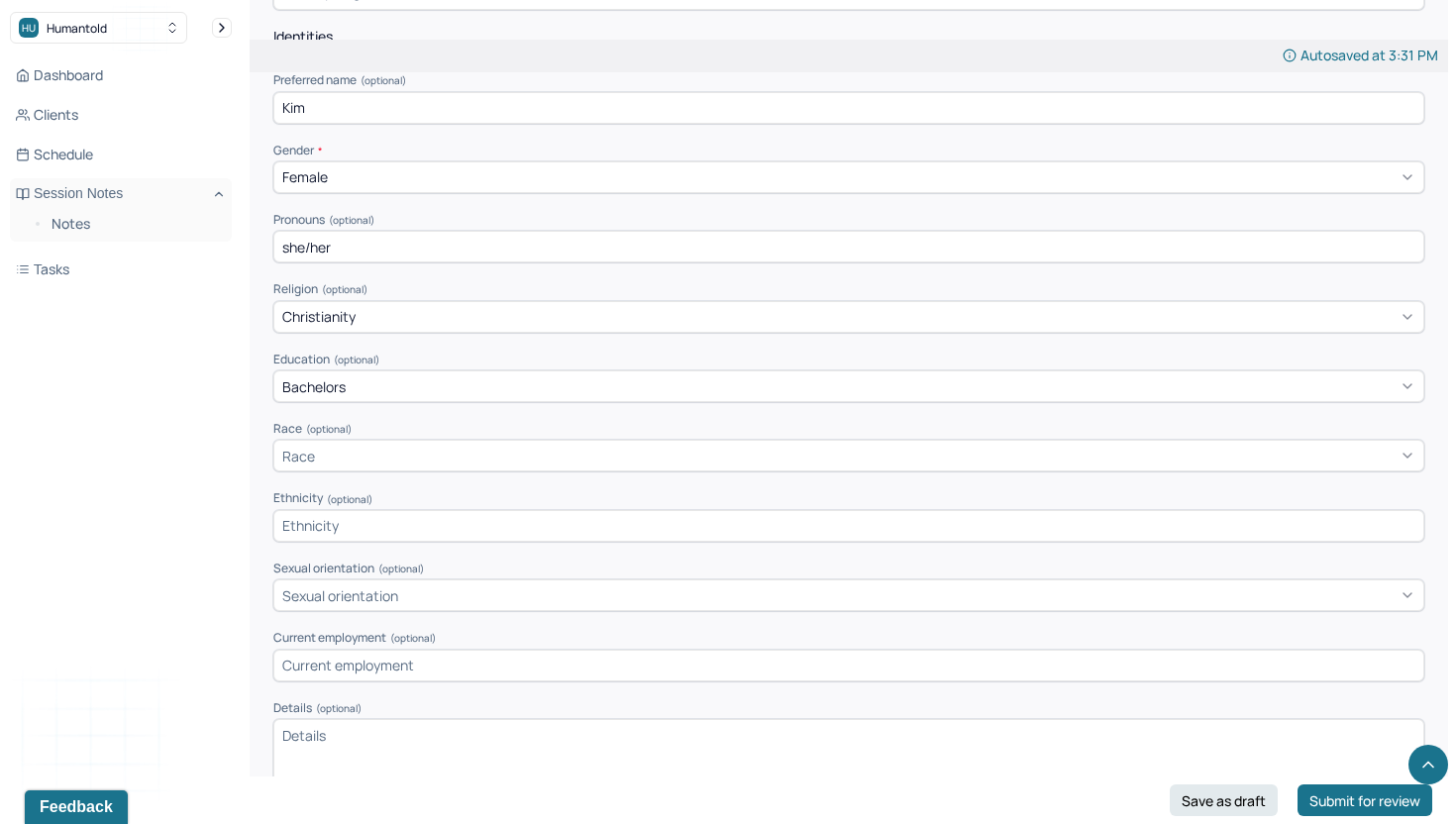 click on "Dashboard Clients Schedule Session Notes Notes Tasks BT Breanna Trowbridge provider Logout" at bounding box center [121, 432] 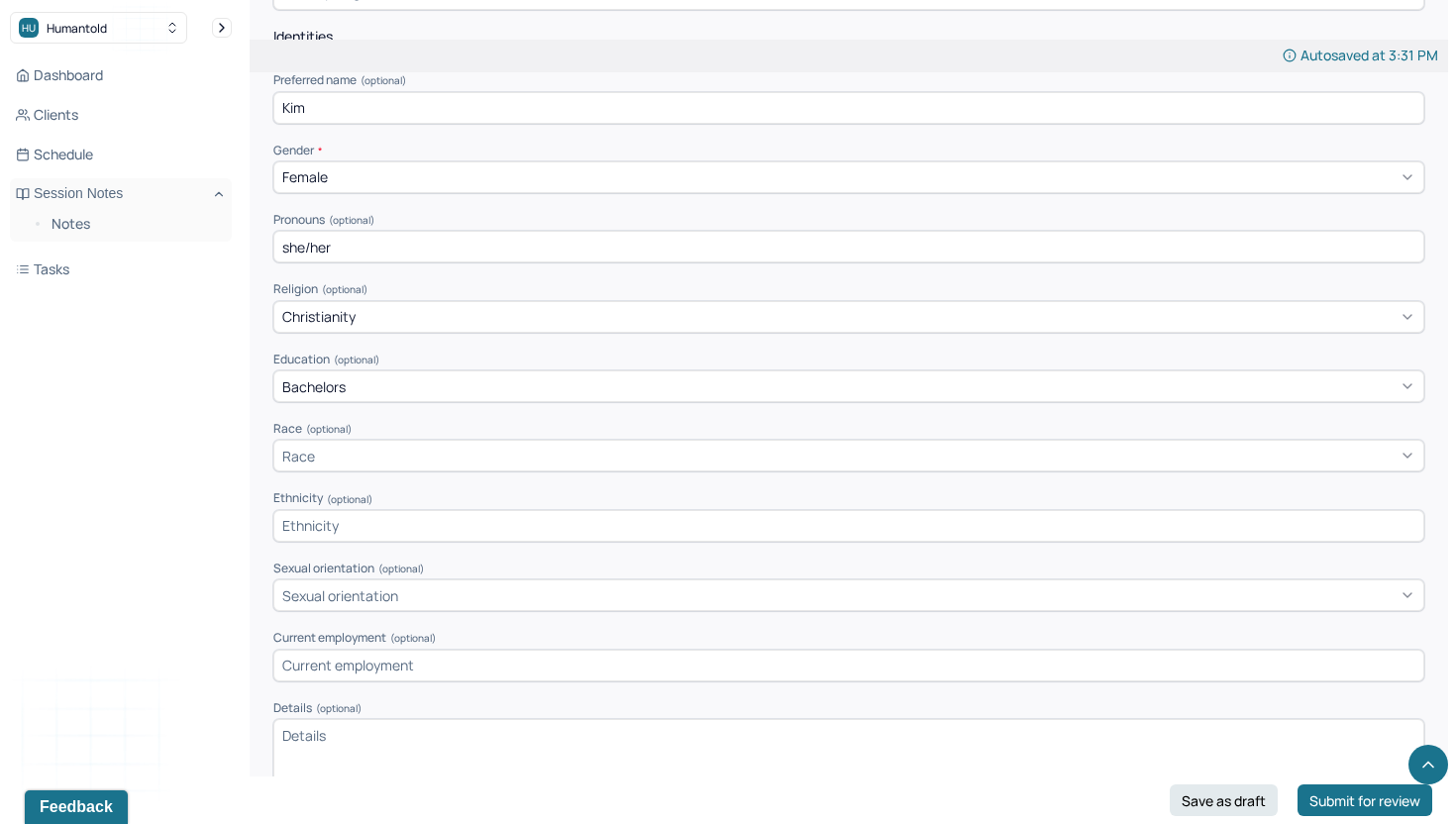 click on "Sexual orientation" at bounding box center [849, 595] 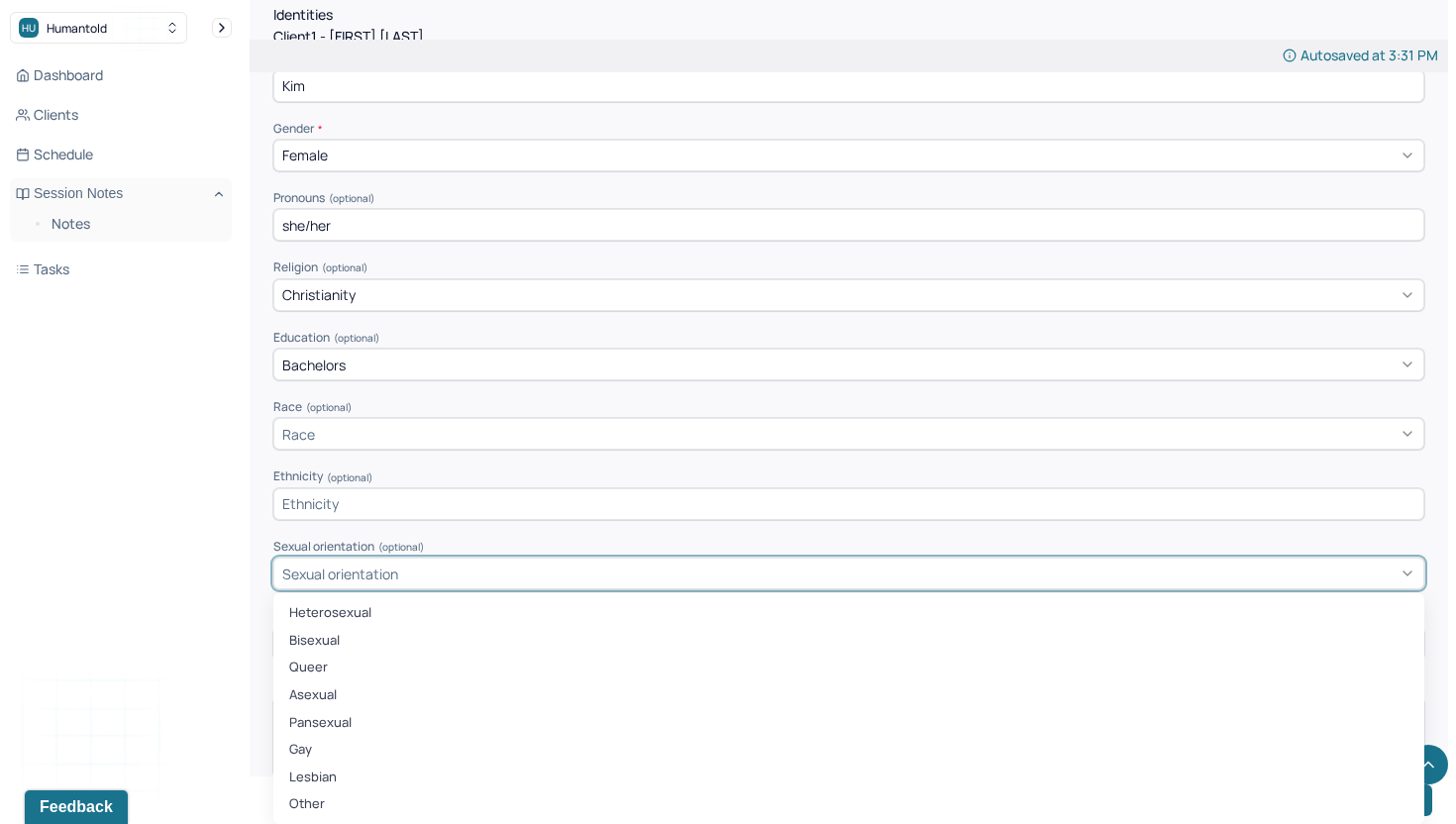 scroll, scrollTop: 716, scrollLeft: 0, axis: vertical 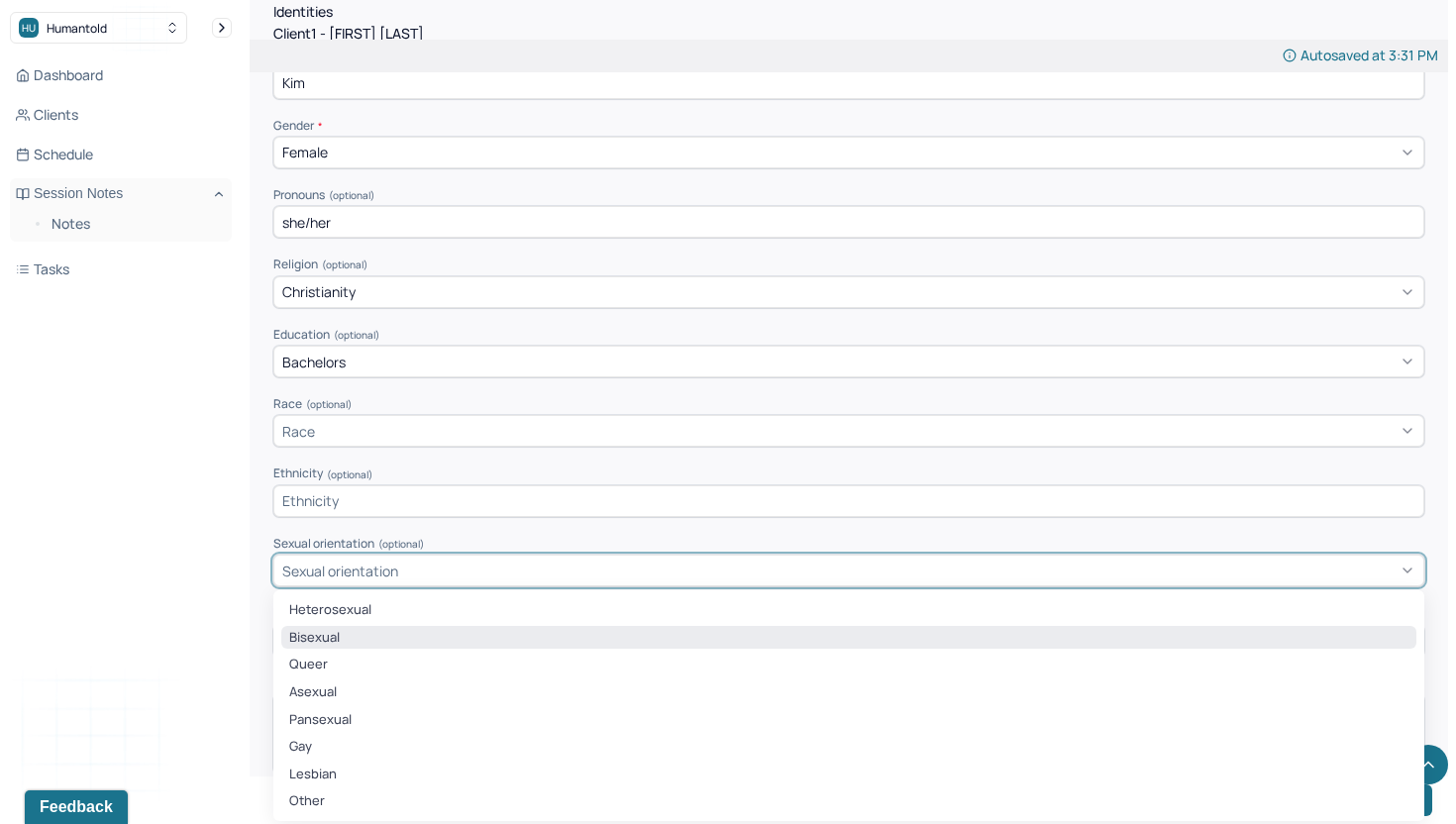 click on "Bisexual" at bounding box center [849, 638] 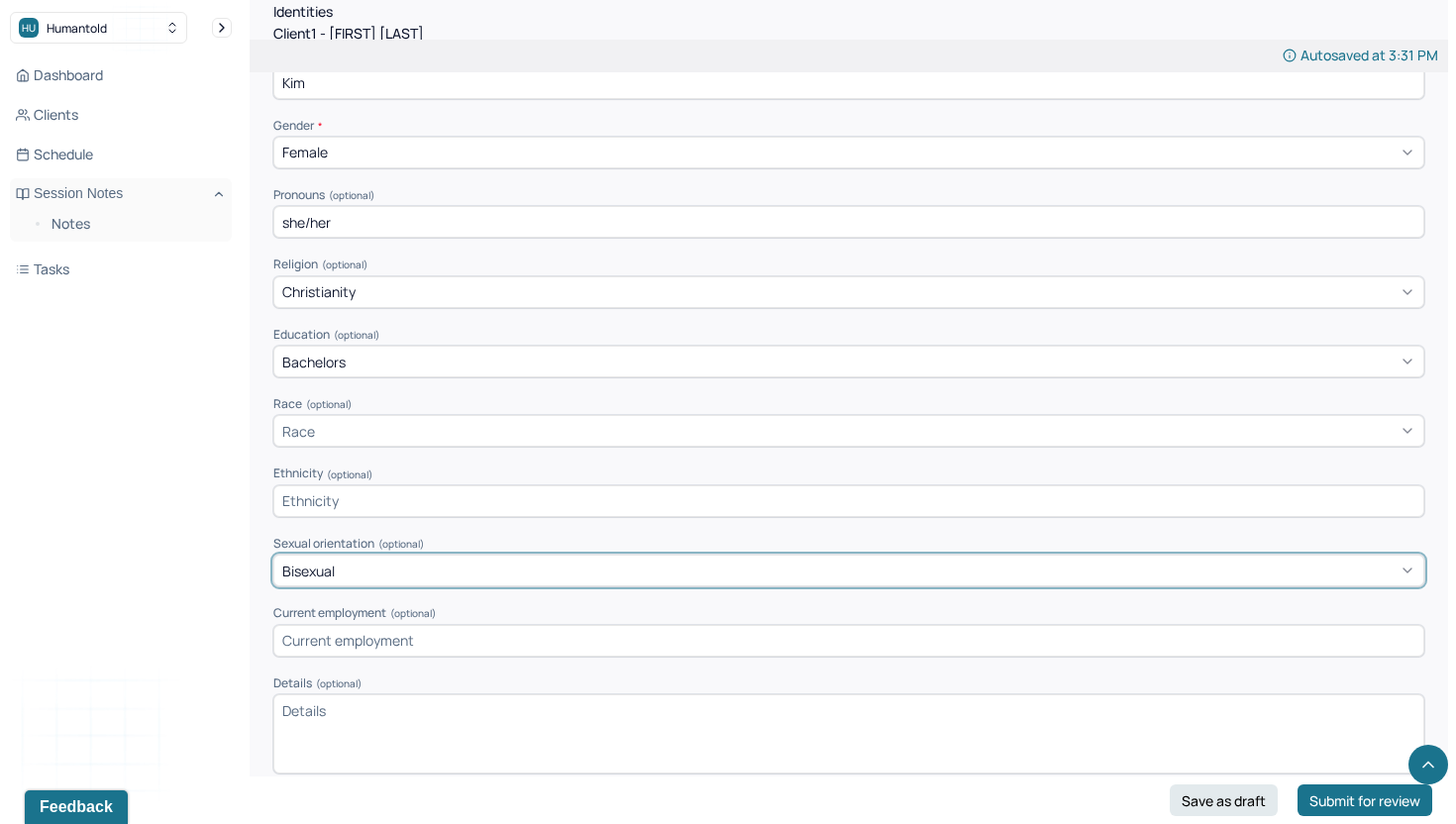 click at bounding box center (849, 641) 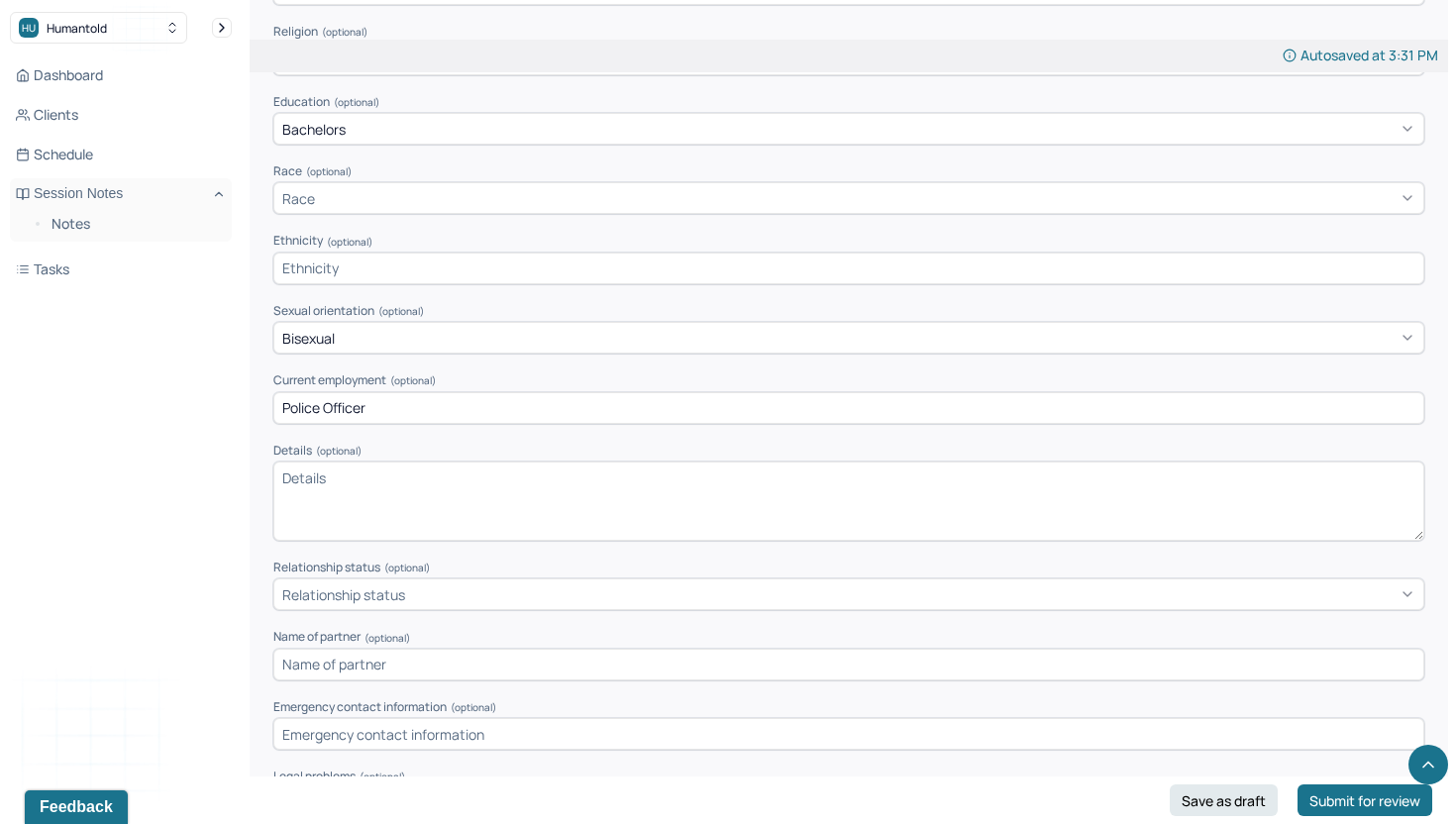 type on "Police Officer" 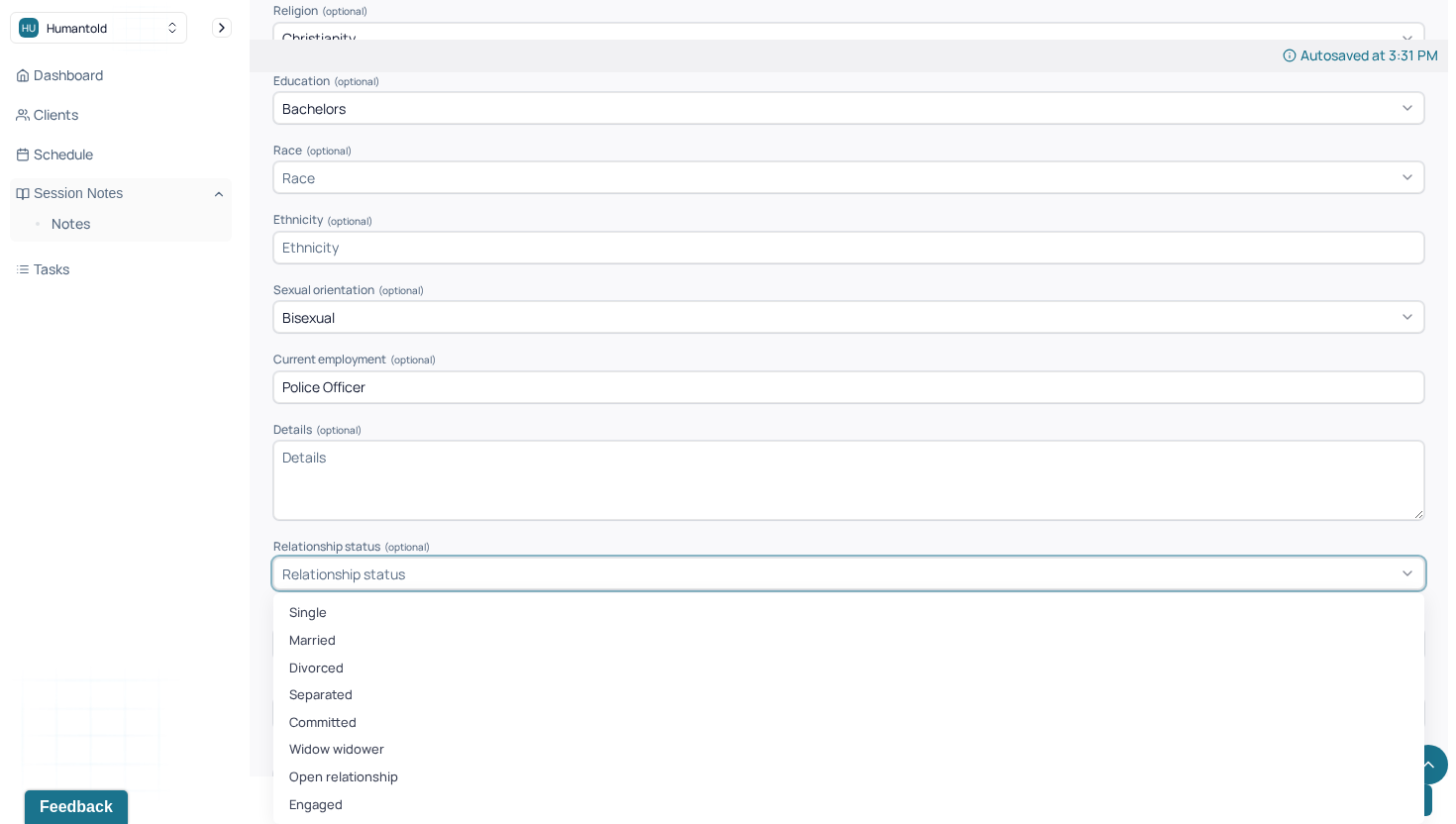 scroll, scrollTop: 973, scrollLeft: 0, axis: vertical 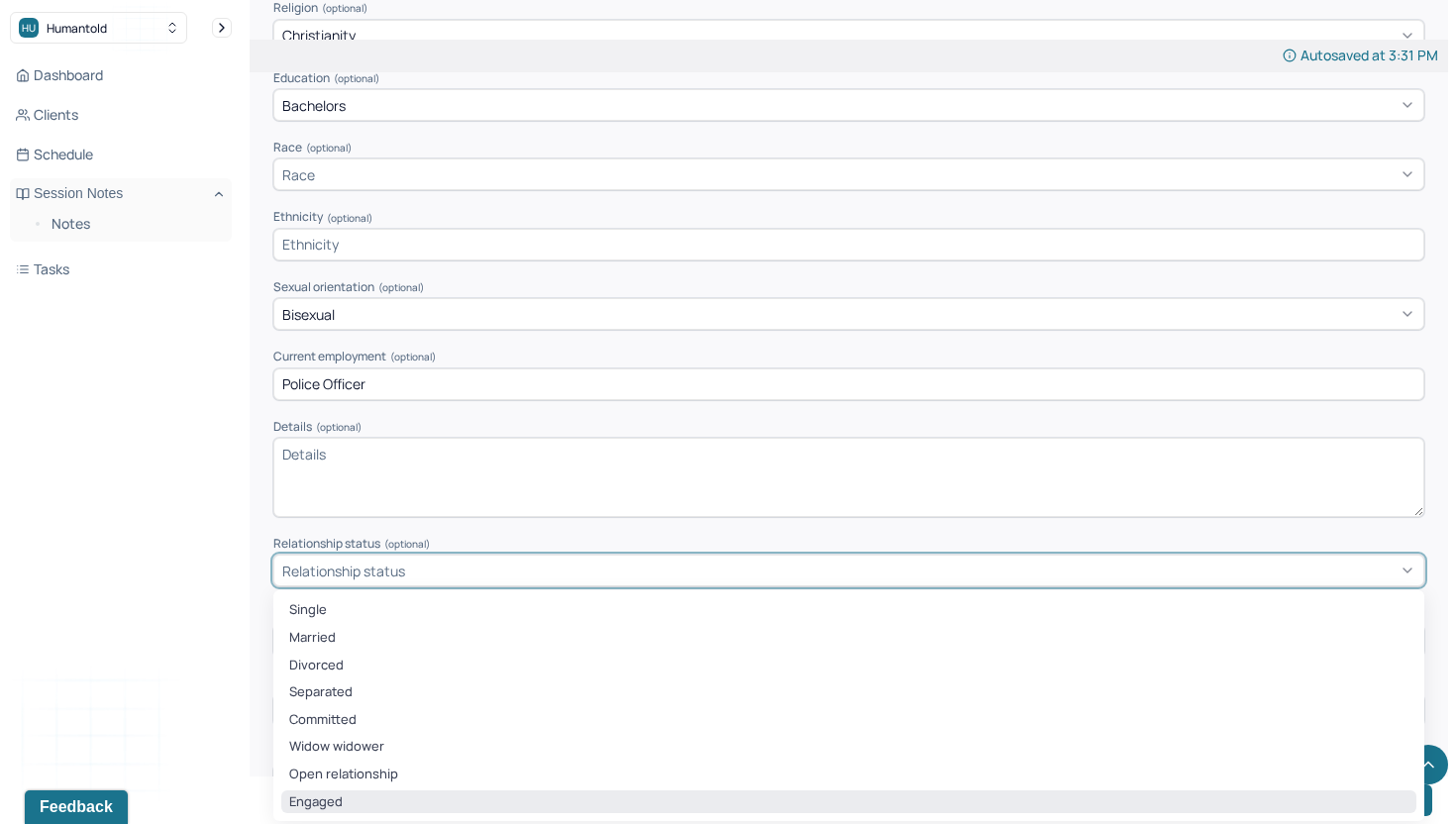 click on "Engaged" at bounding box center [849, 802] 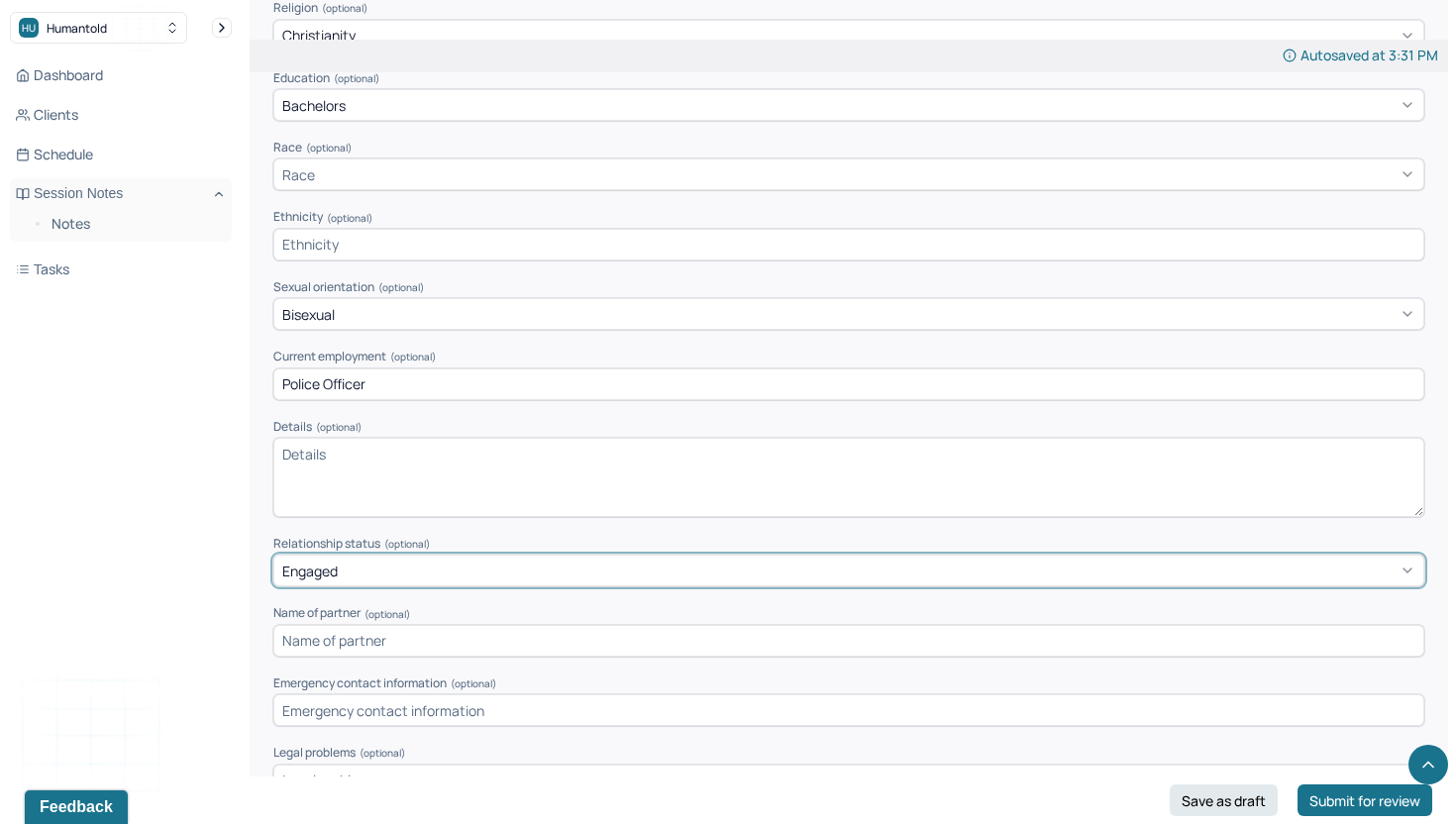click at bounding box center (849, 641) 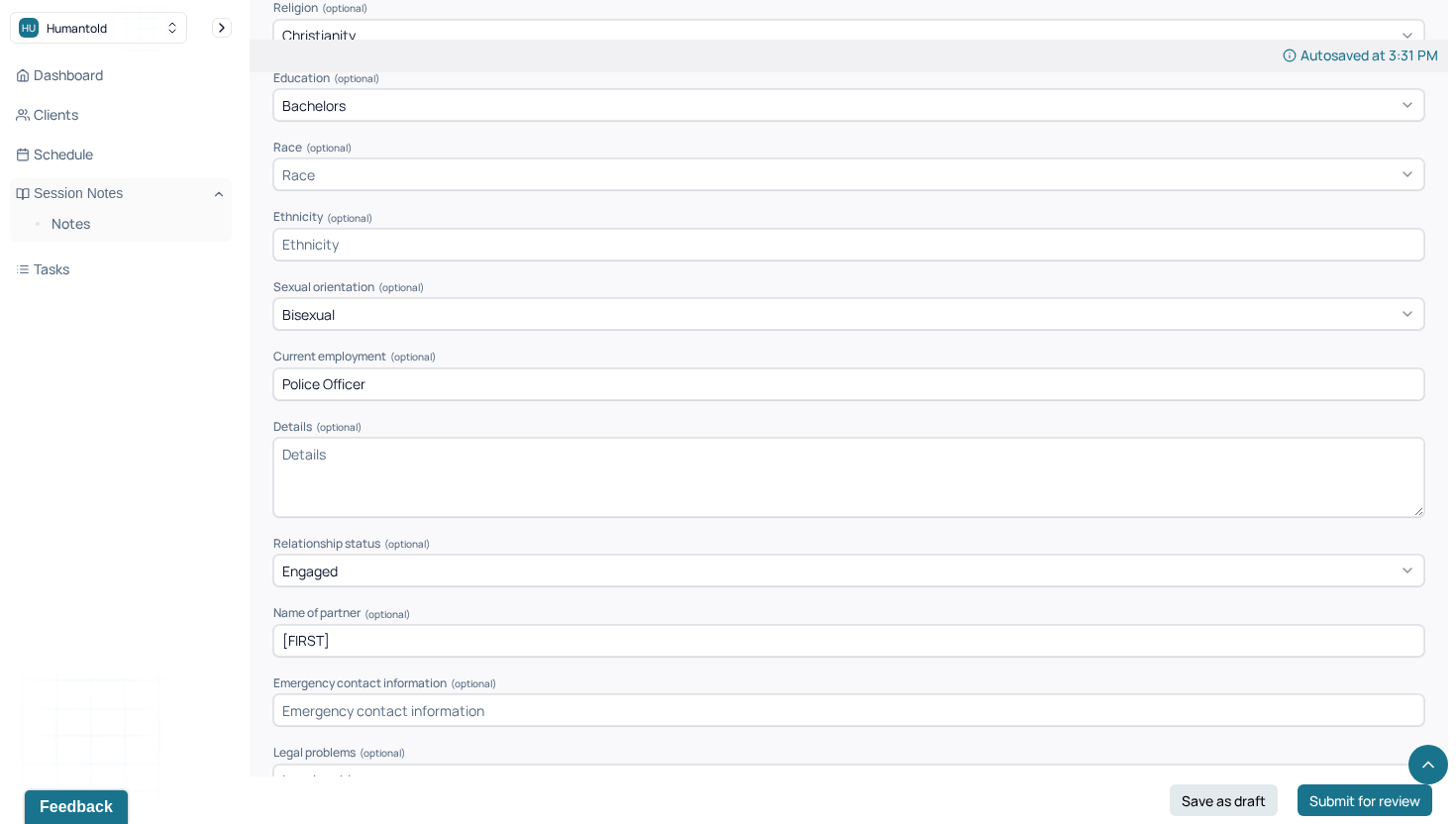 type on "[FIRST]" 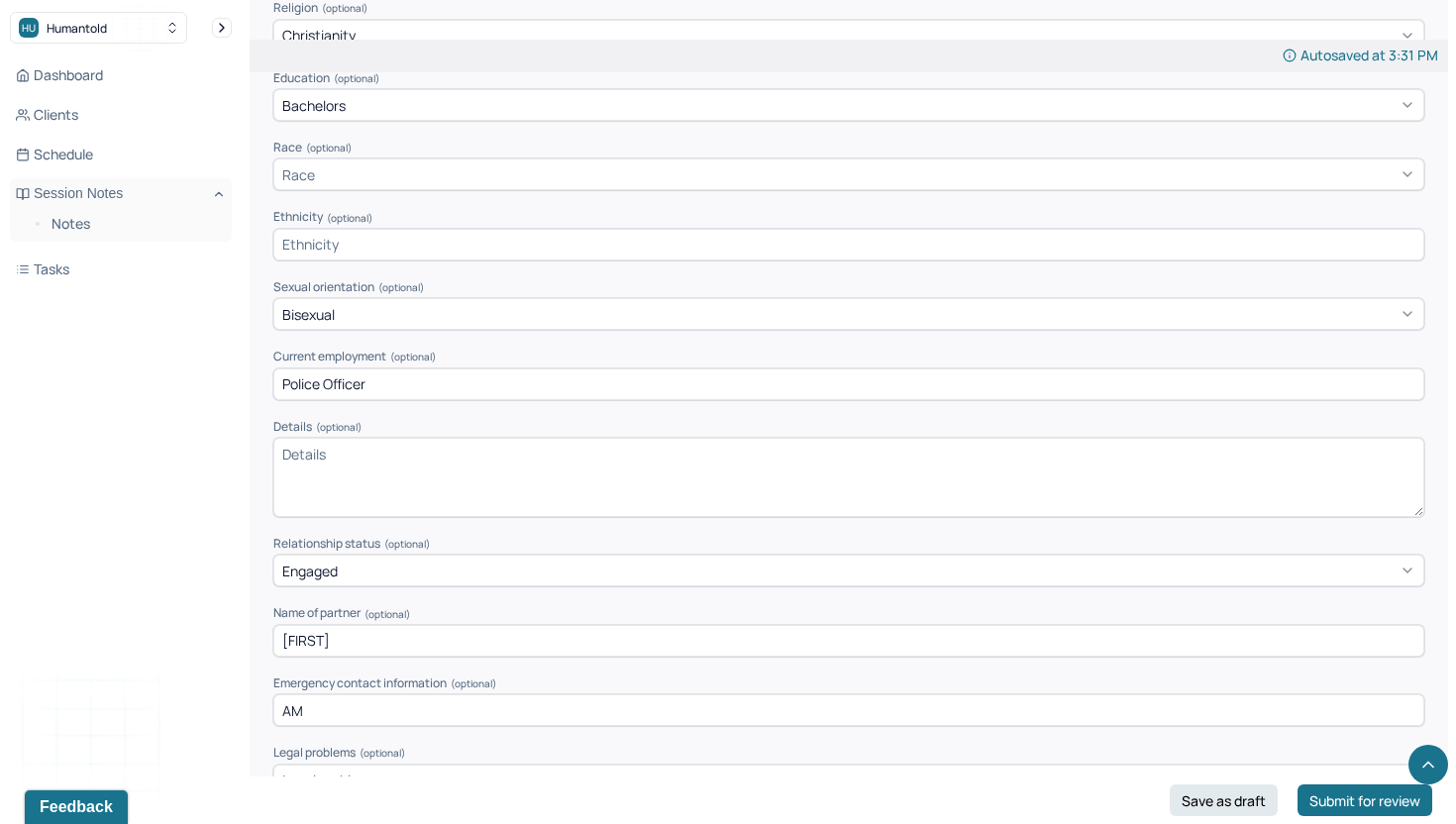 type on "A" 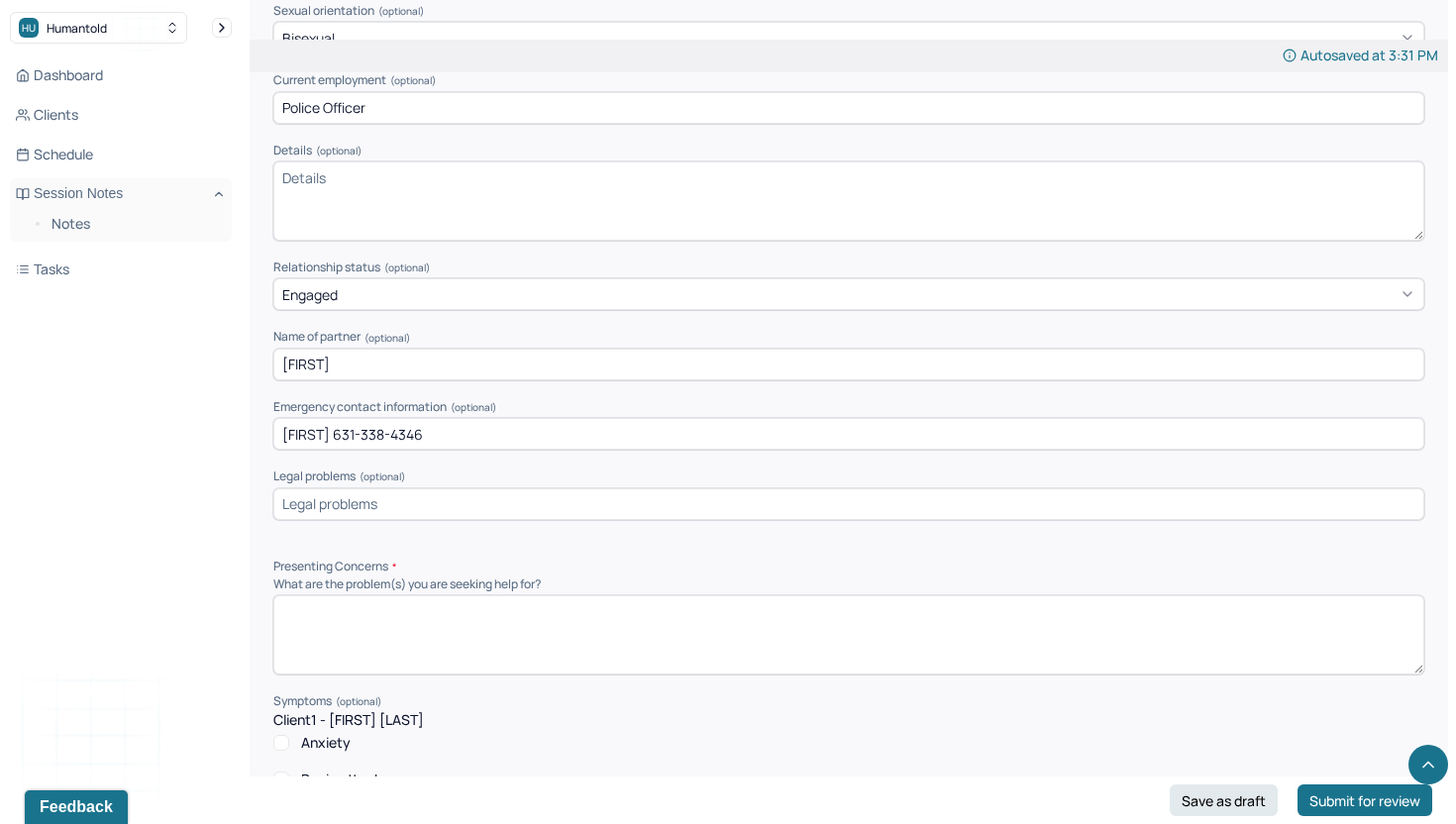 scroll, scrollTop: 1303, scrollLeft: 0, axis: vertical 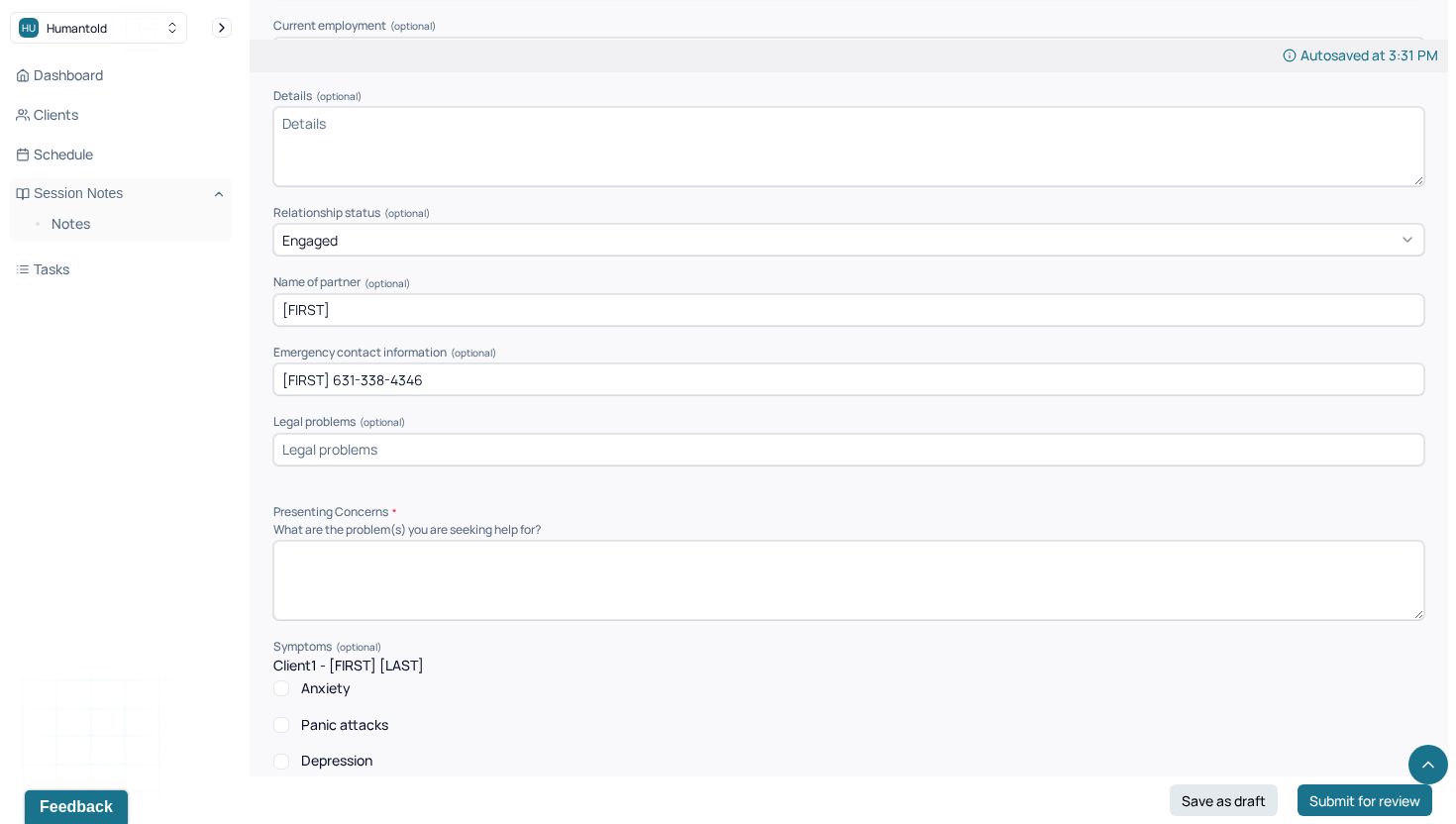 type on "[FIRST] 631-338-4346" 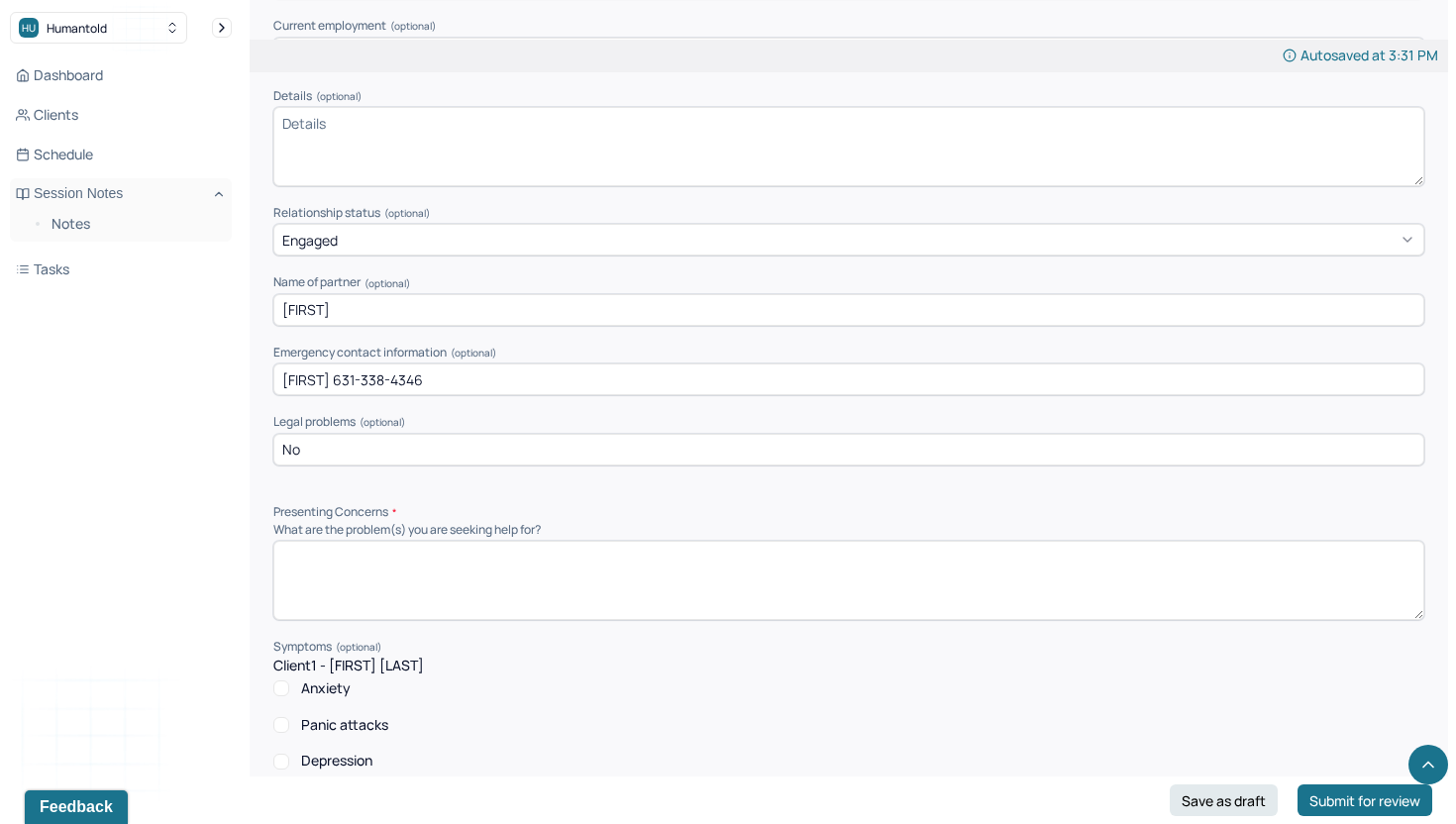 type on "N" 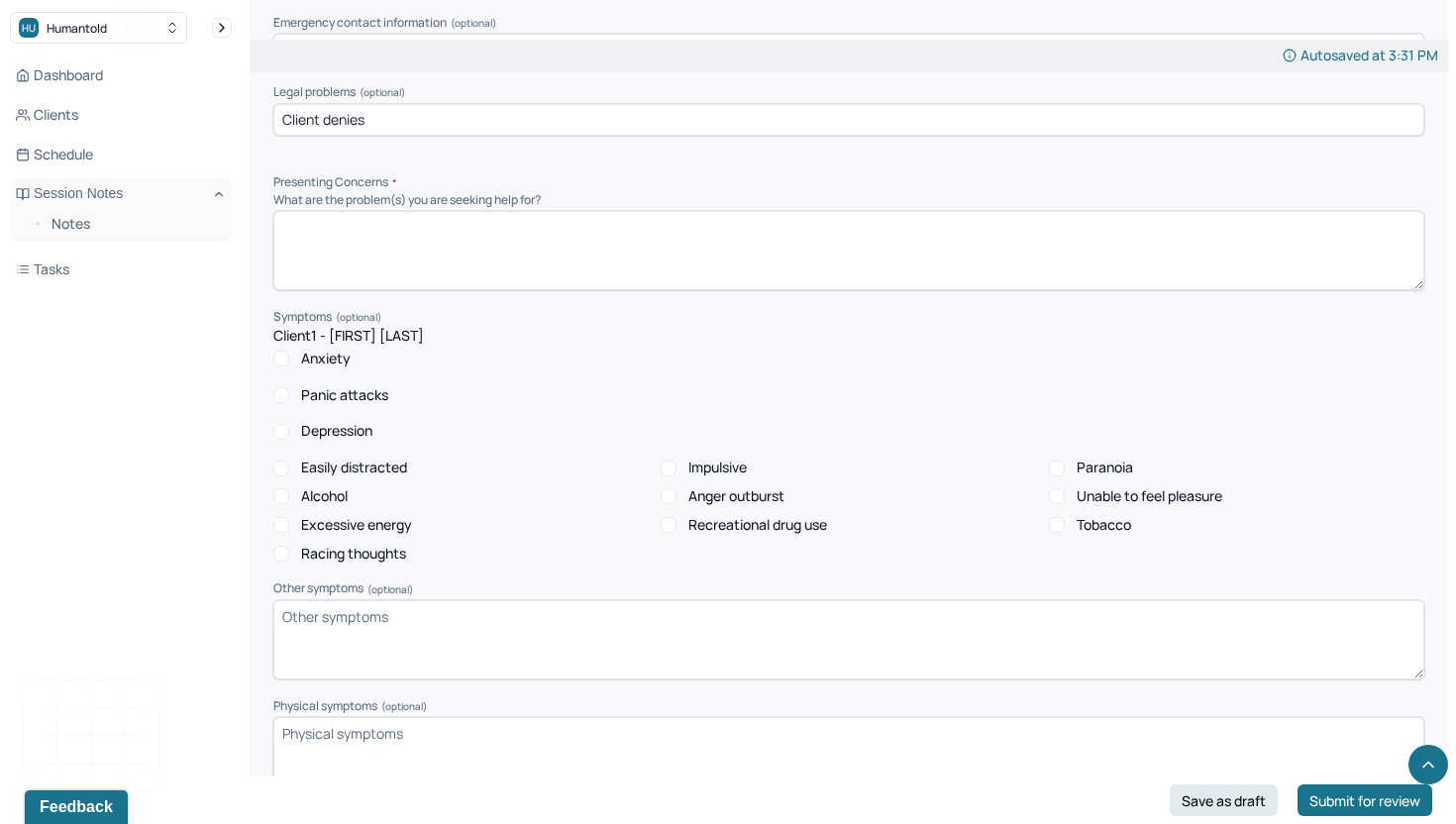 scroll, scrollTop: 1634, scrollLeft: 0, axis: vertical 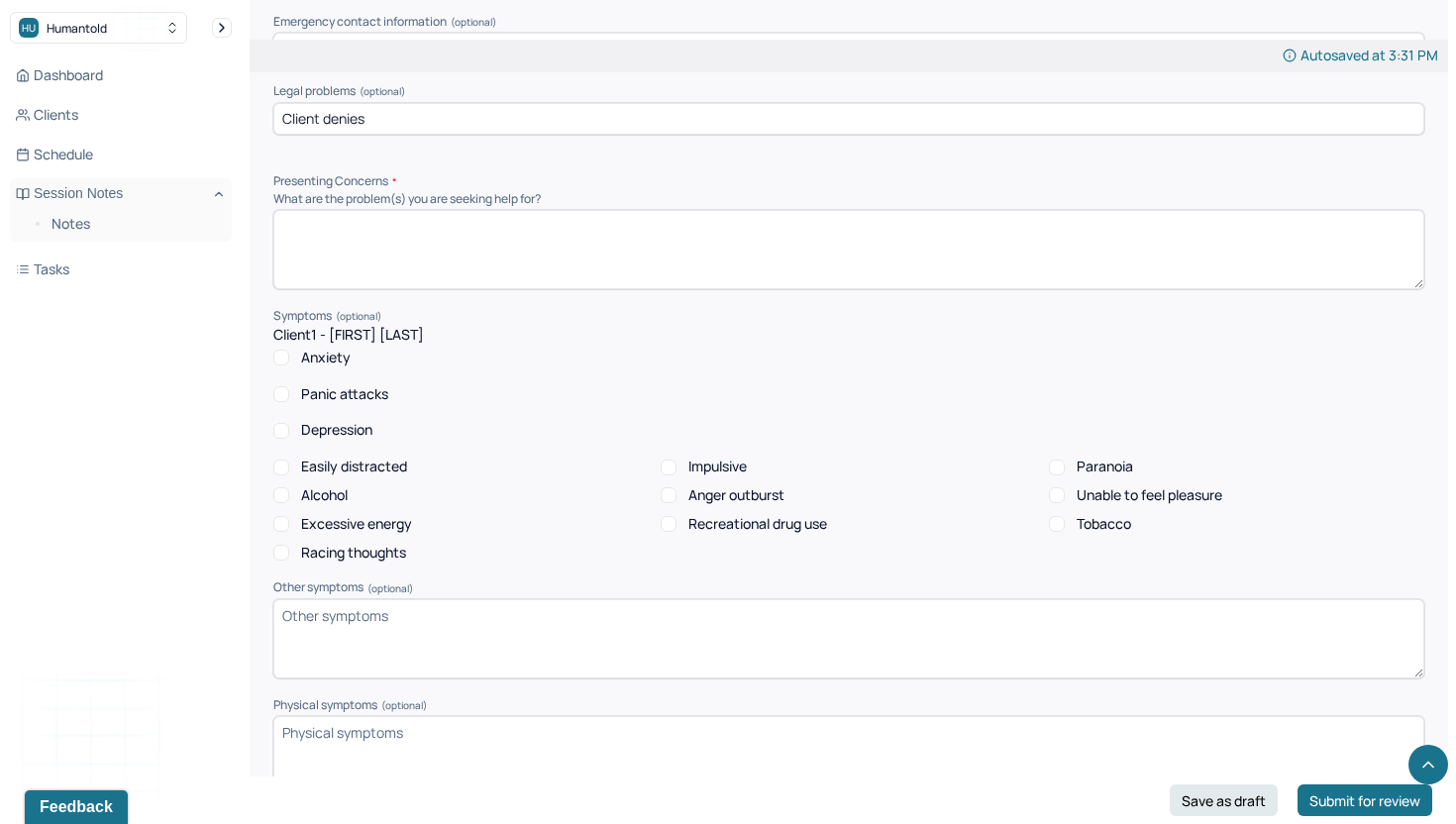 type on "Client denies" 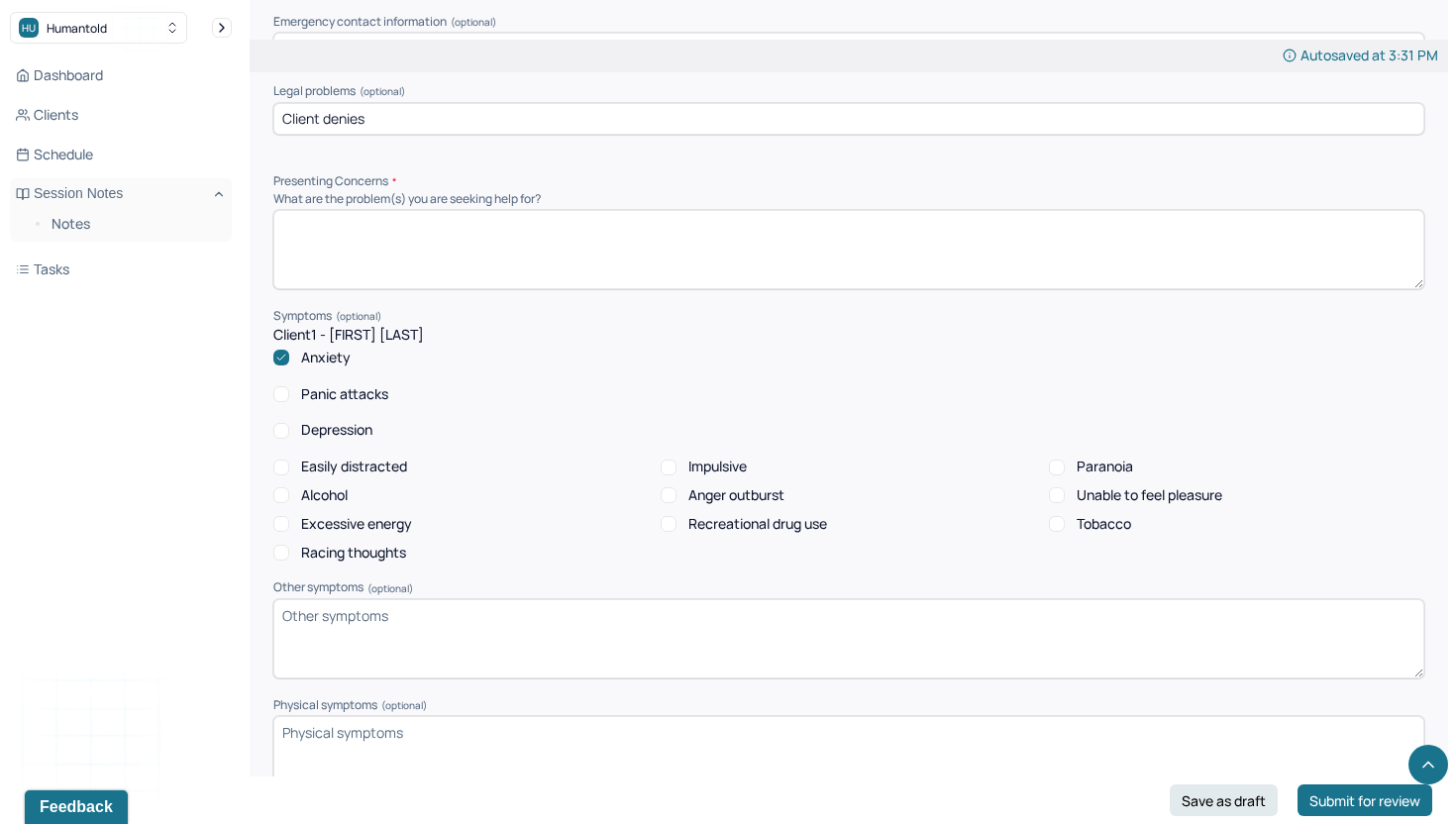checkbox on "true" 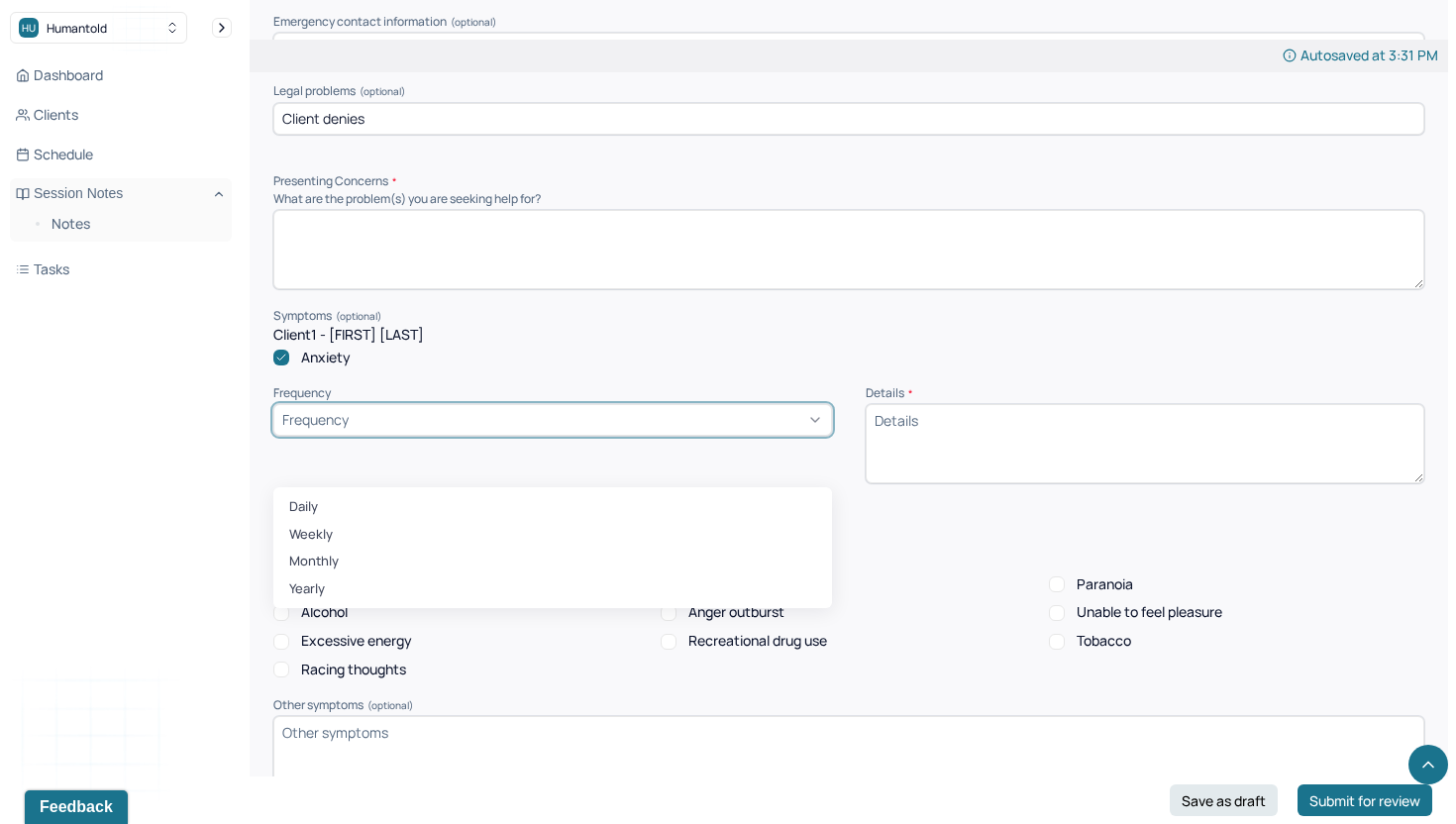 click on "Frequency" at bounding box center (553, 420) 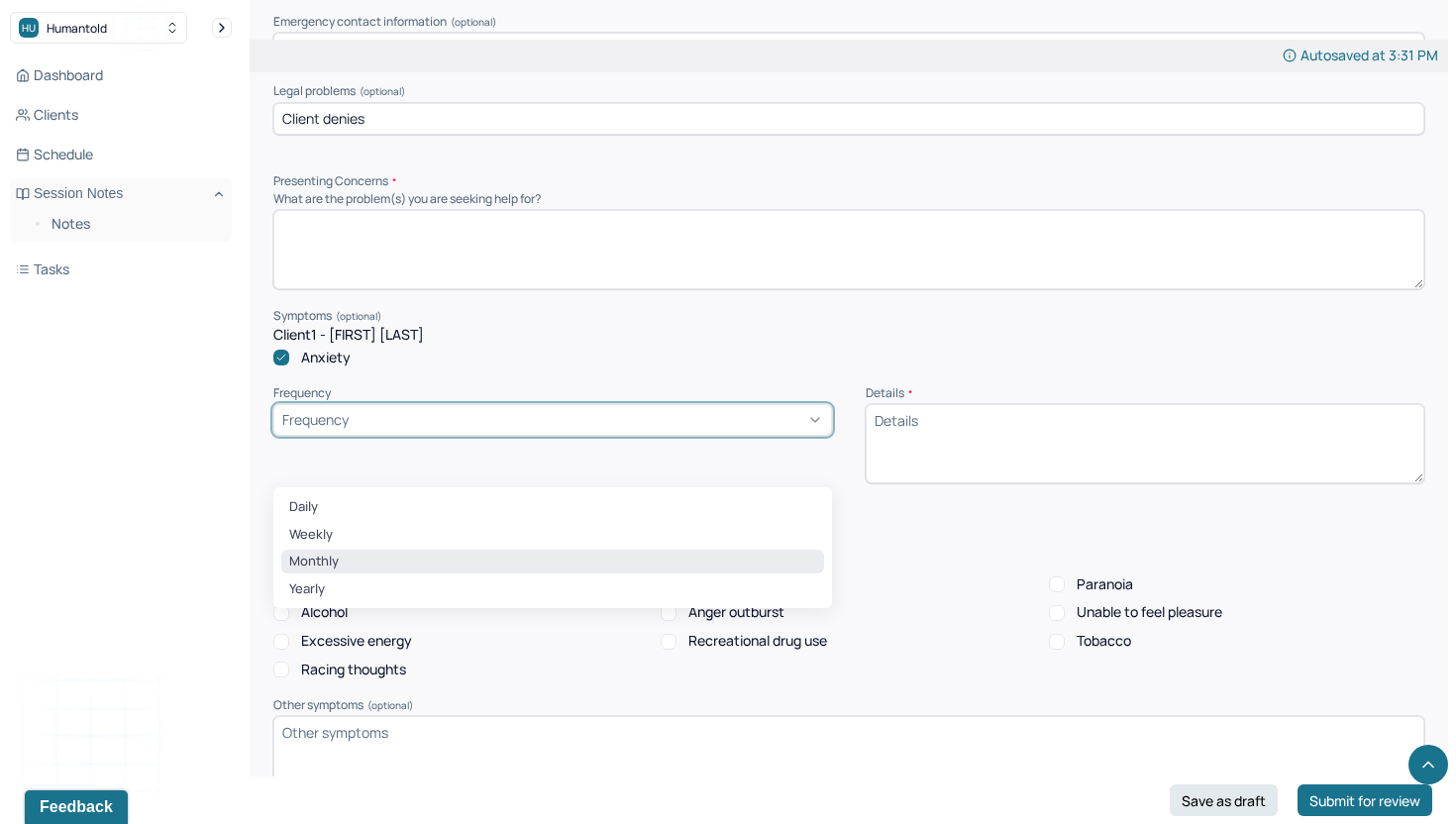 click on "Monthly" at bounding box center [553, 562] 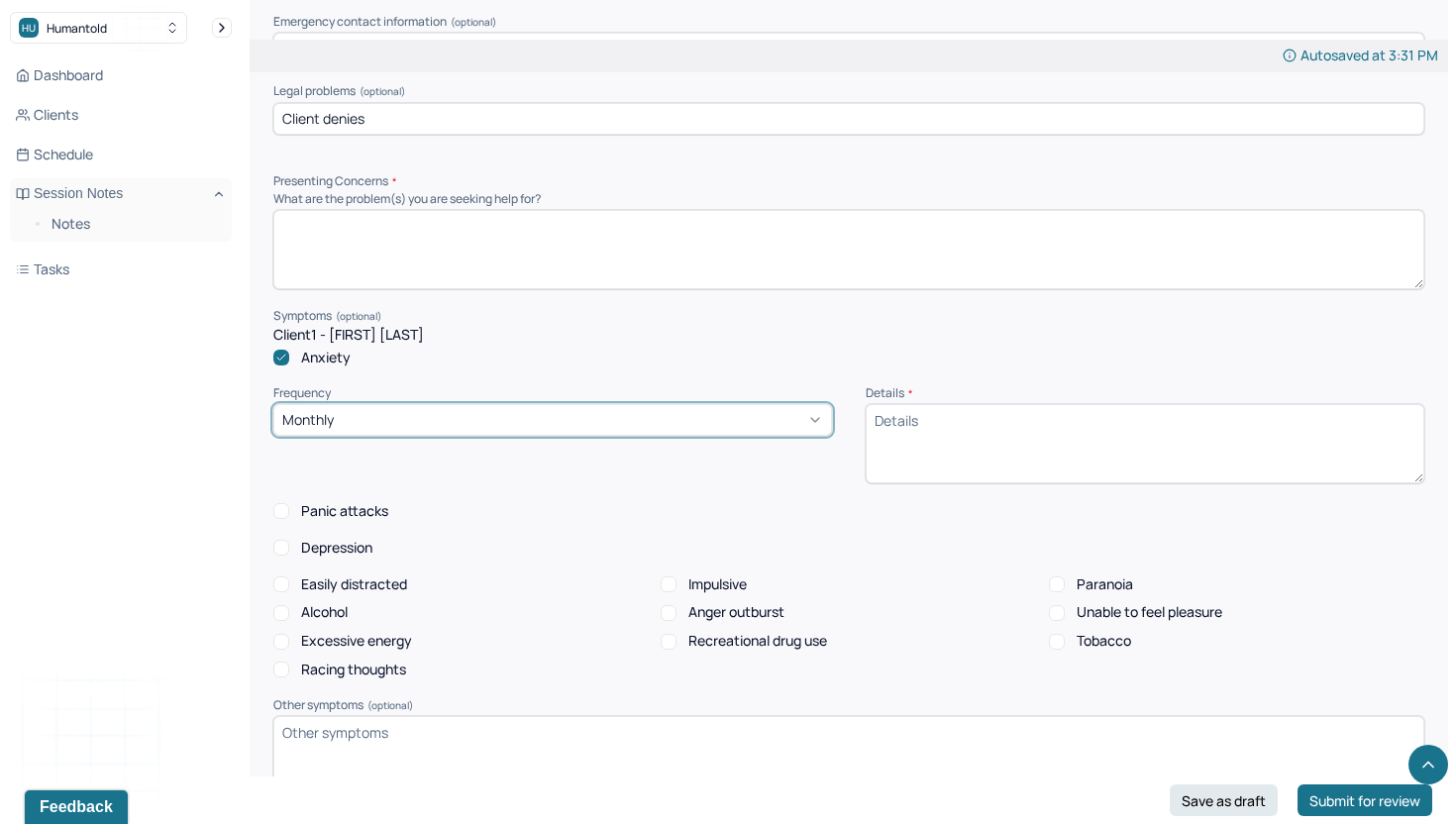 click on "Details *" at bounding box center [1145, 444] 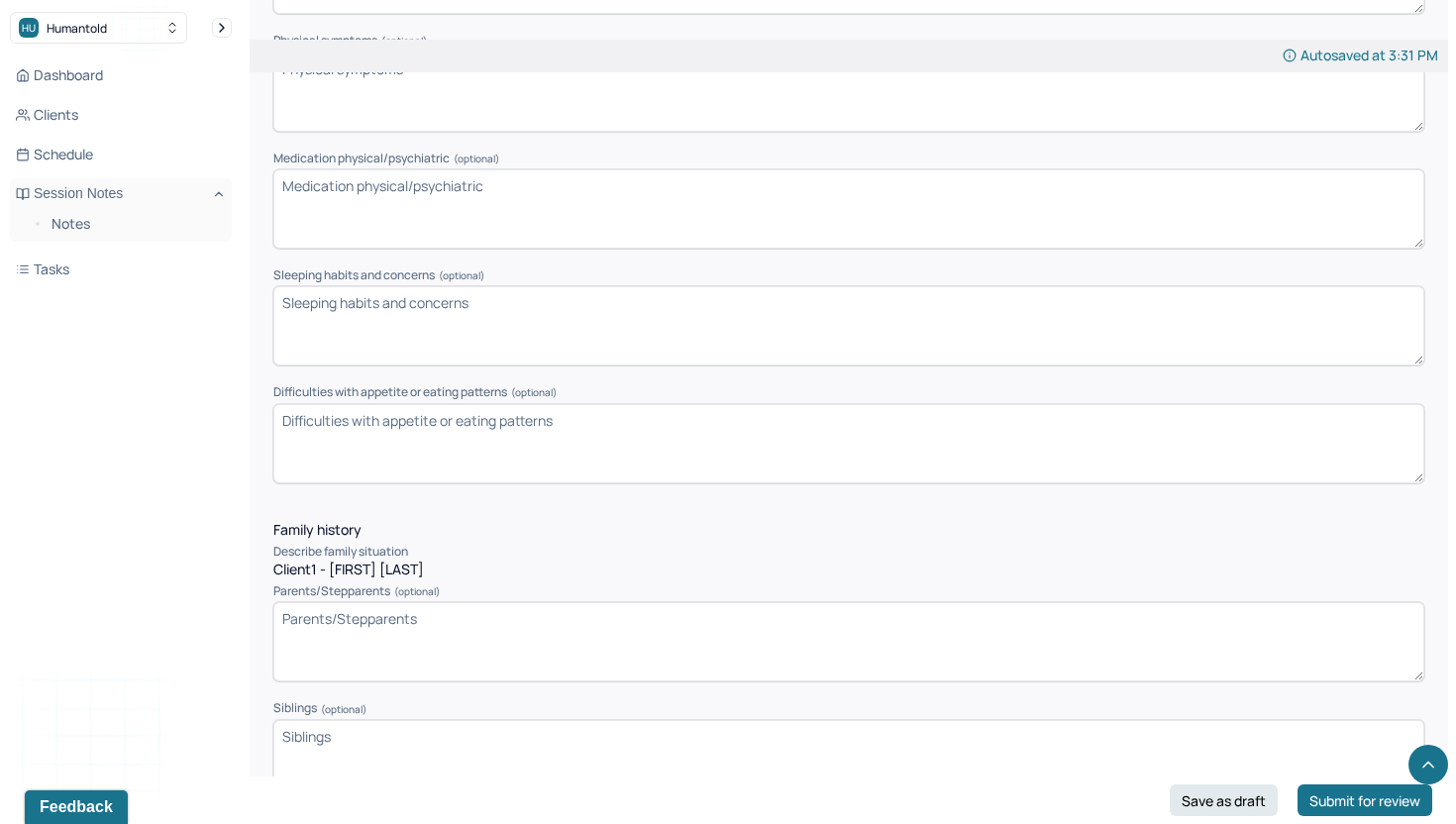 scroll, scrollTop: 2670, scrollLeft: 0, axis: vertical 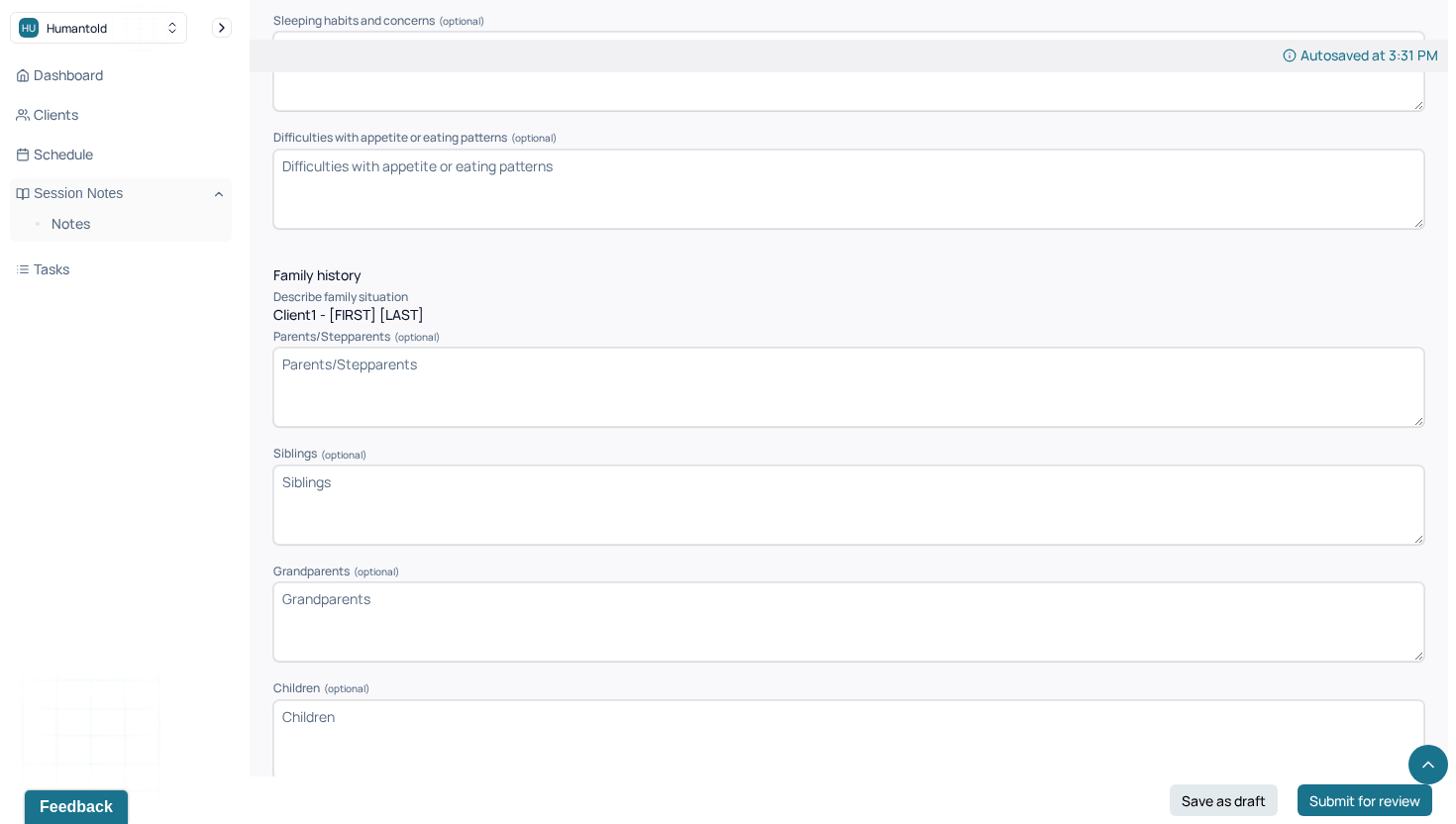 type on "Anxiety will flare up dependent on family interaction" 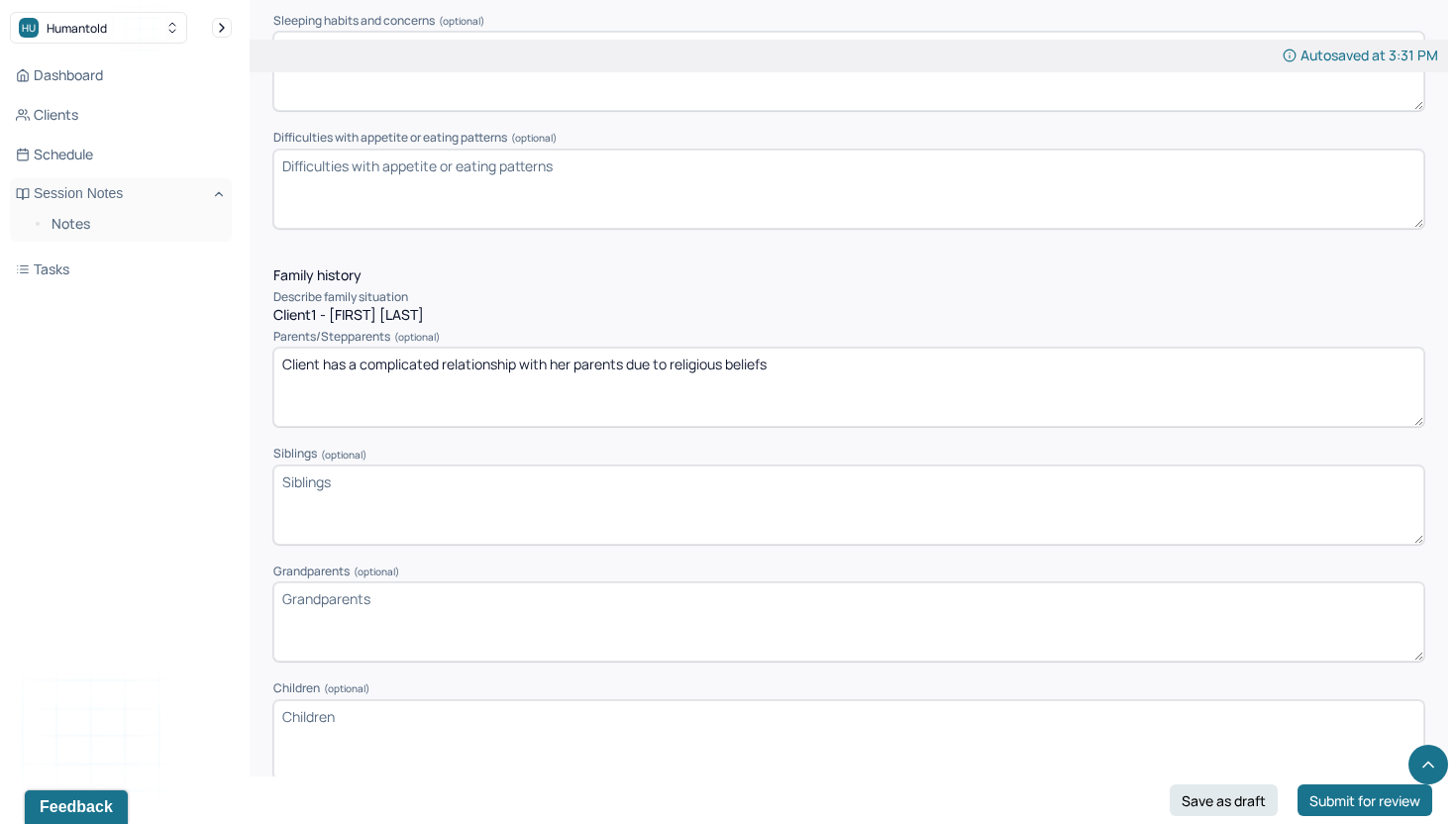 type on "Client has a complicated relationship with her parents due to religious beliefs" 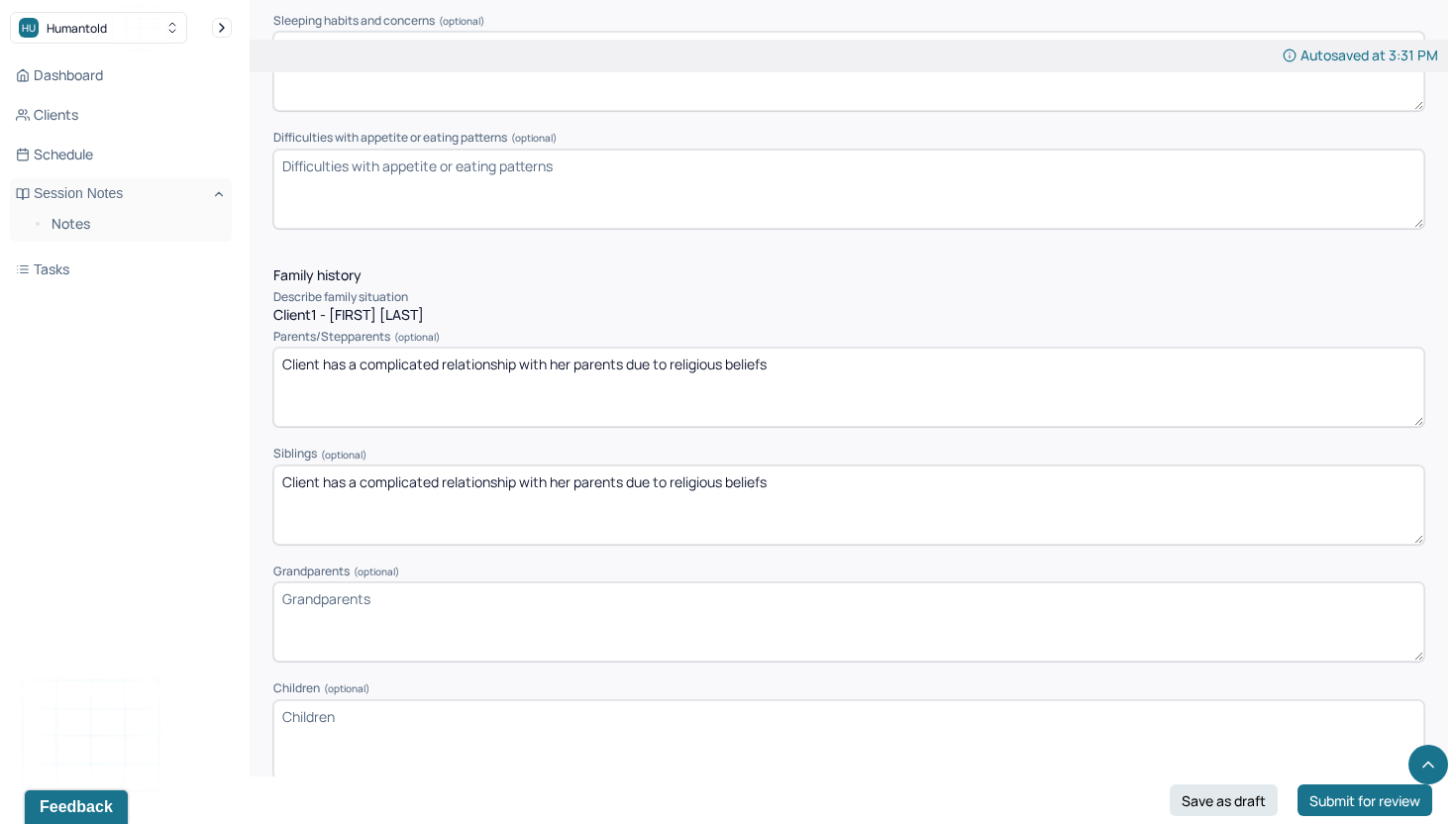 click on "Client has a complicated relationship with her parents due to religious beliefs" at bounding box center [849, 505] 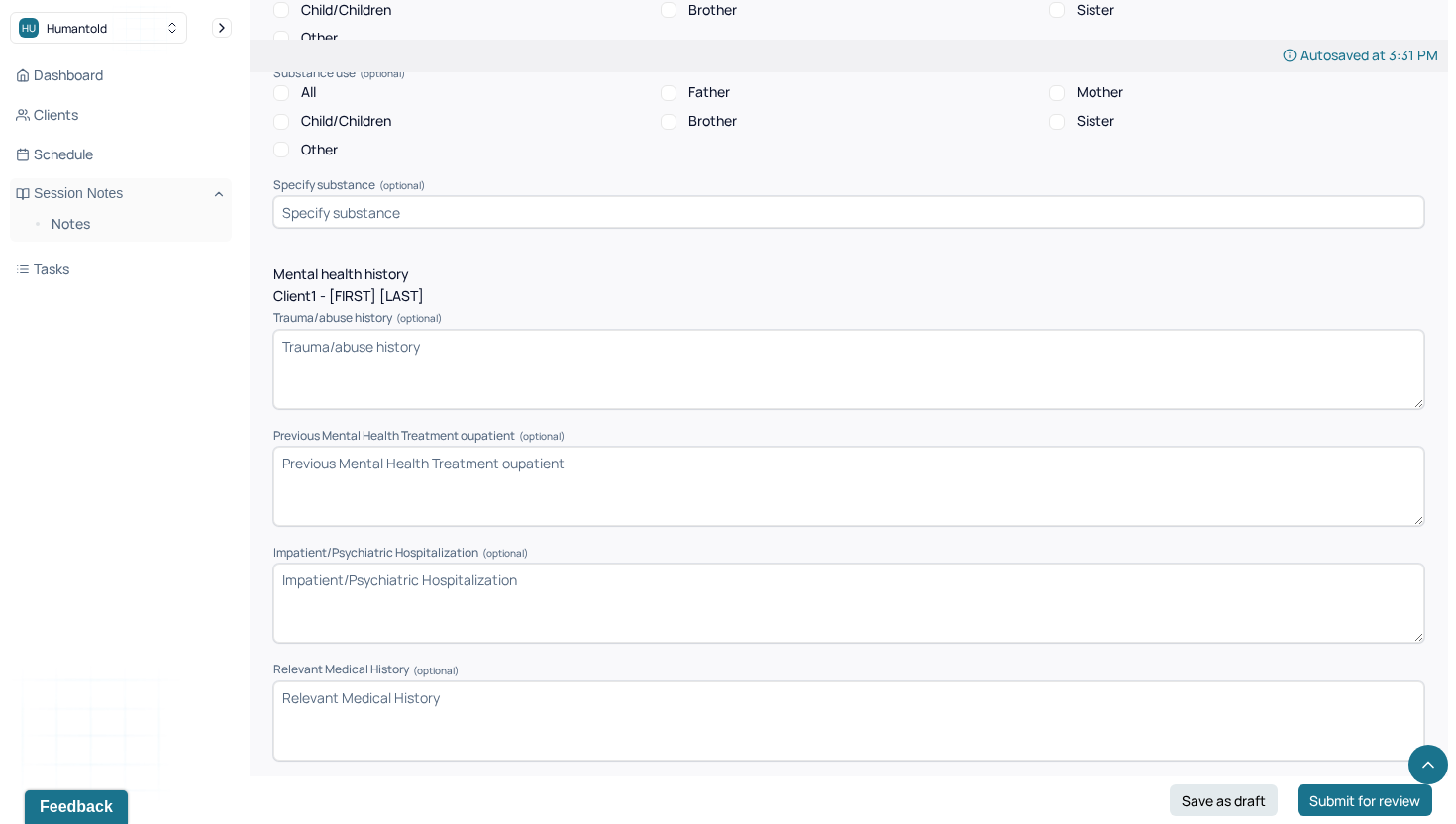 scroll, scrollTop: 4231, scrollLeft: 0, axis: vertical 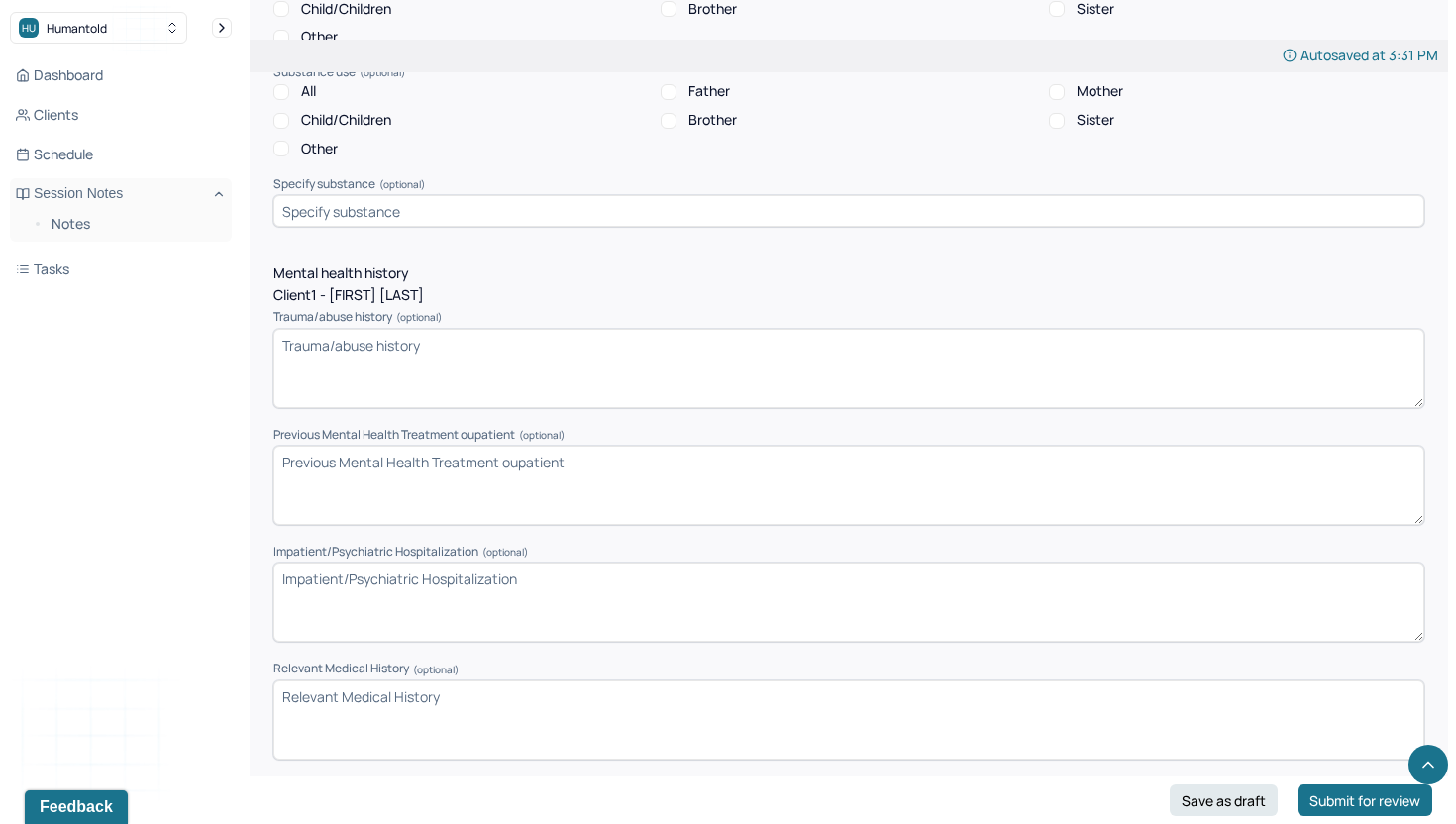 type on "Client has a complicated relationship with her siblings due to religious beliefs" 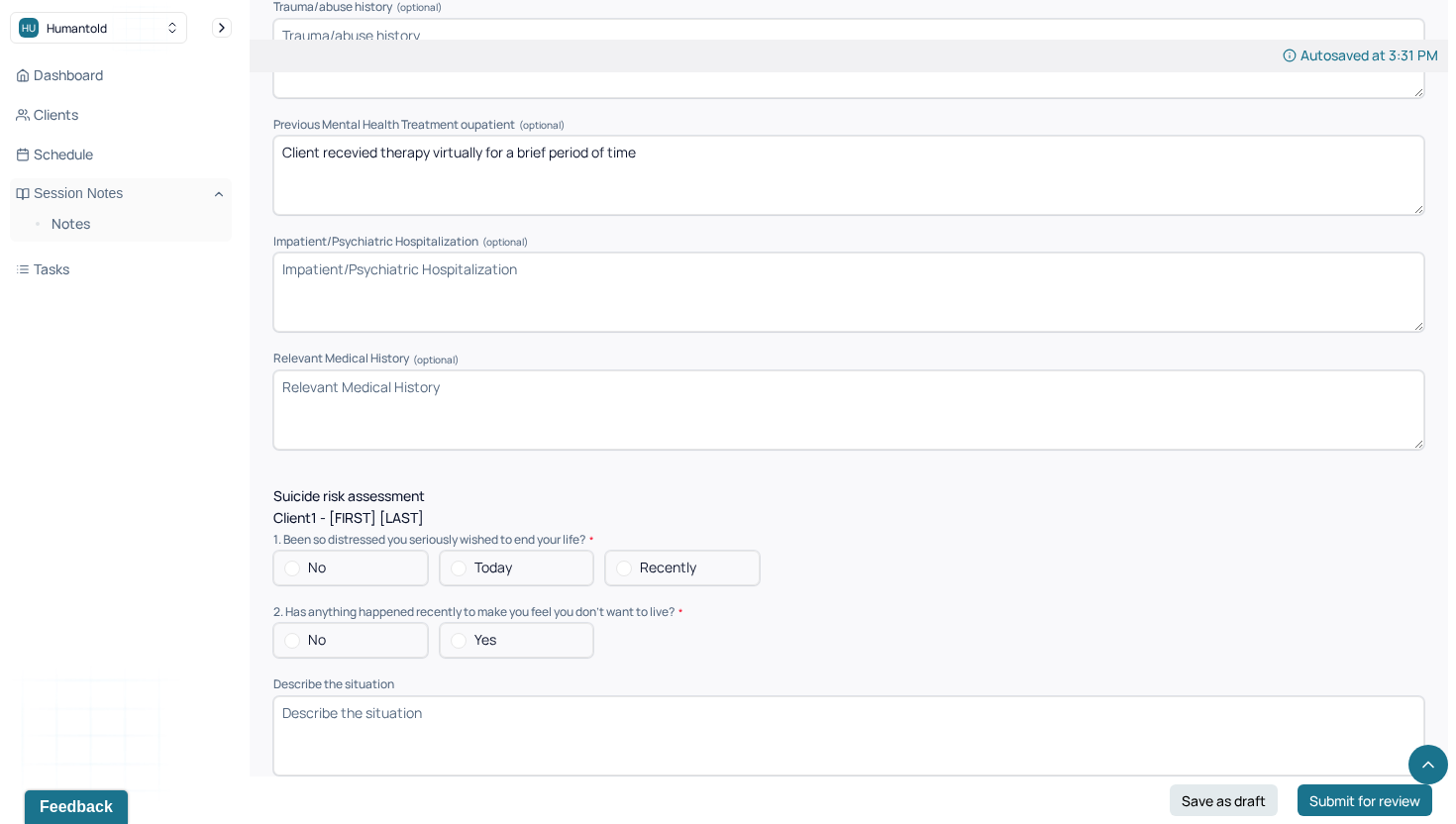 scroll, scrollTop: 4544, scrollLeft: 0, axis: vertical 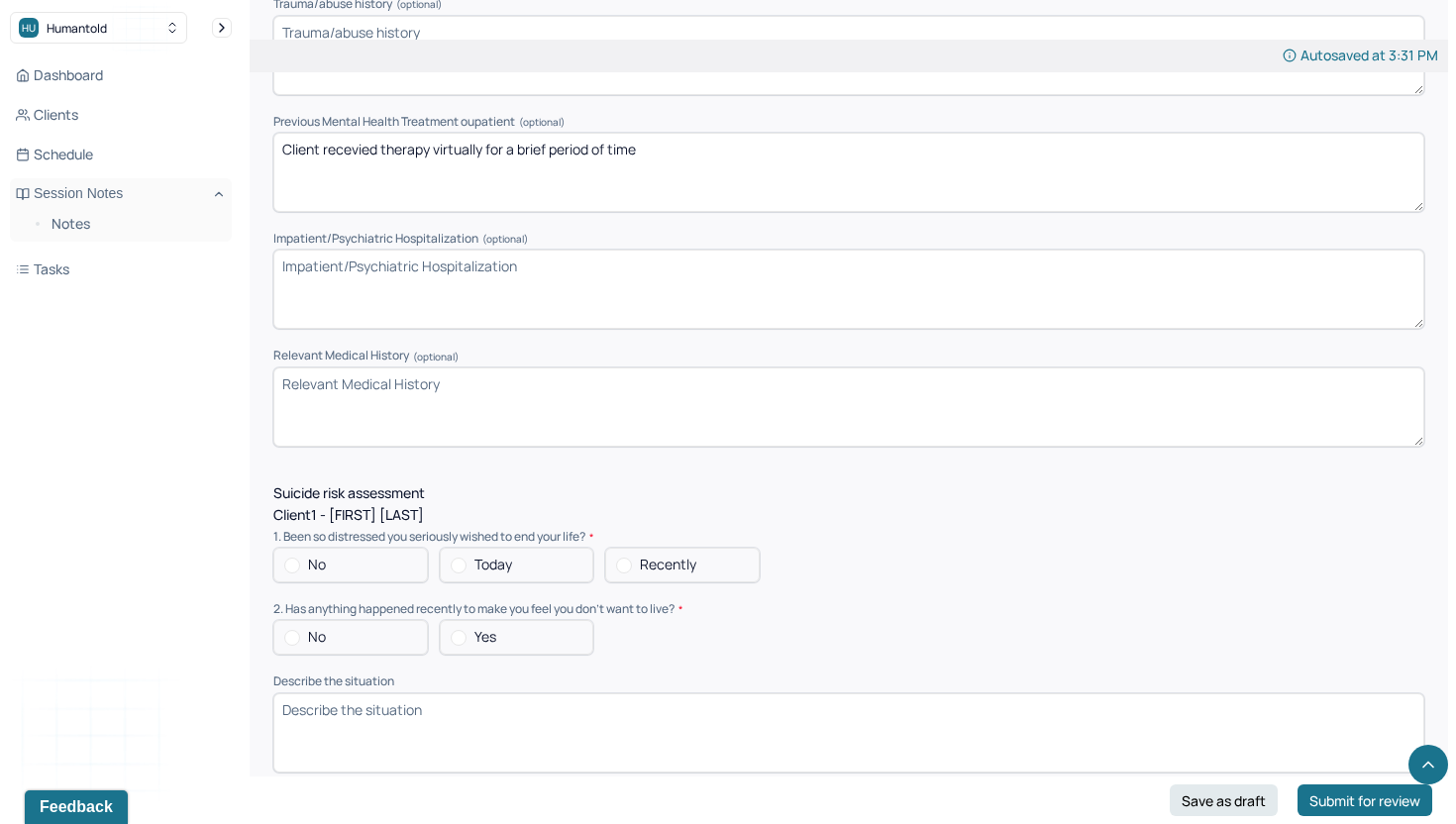type on "Client recevied therapy virtually for a brief period of time" 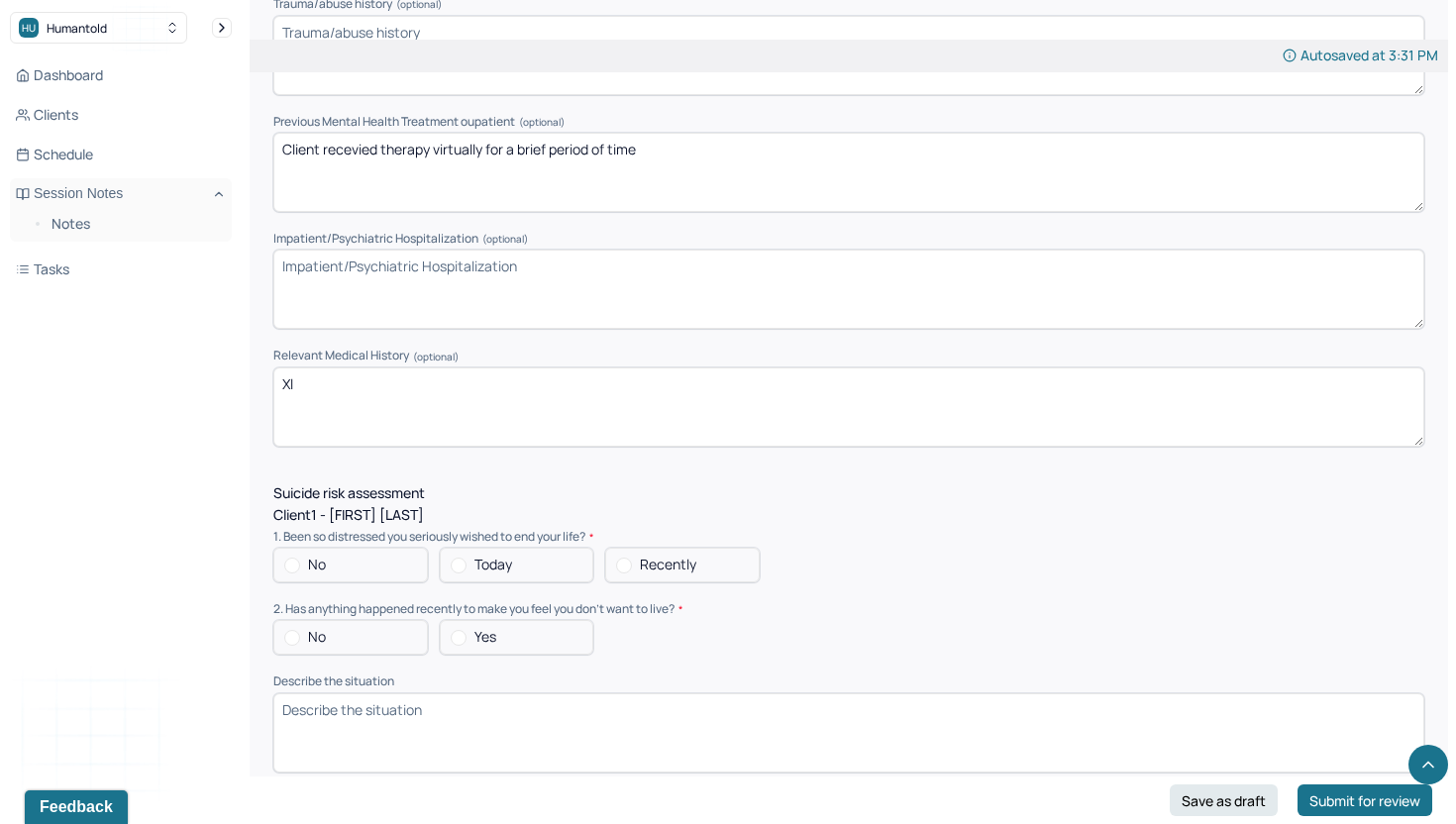 type on "X" 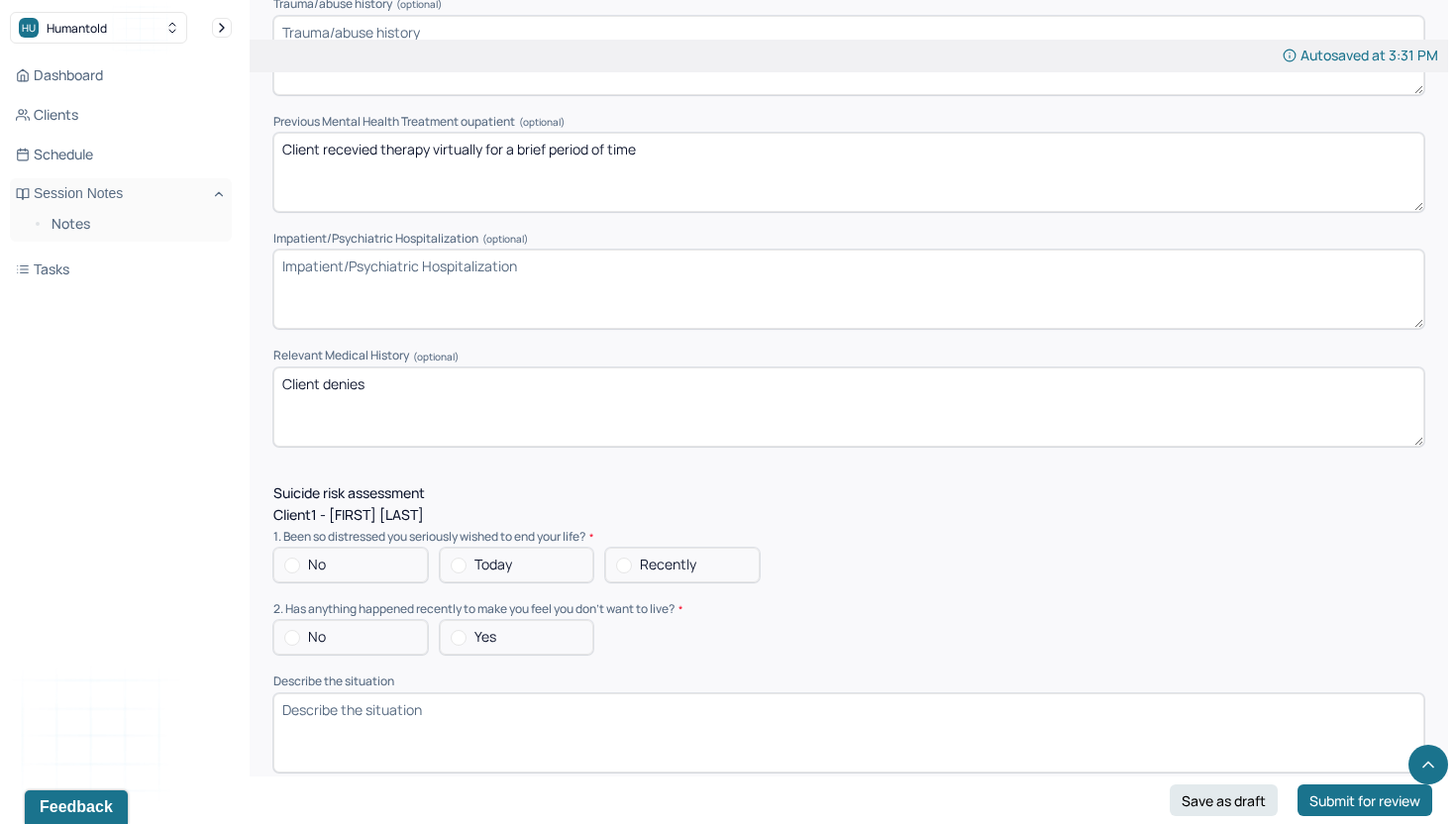 type on "Client denies" 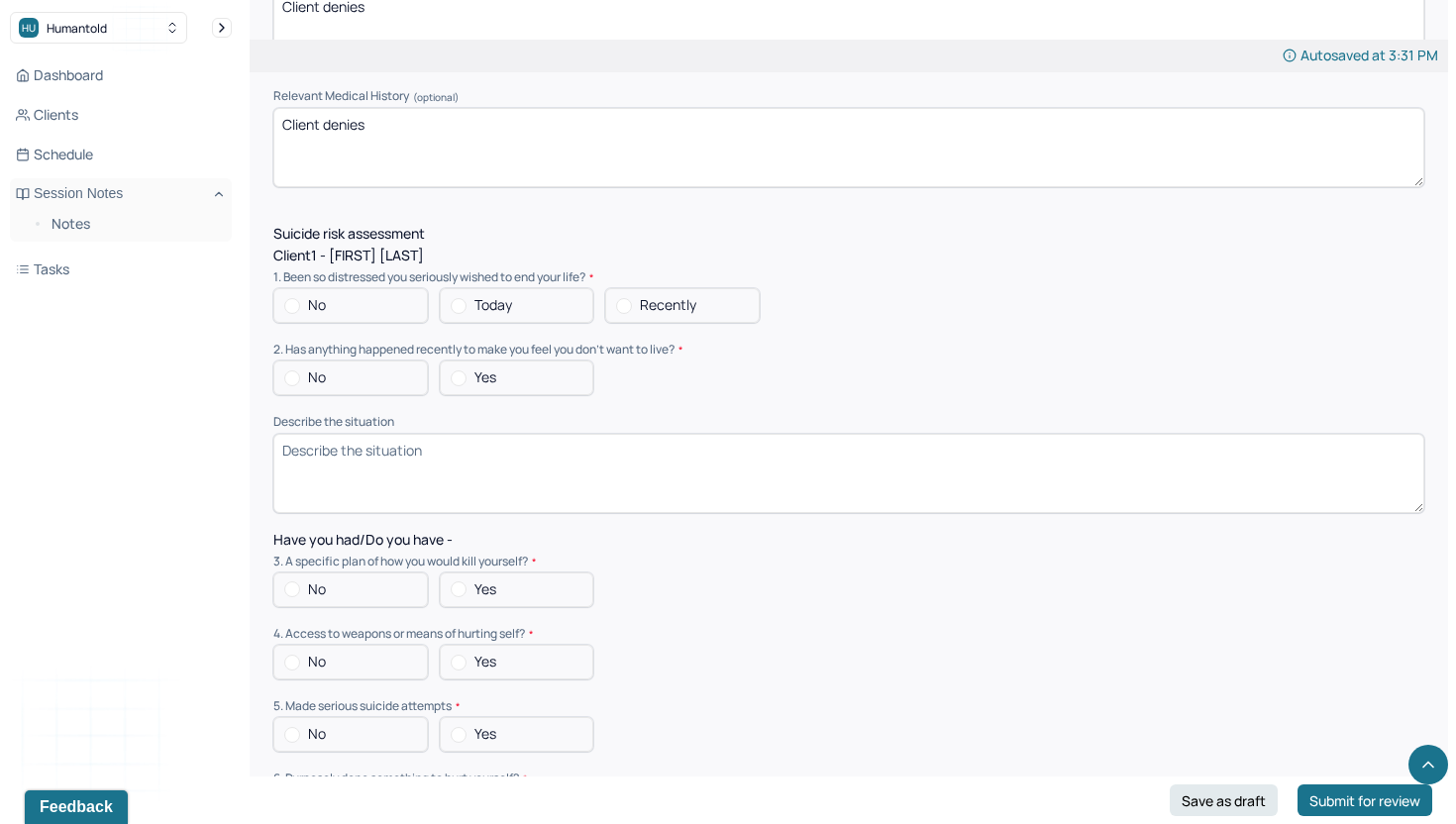 scroll, scrollTop: 4804, scrollLeft: 0, axis: vertical 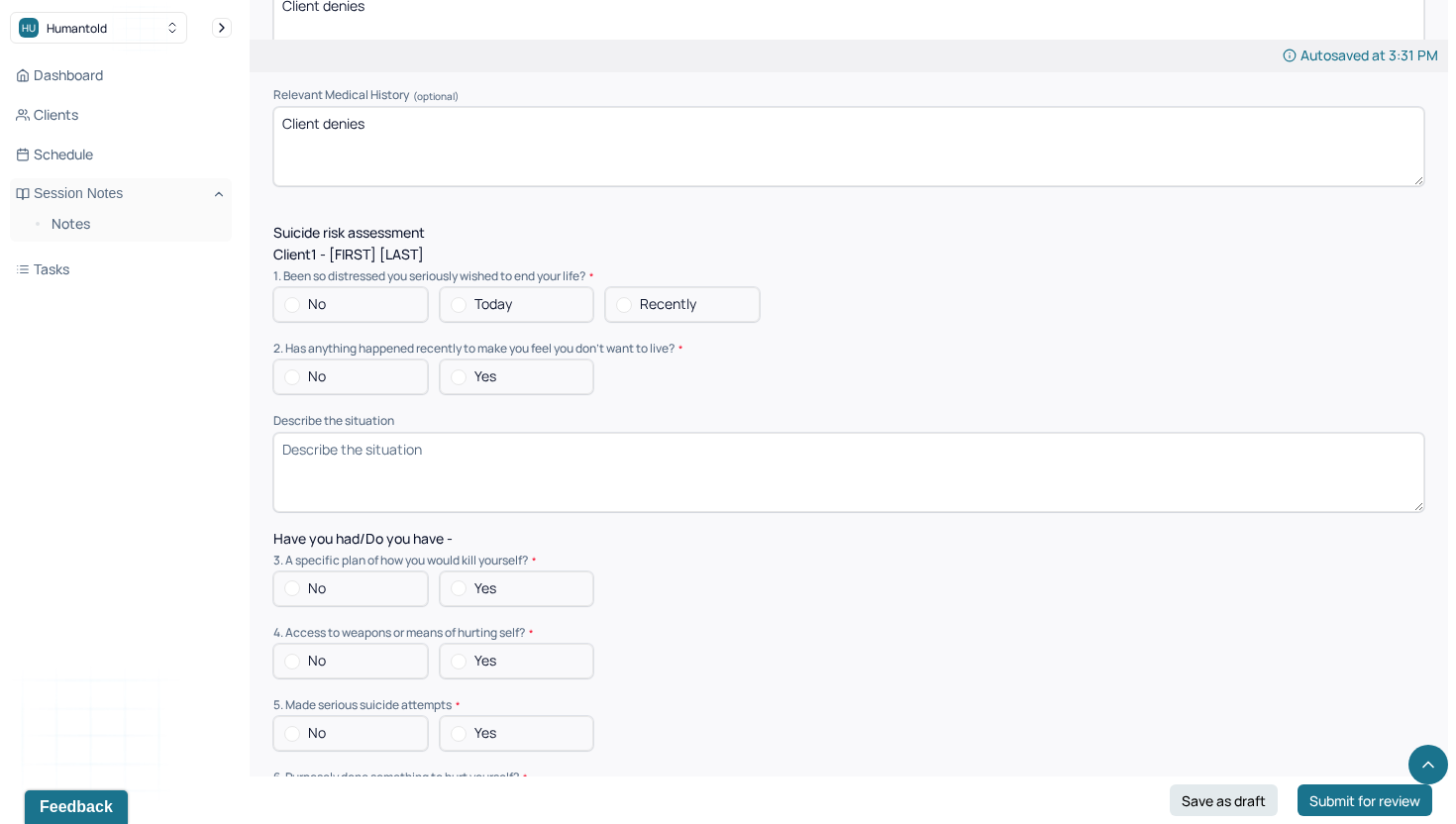 type on "Client denies" 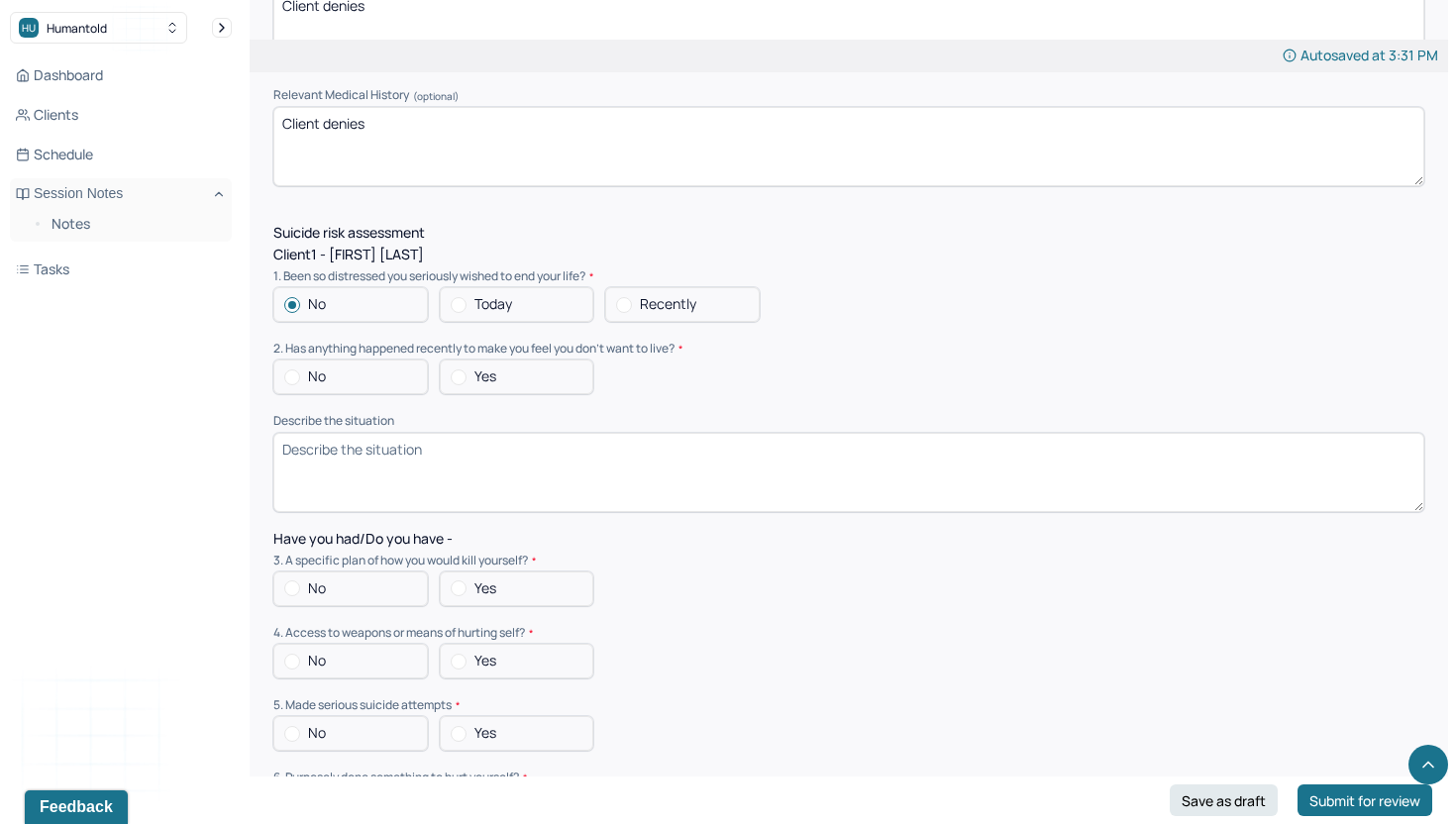 click at bounding box center (292, 377) 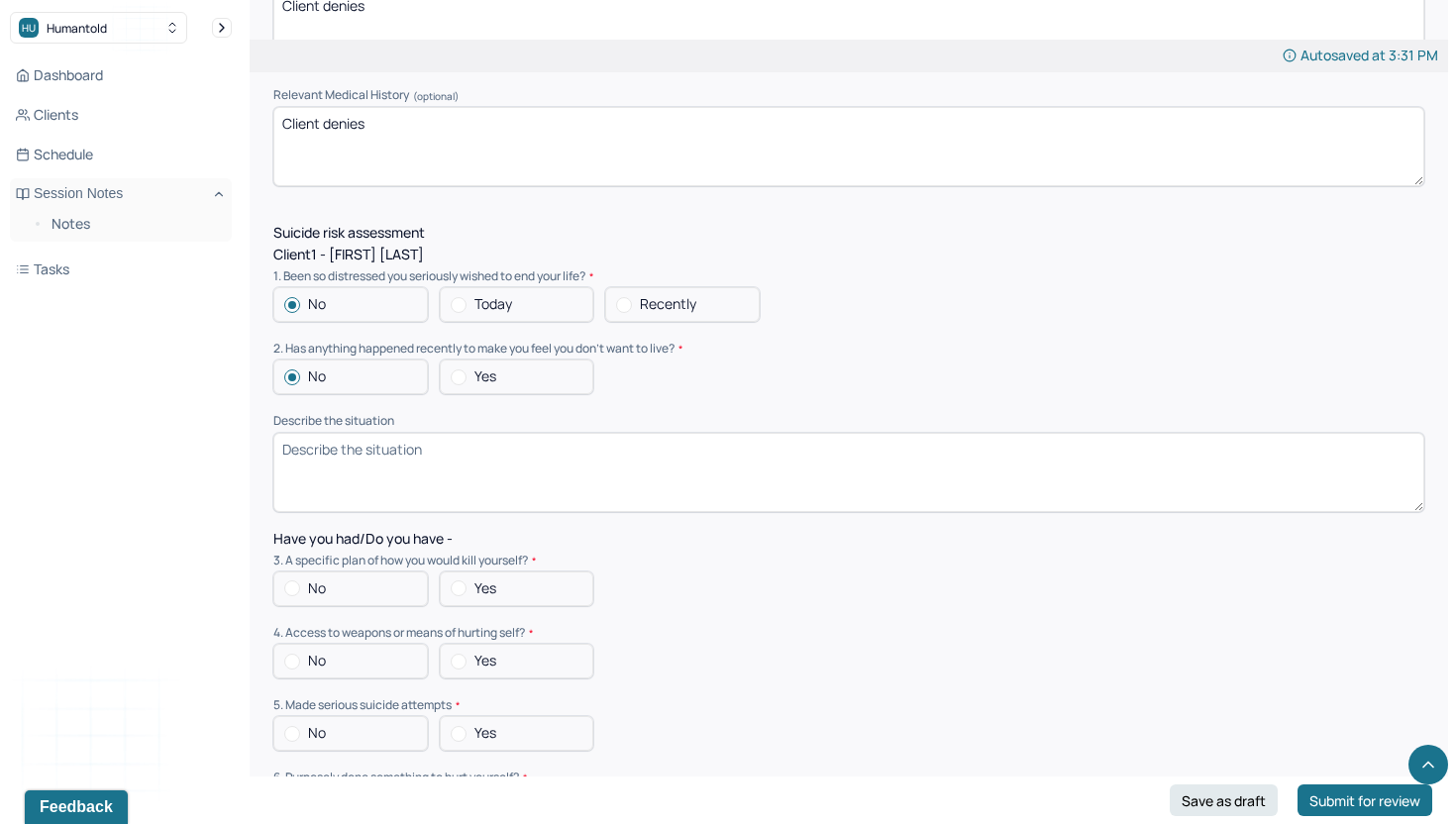 click at bounding box center [292, 377] 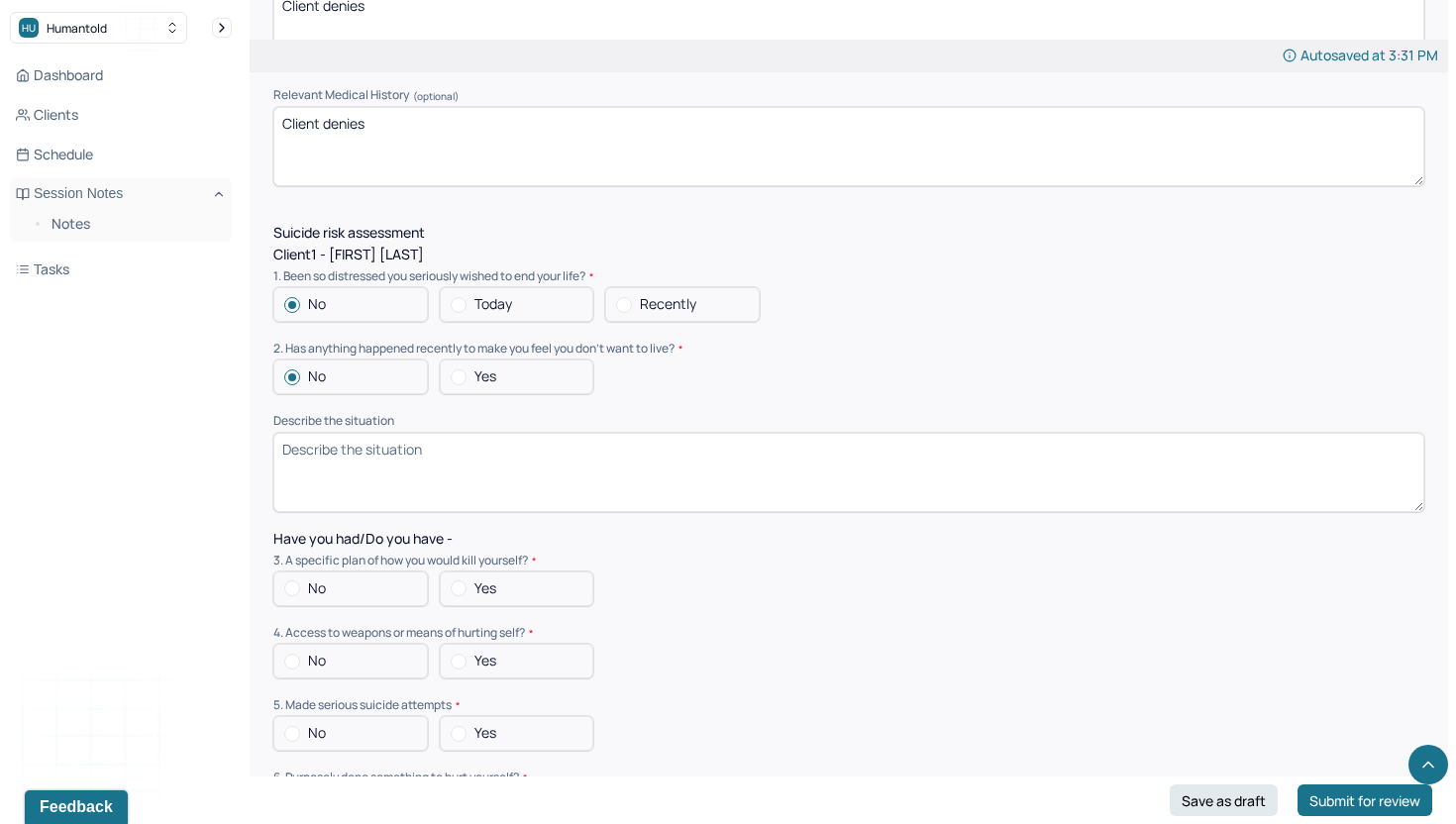 click on "No" at bounding box center (284, 588) 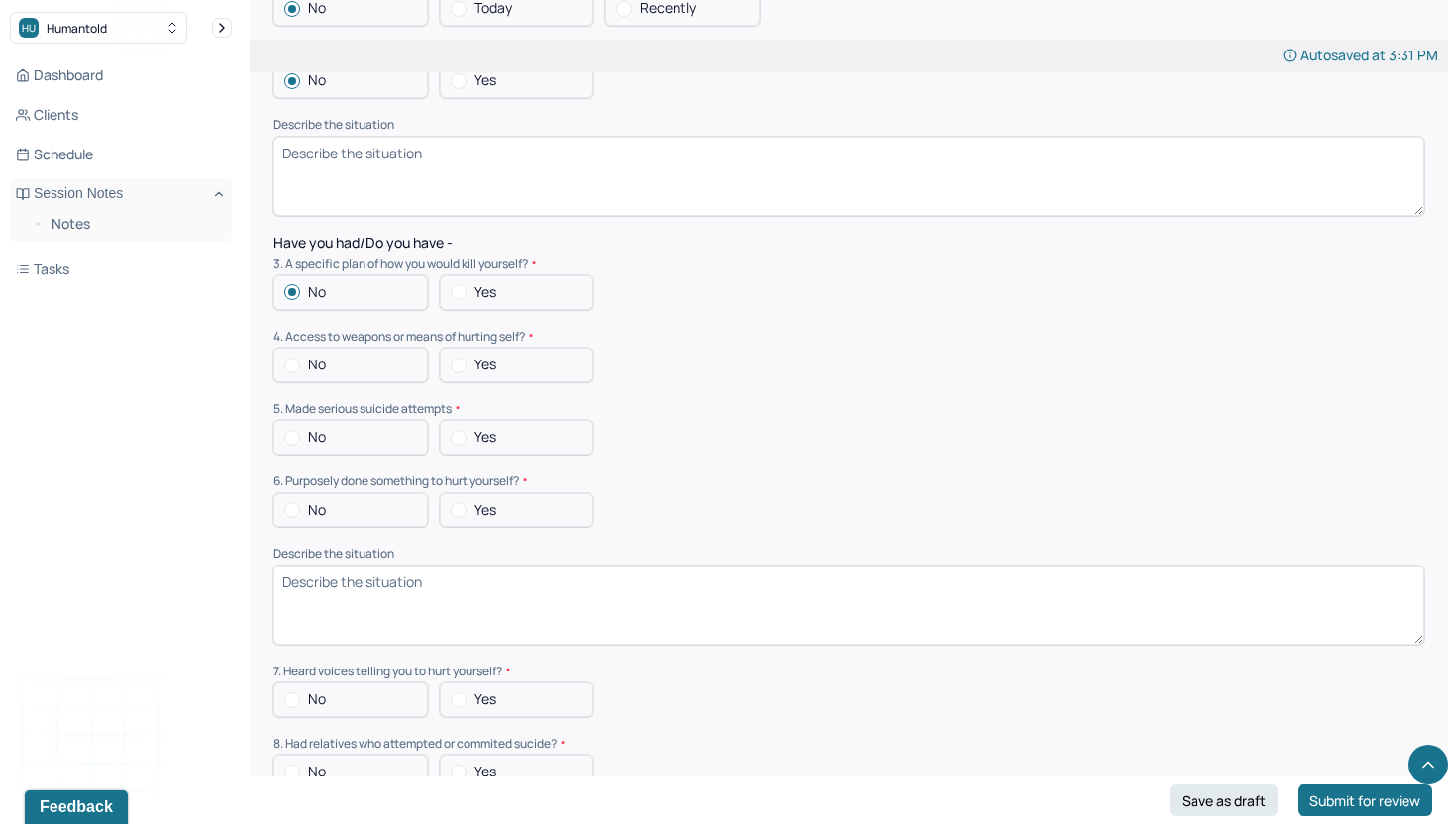 scroll, scrollTop: 5102, scrollLeft: 0, axis: vertical 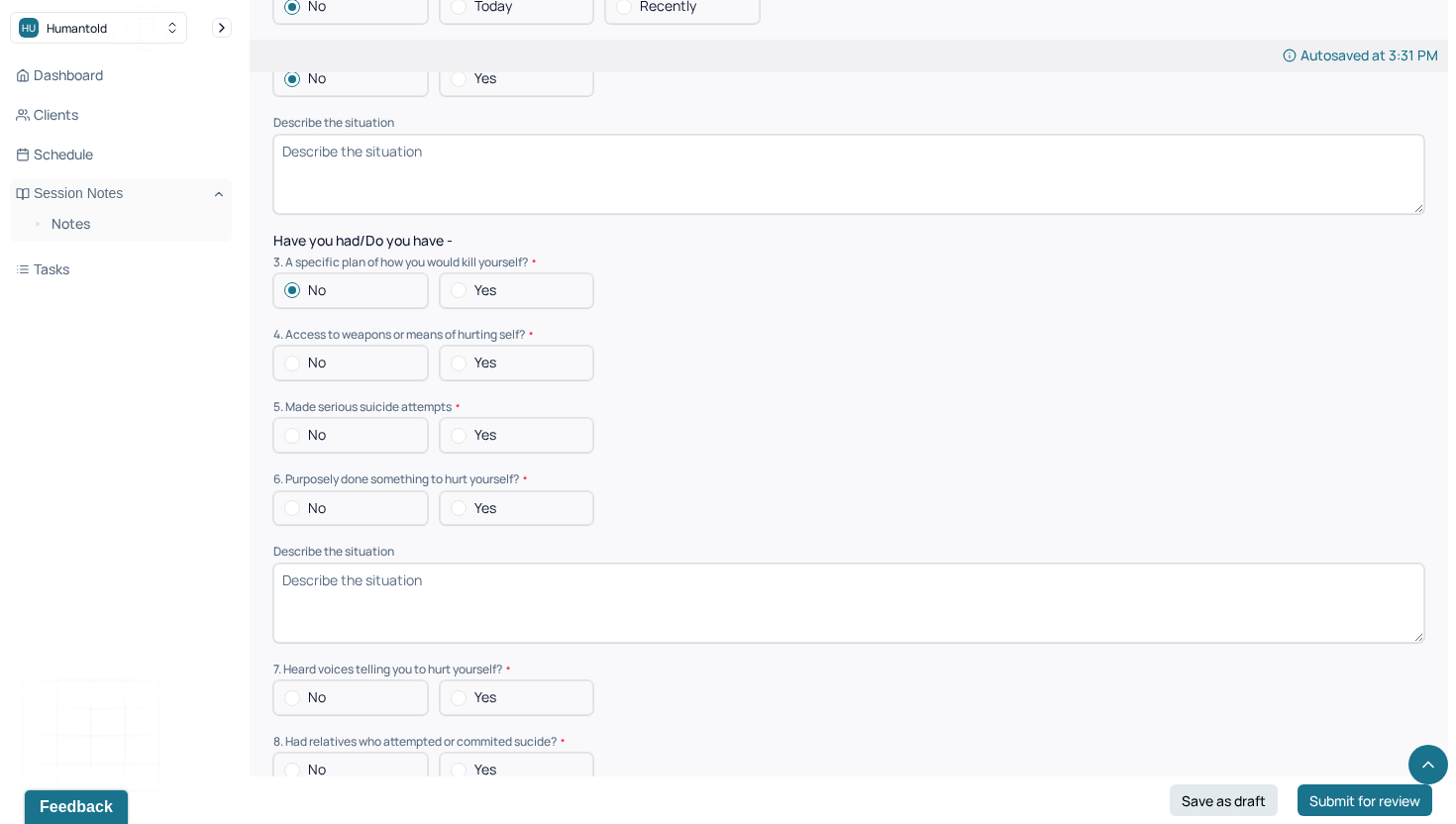 click at bounding box center (292, 363) 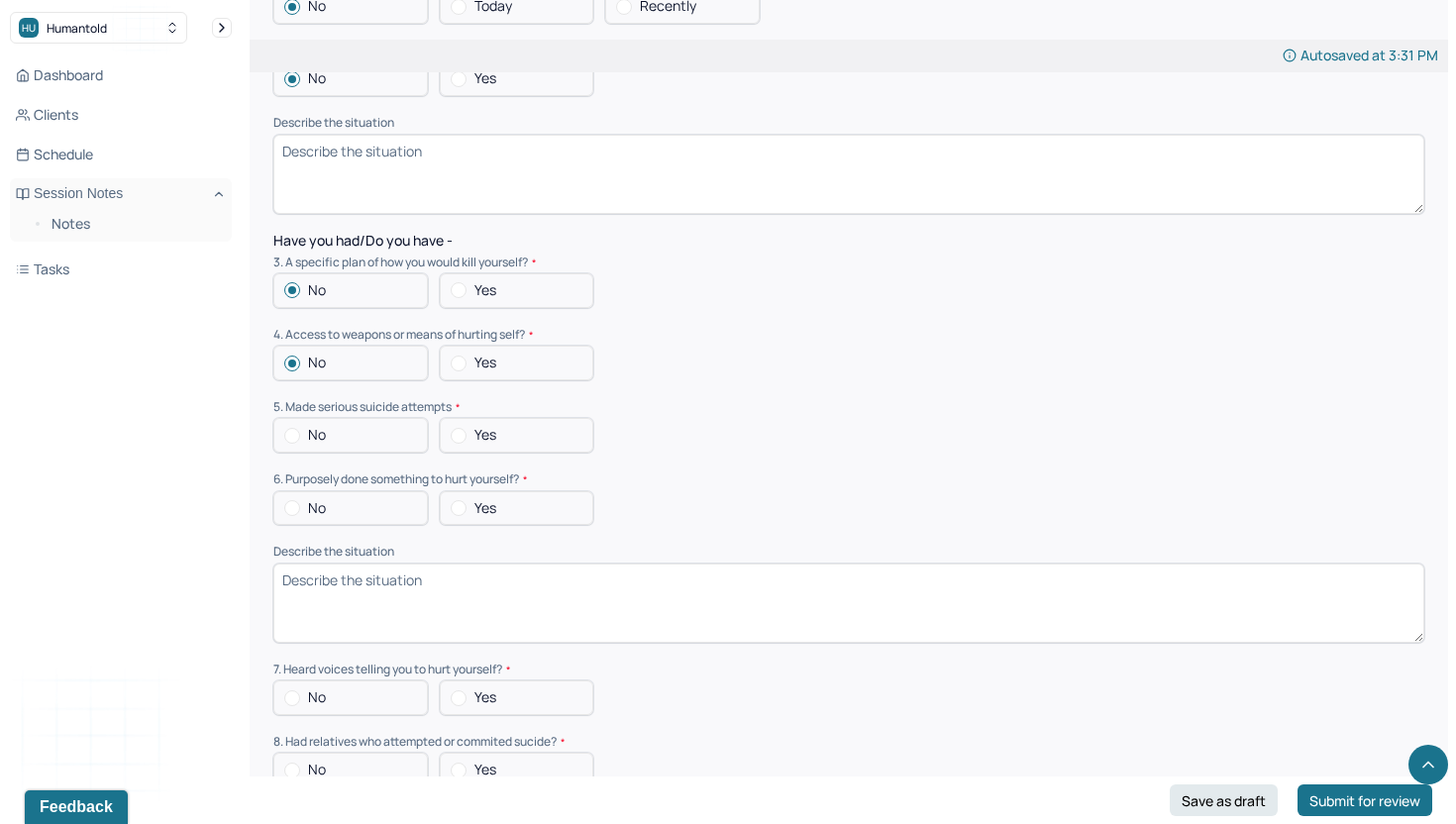click at bounding box center (292, 436) 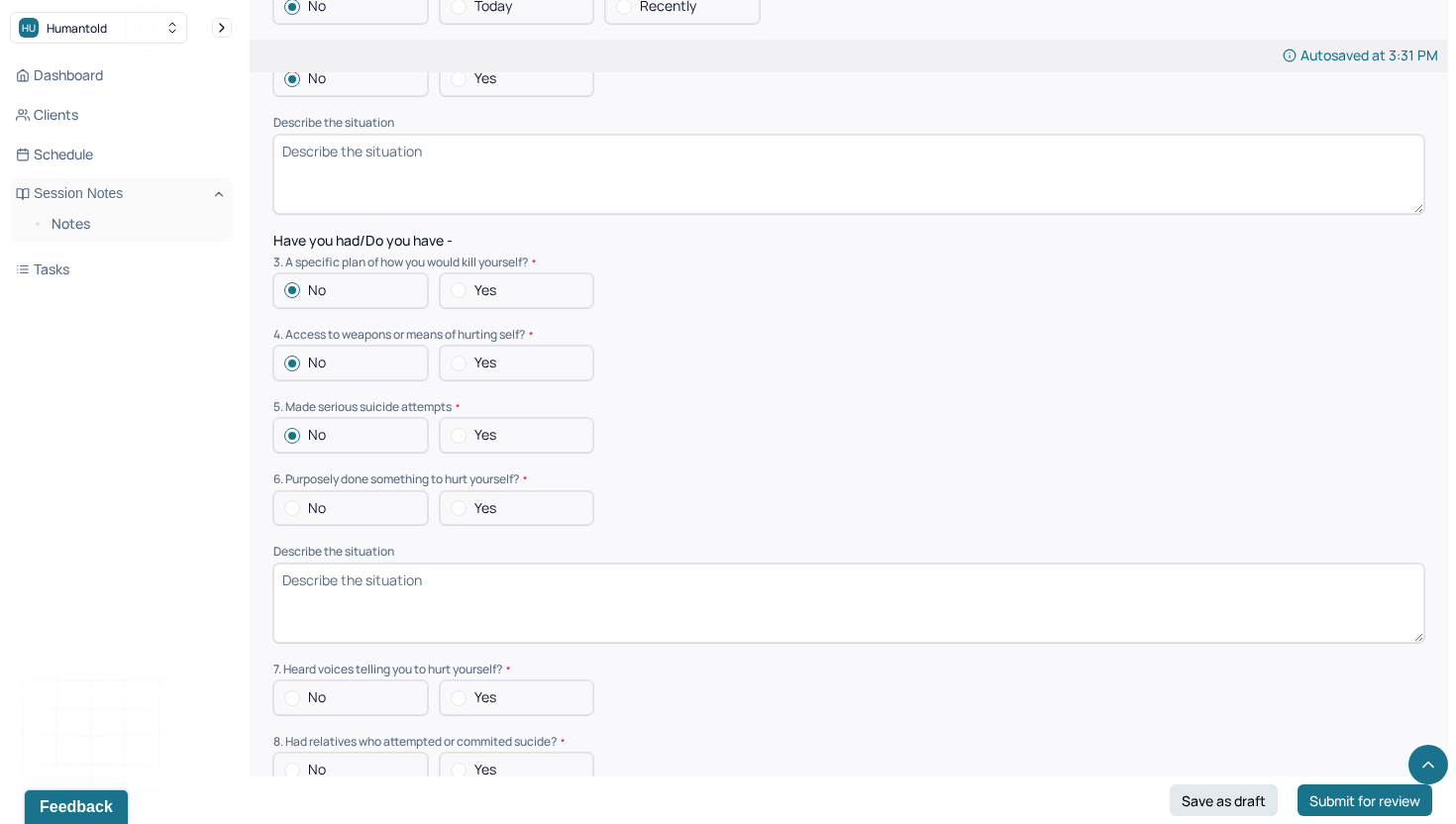 click at bounding box center (292, 508) 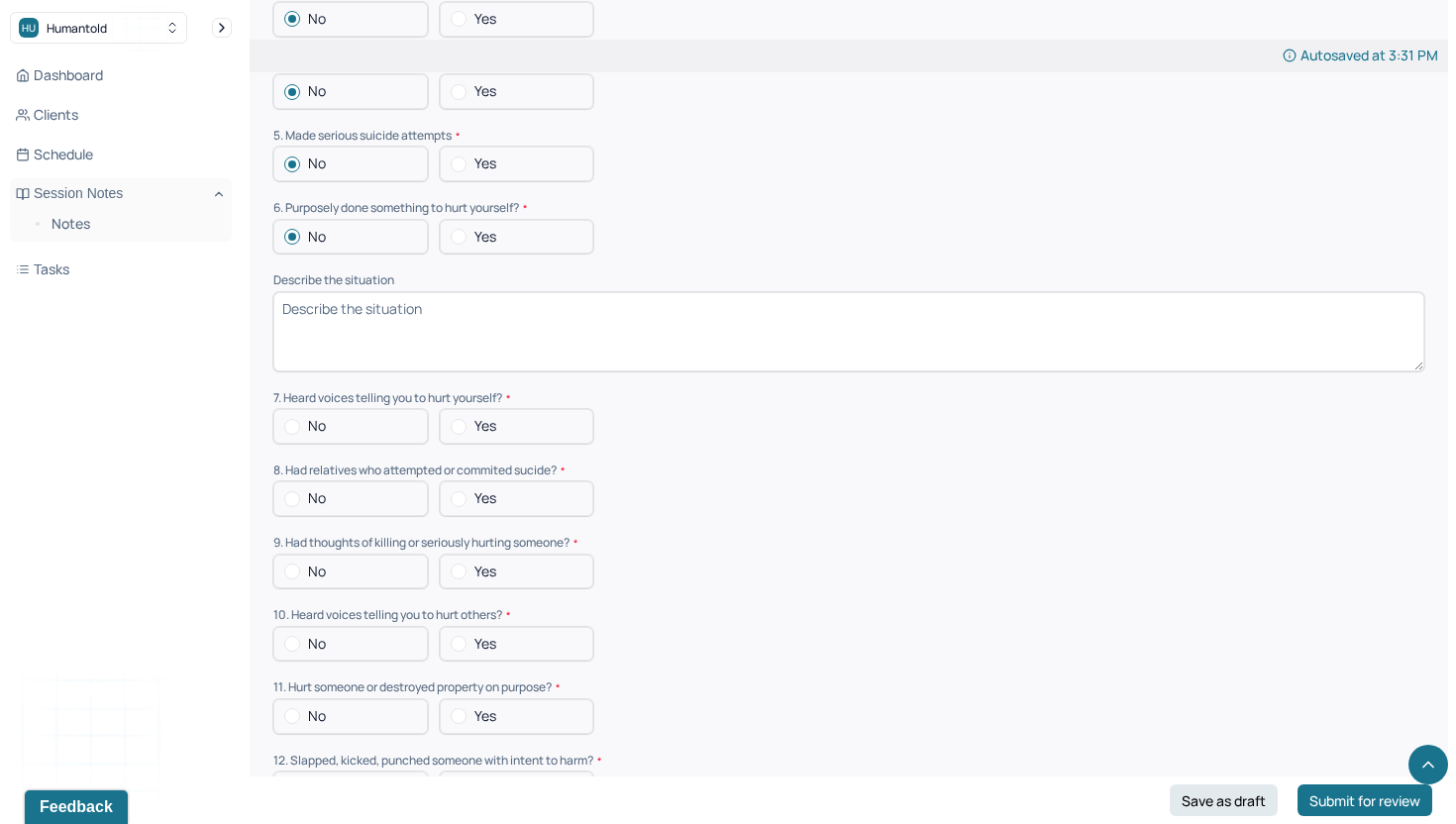 scroll, scrollTop: 5388, scrollLeft: 0, axis: vertical 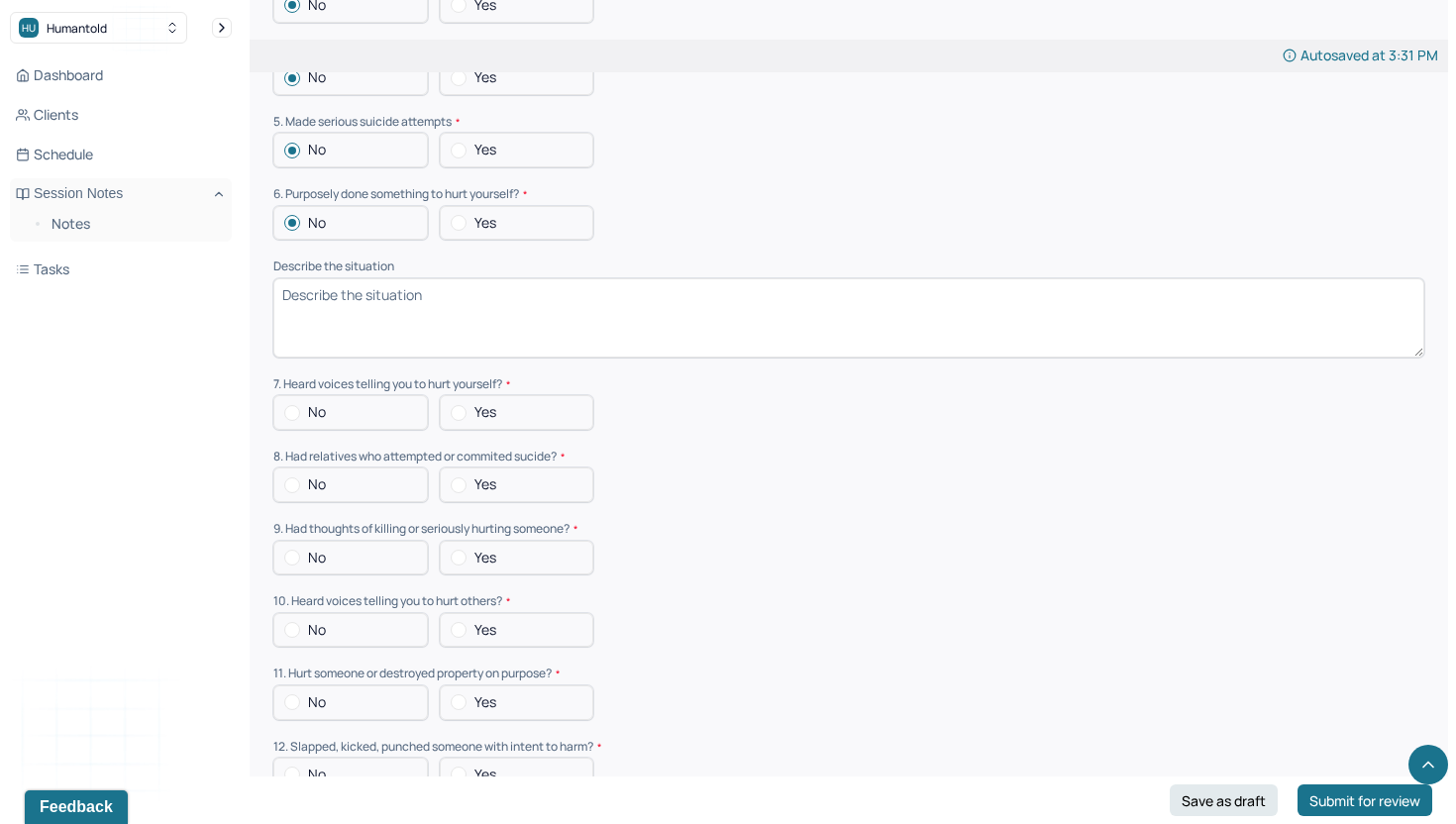 click on "No" at bounding box center [351, 412] 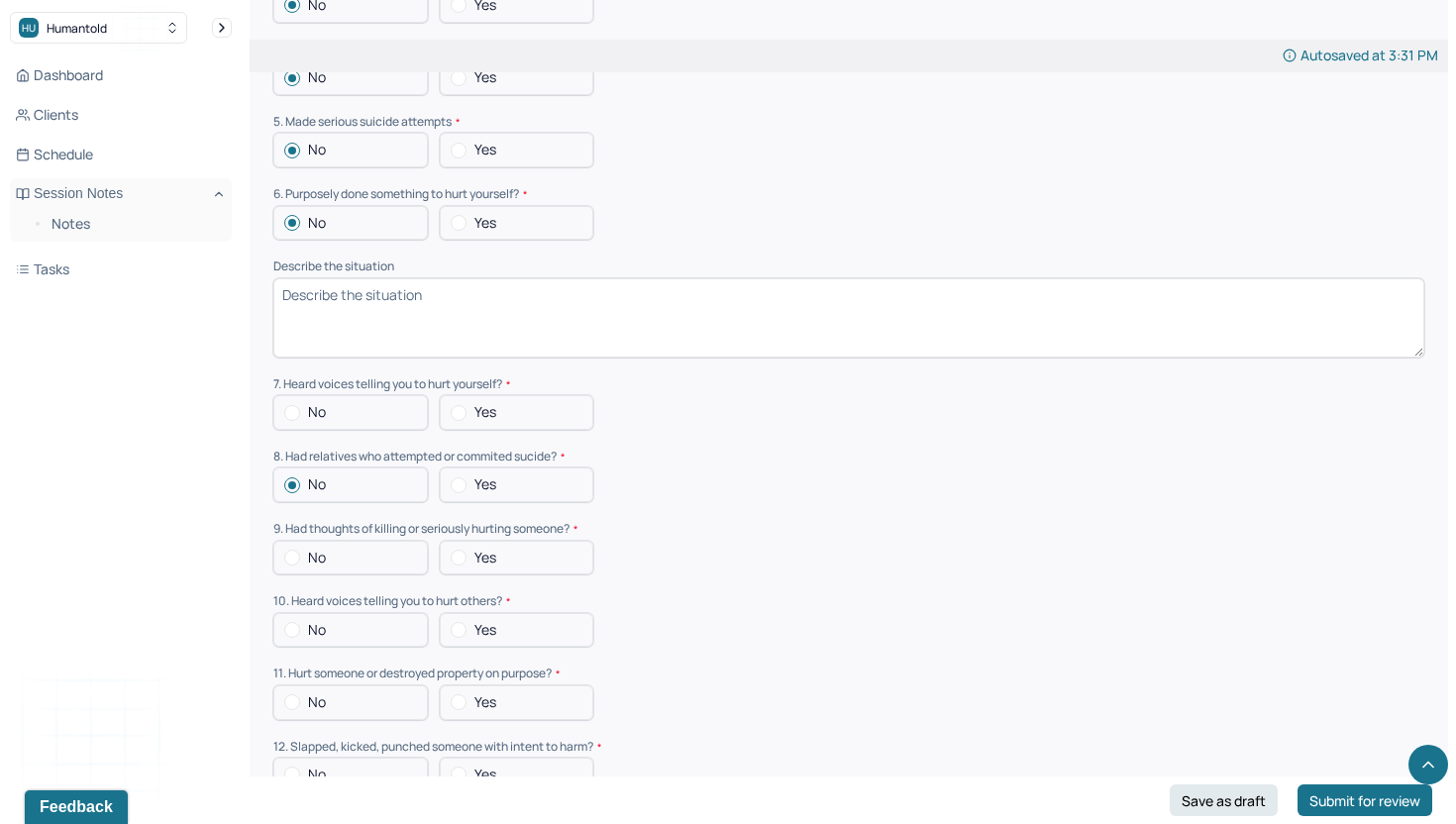 click at bounding box center (292, 413) 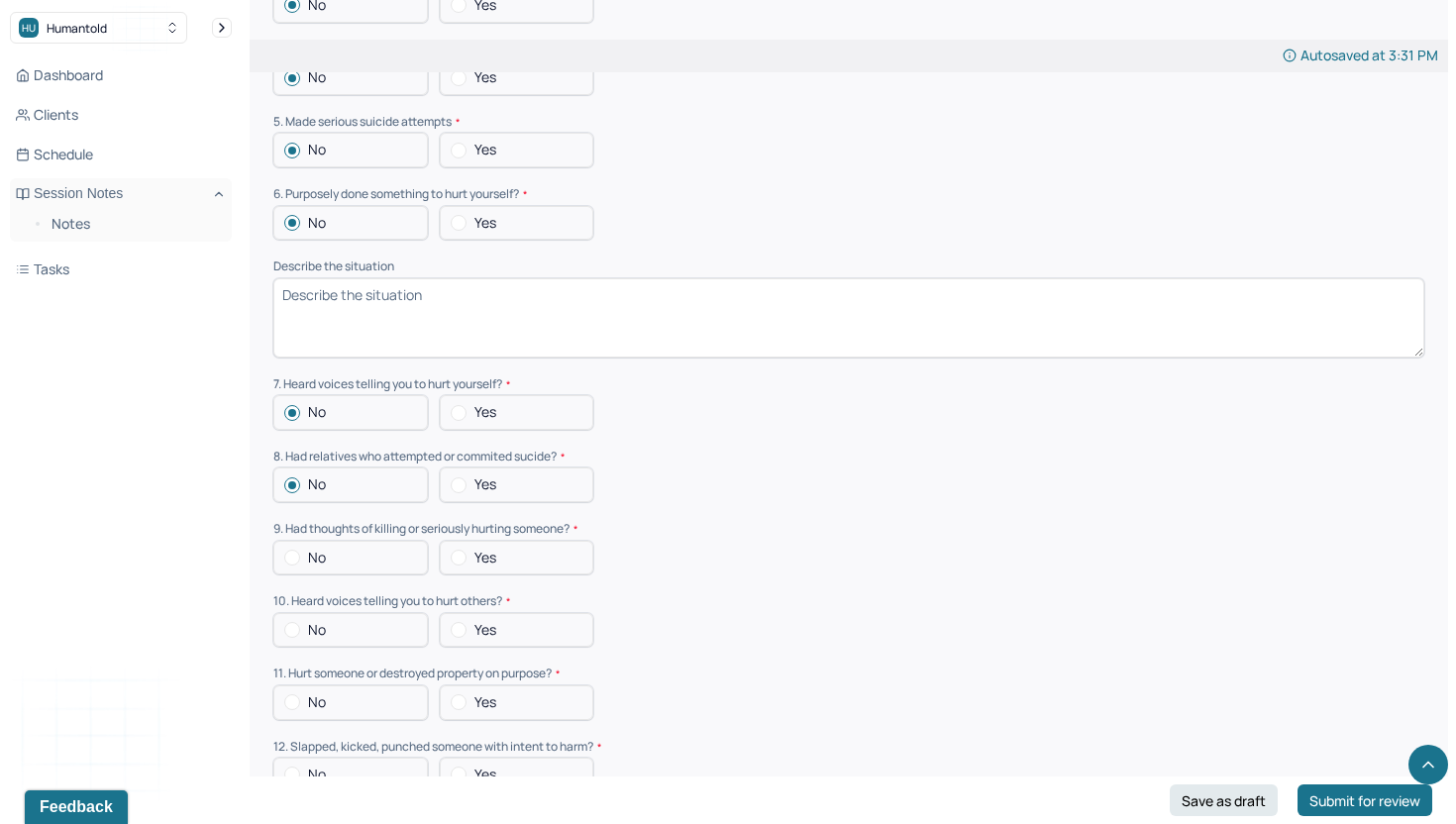 click at bounding box center [292, 558] 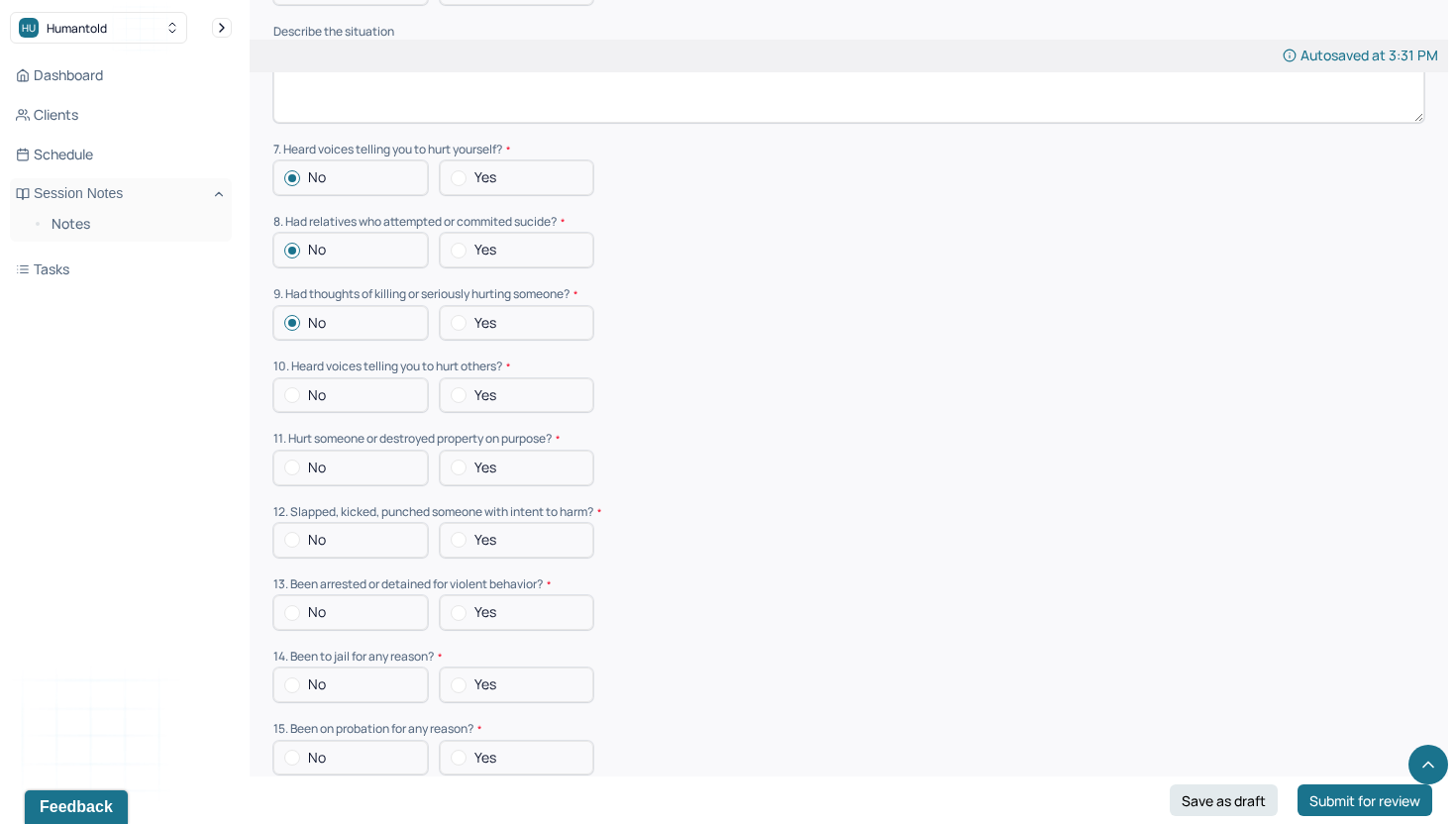 scroll, scrollTop: 5623, scrollLeft: 0, axis: vertical 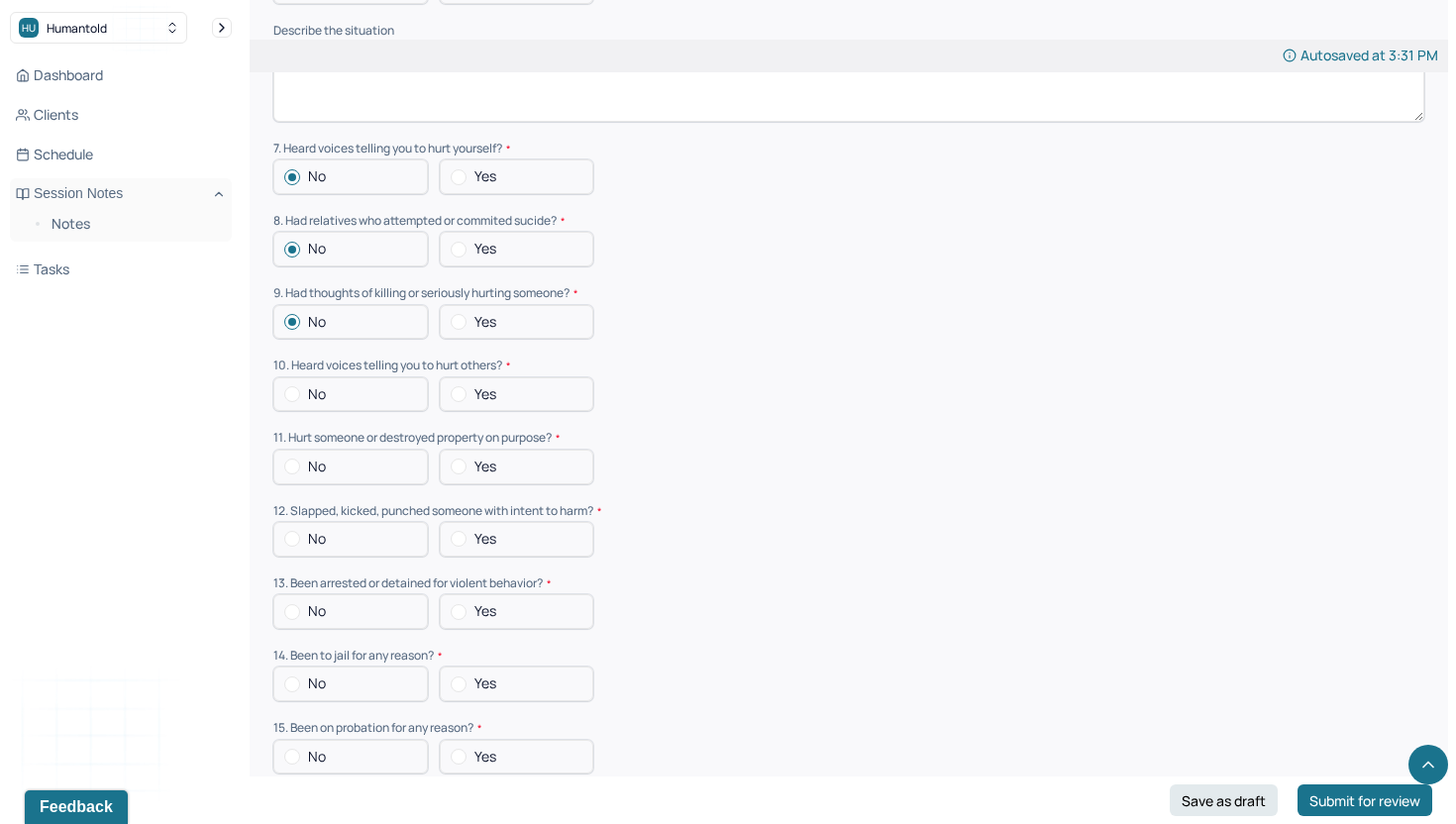 click at bounding box center [292, 394] 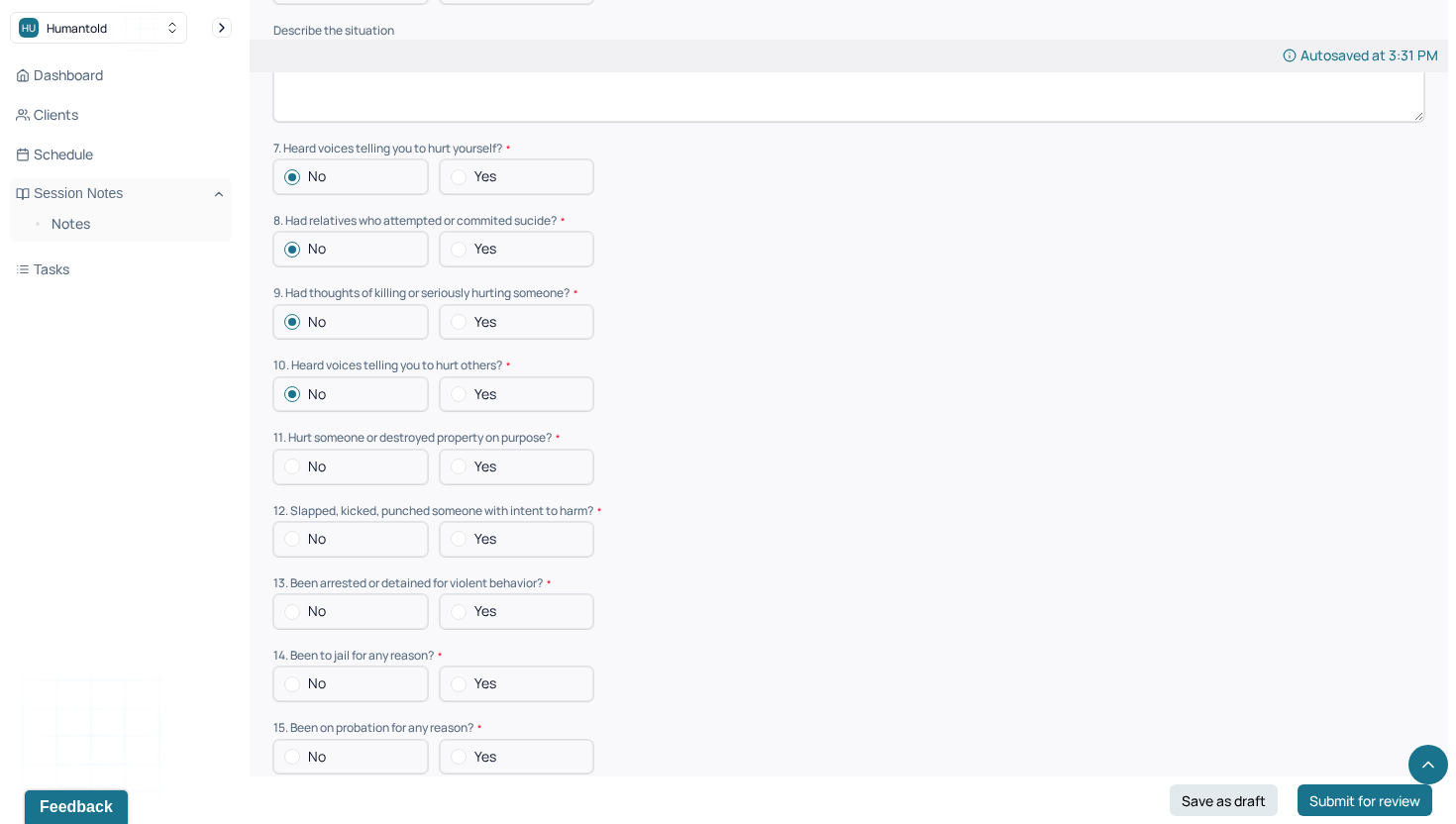 click on "No" at bounding box center (351, 466) 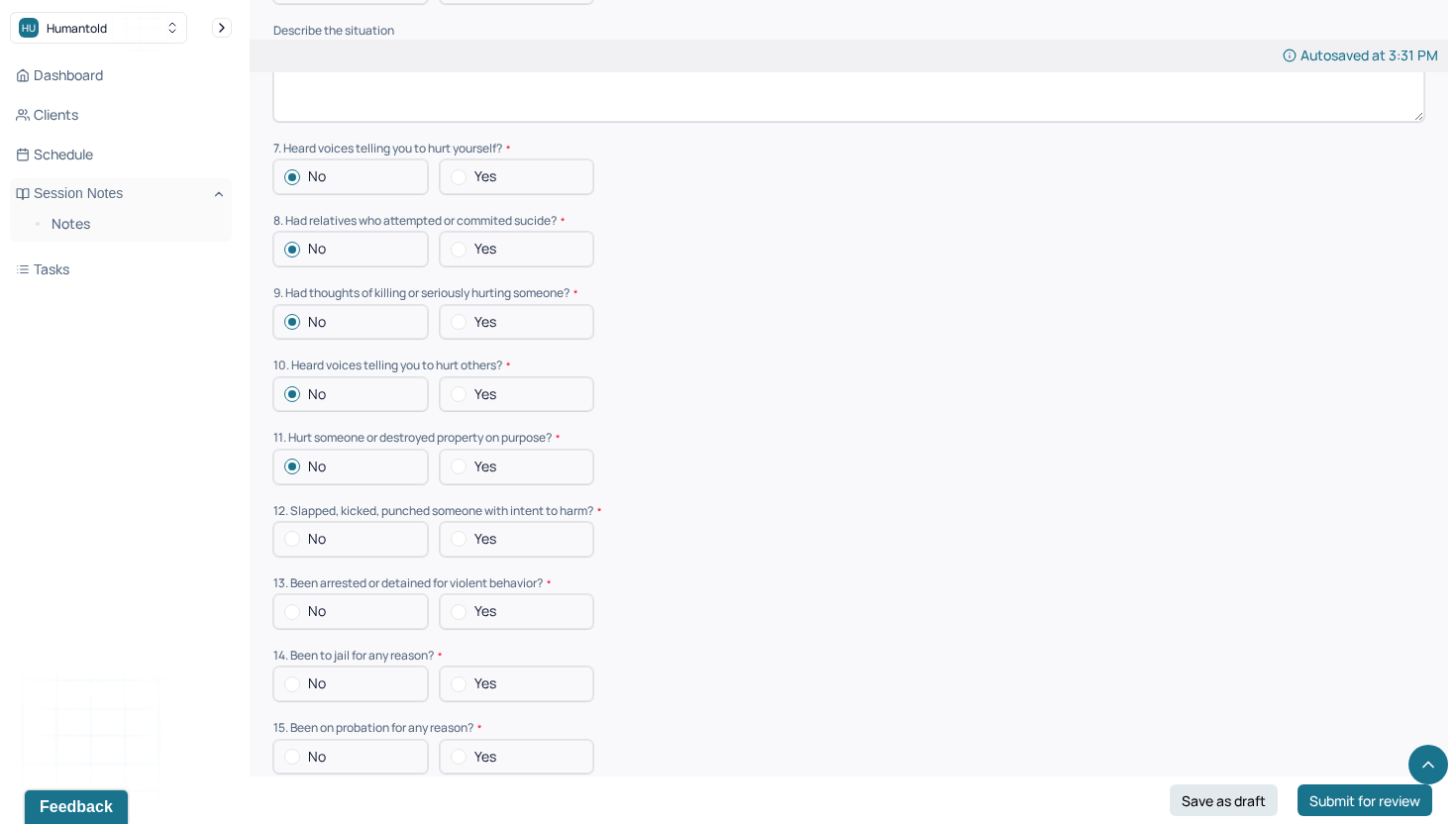 click at bounding box center (292, 539) 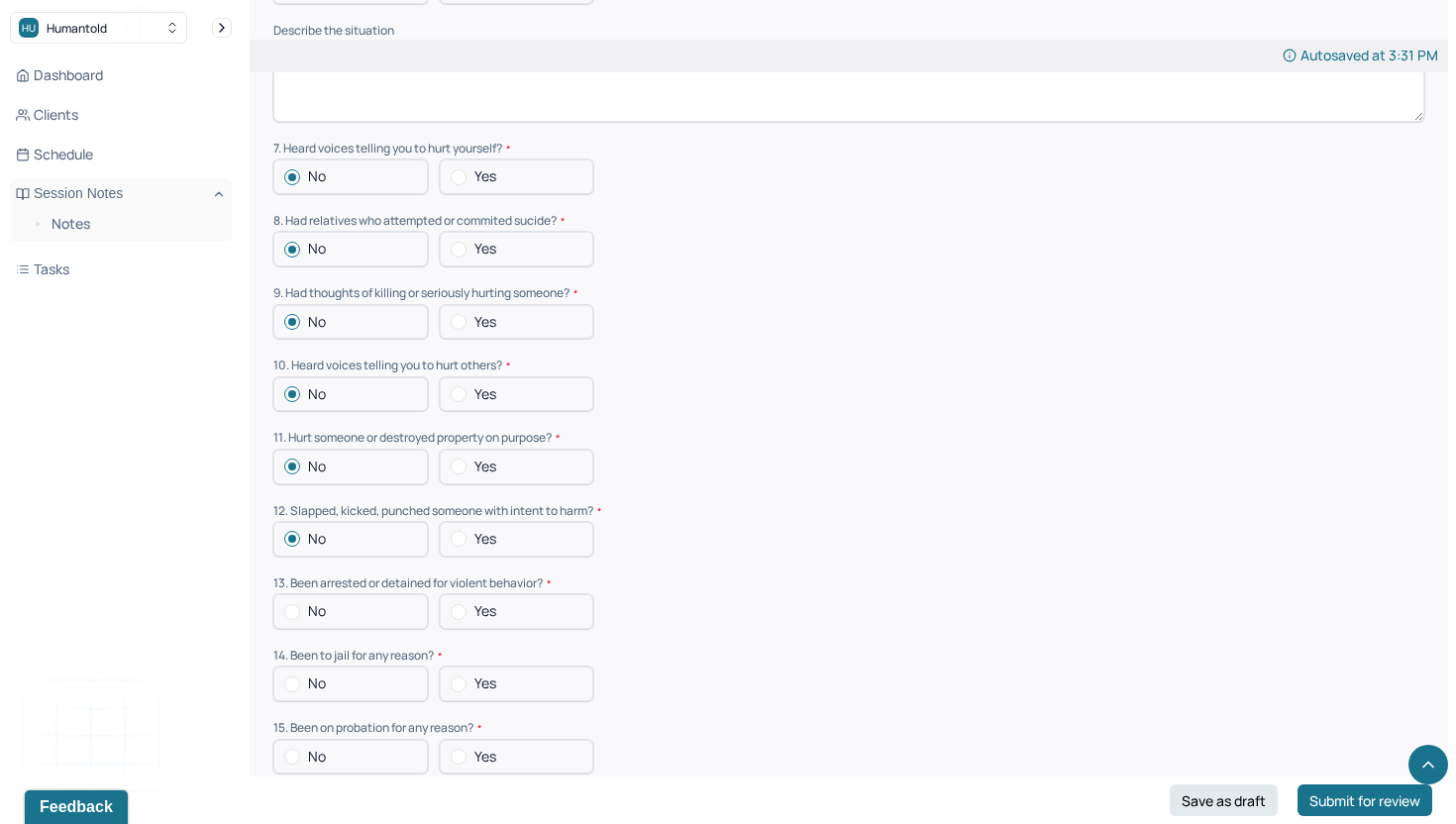 click at bounding box center (292, 612) 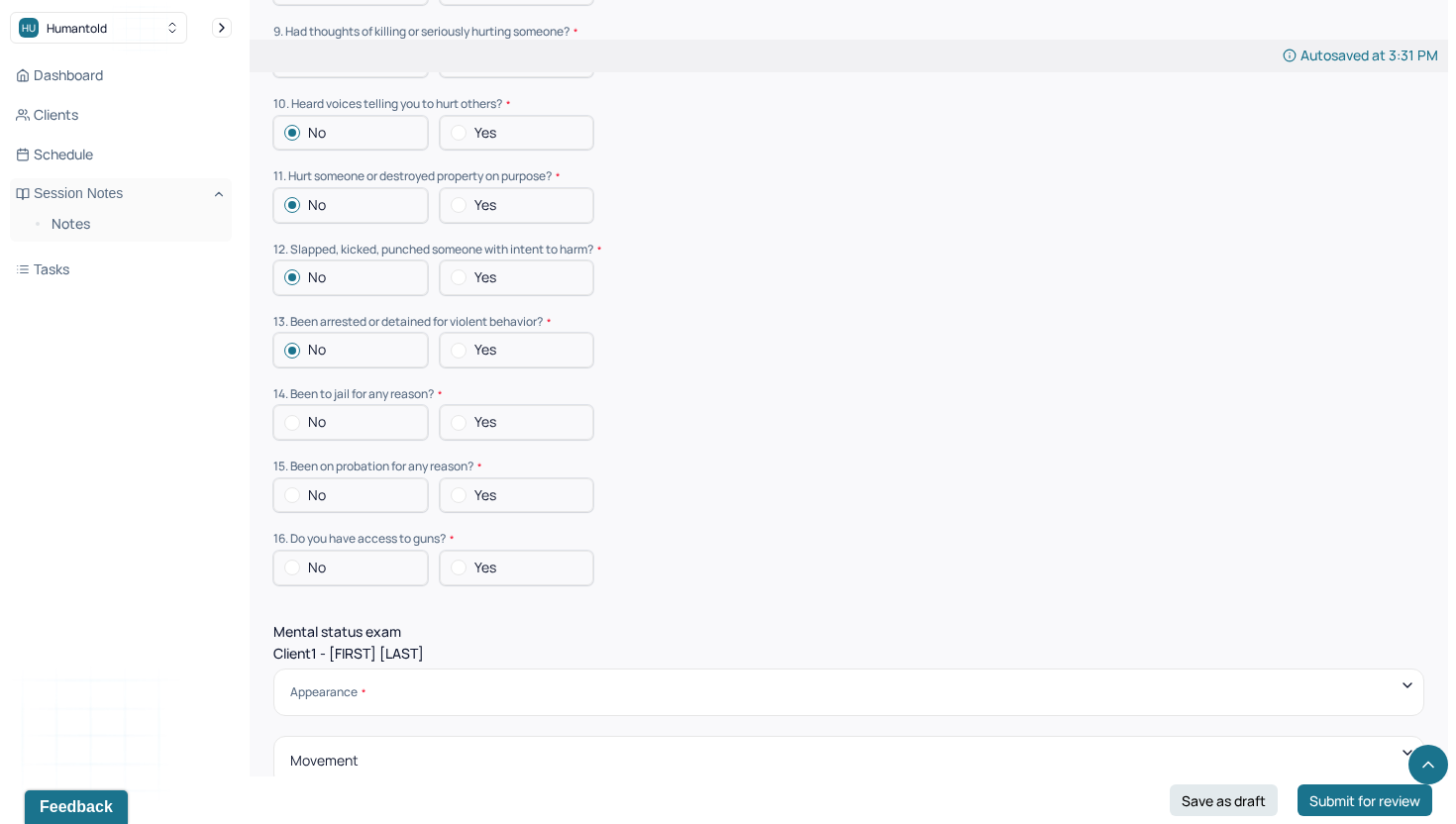 scroll, scrollTop: 5961, scrollLeft: 0, axis: vertical 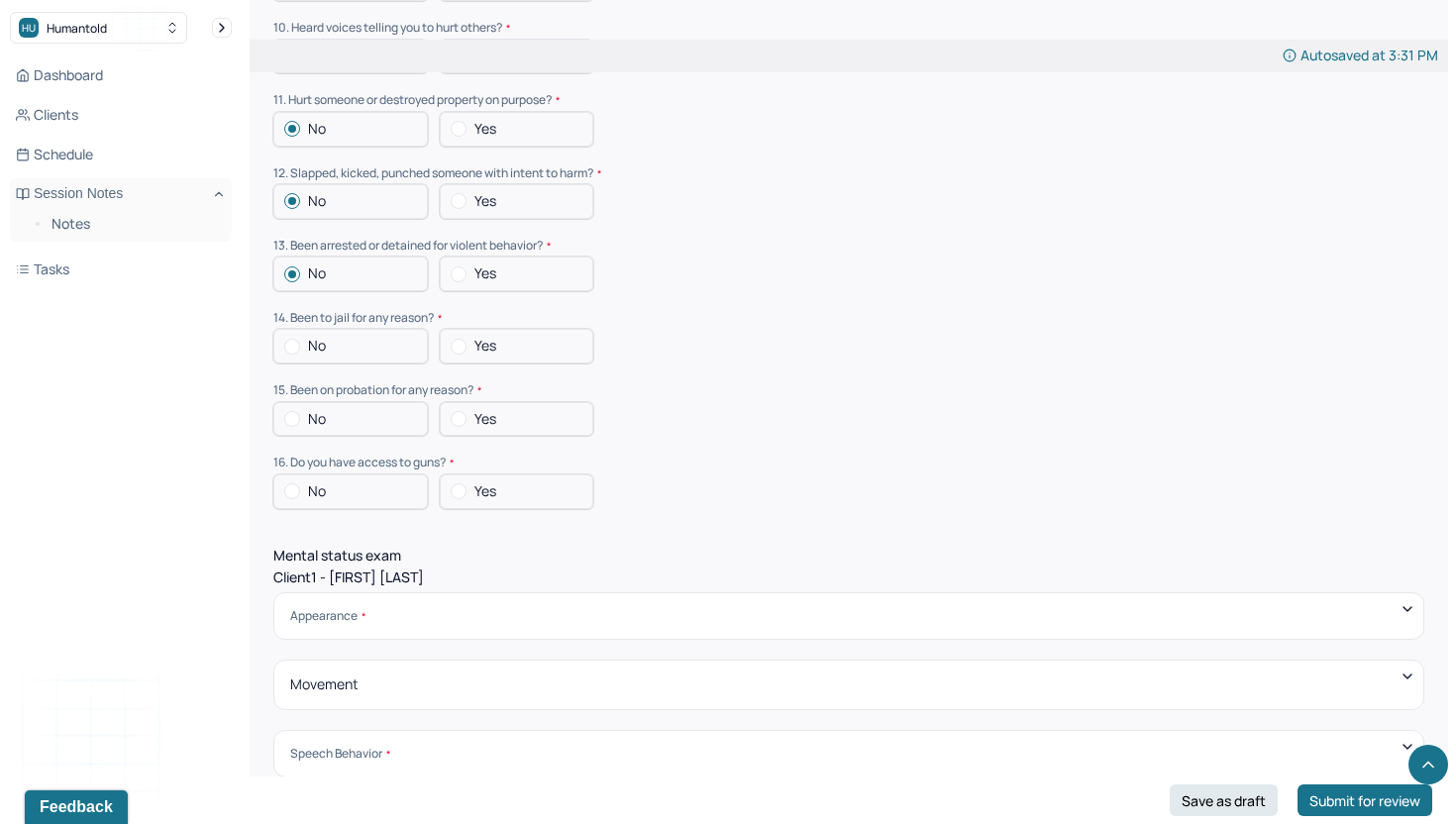 click at bounding box center [292, 347] 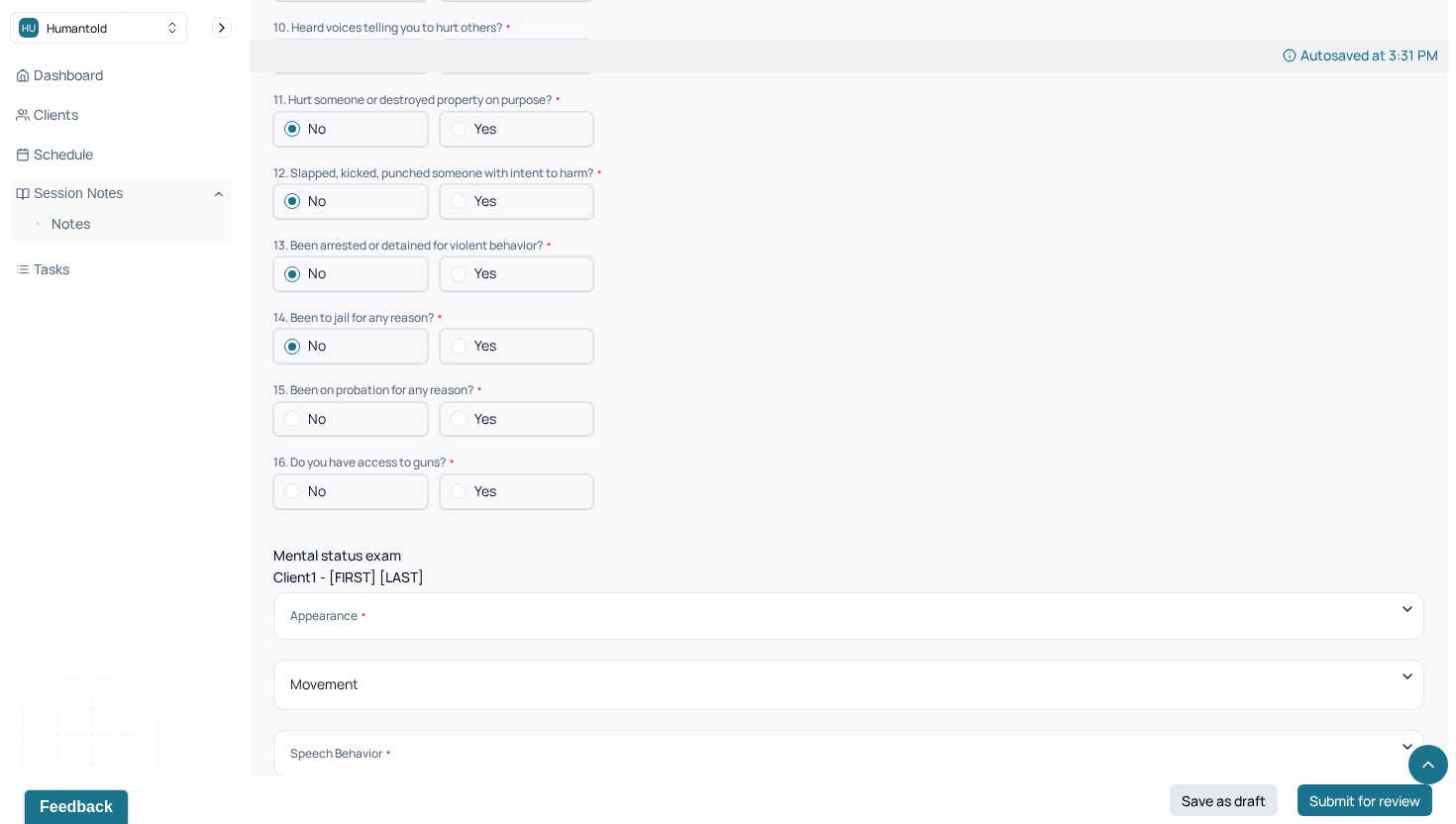 click on "No" at bounding box center (351, 419) 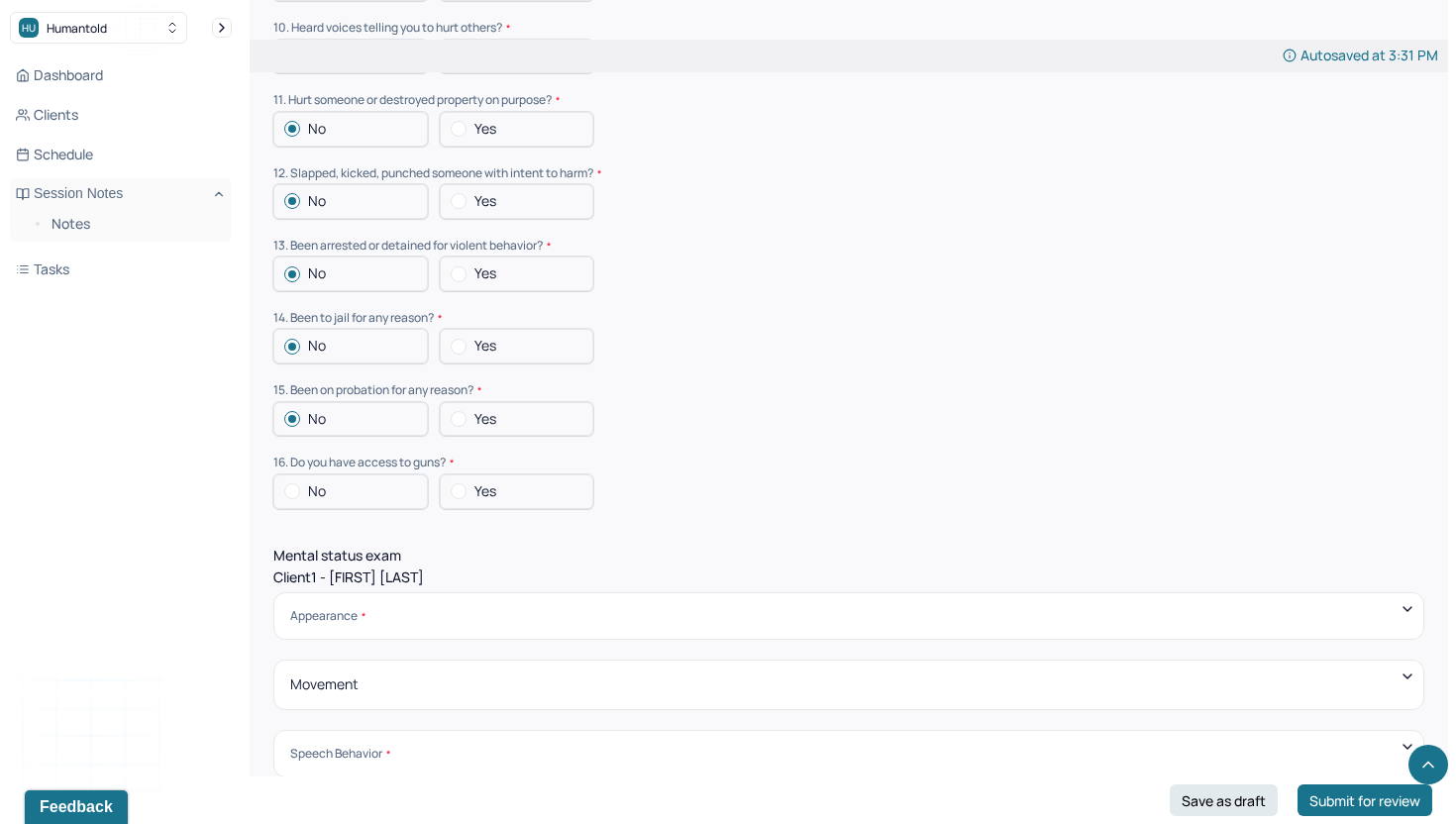 click on "Yes" at bounding box center [517, 491] 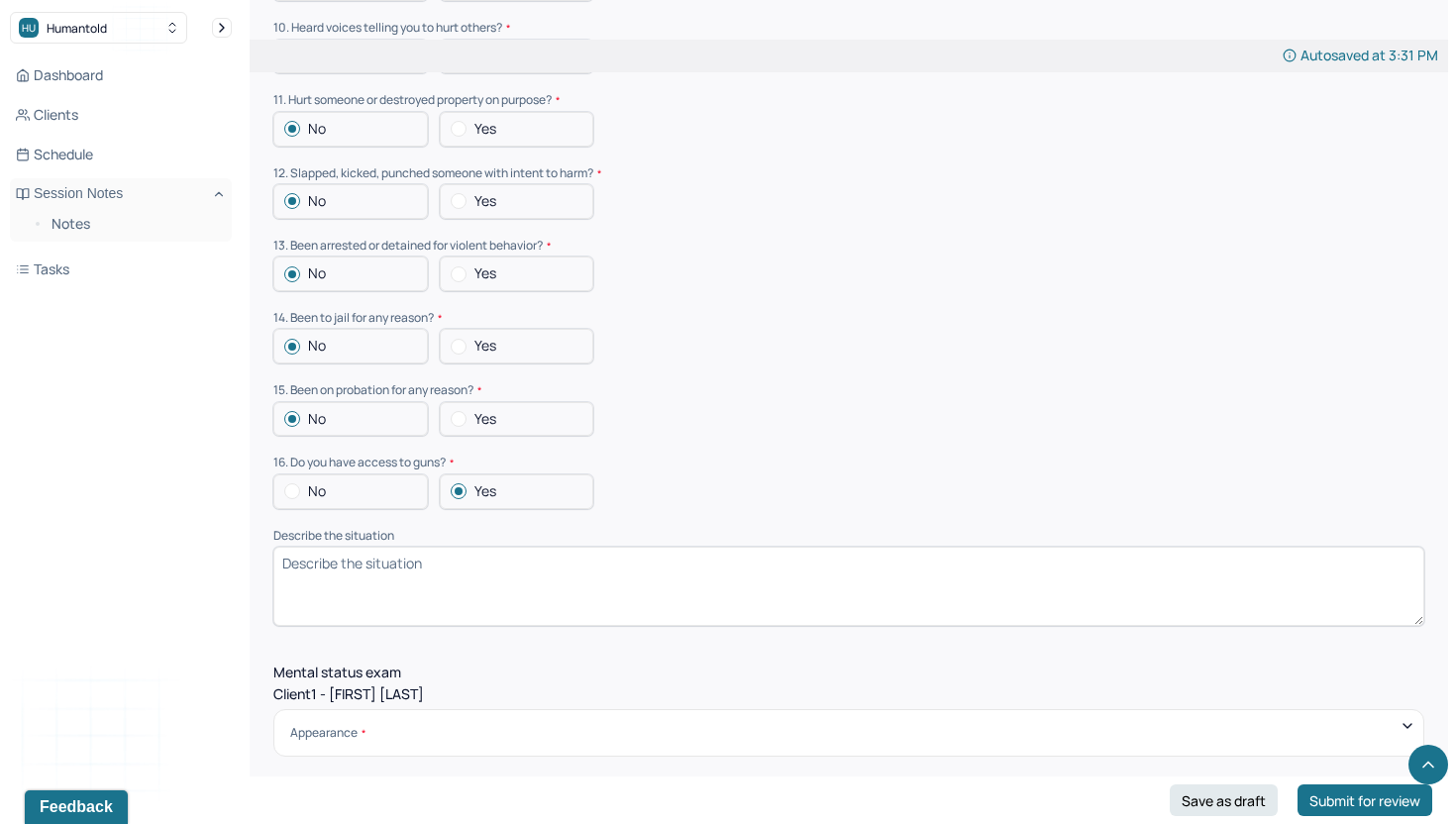 click on "Describe the situation" at bounding box center (849, 586) 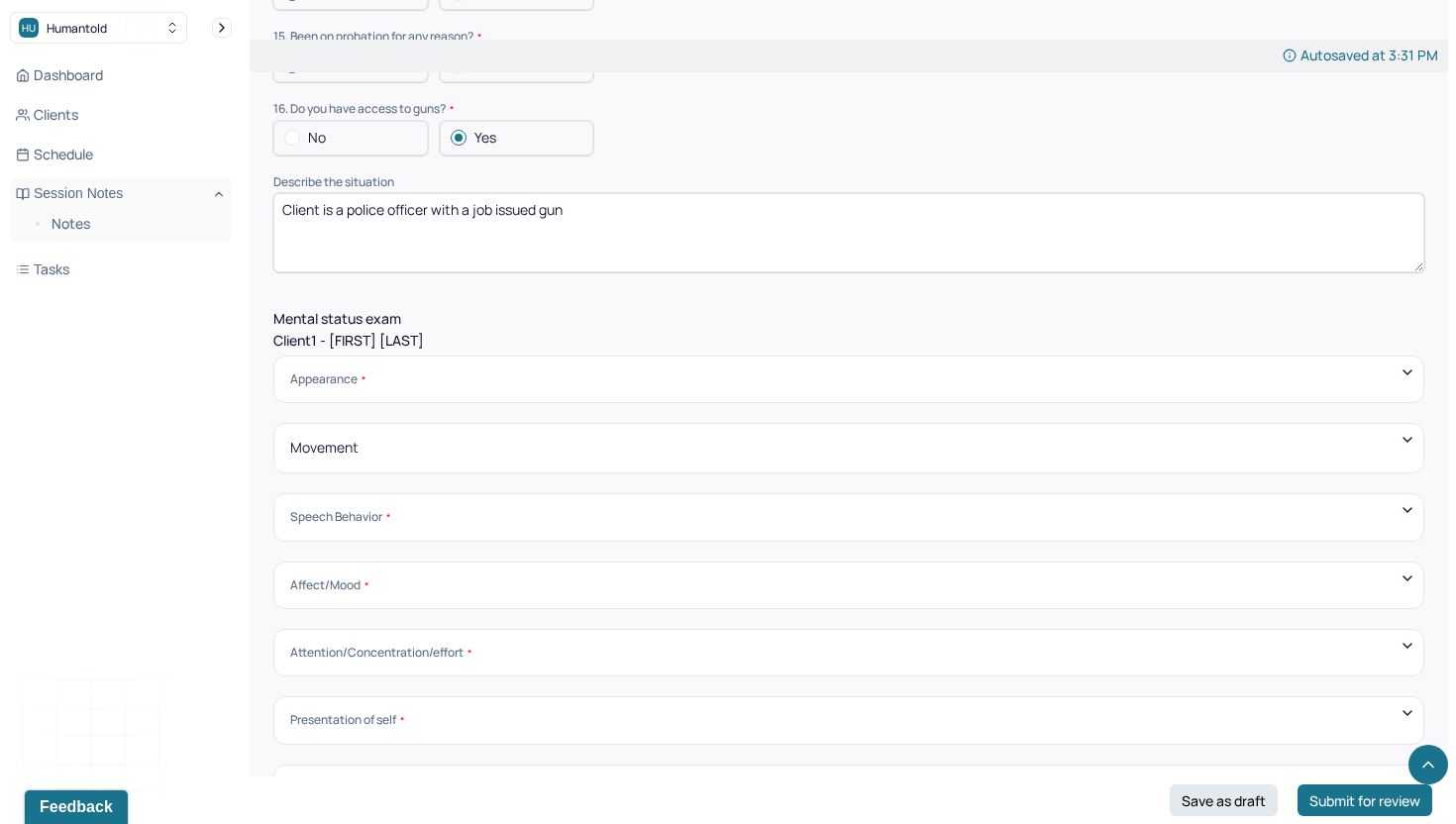 scroll, scrollTop: 6317, scrollLeft: 0, axis: vertical 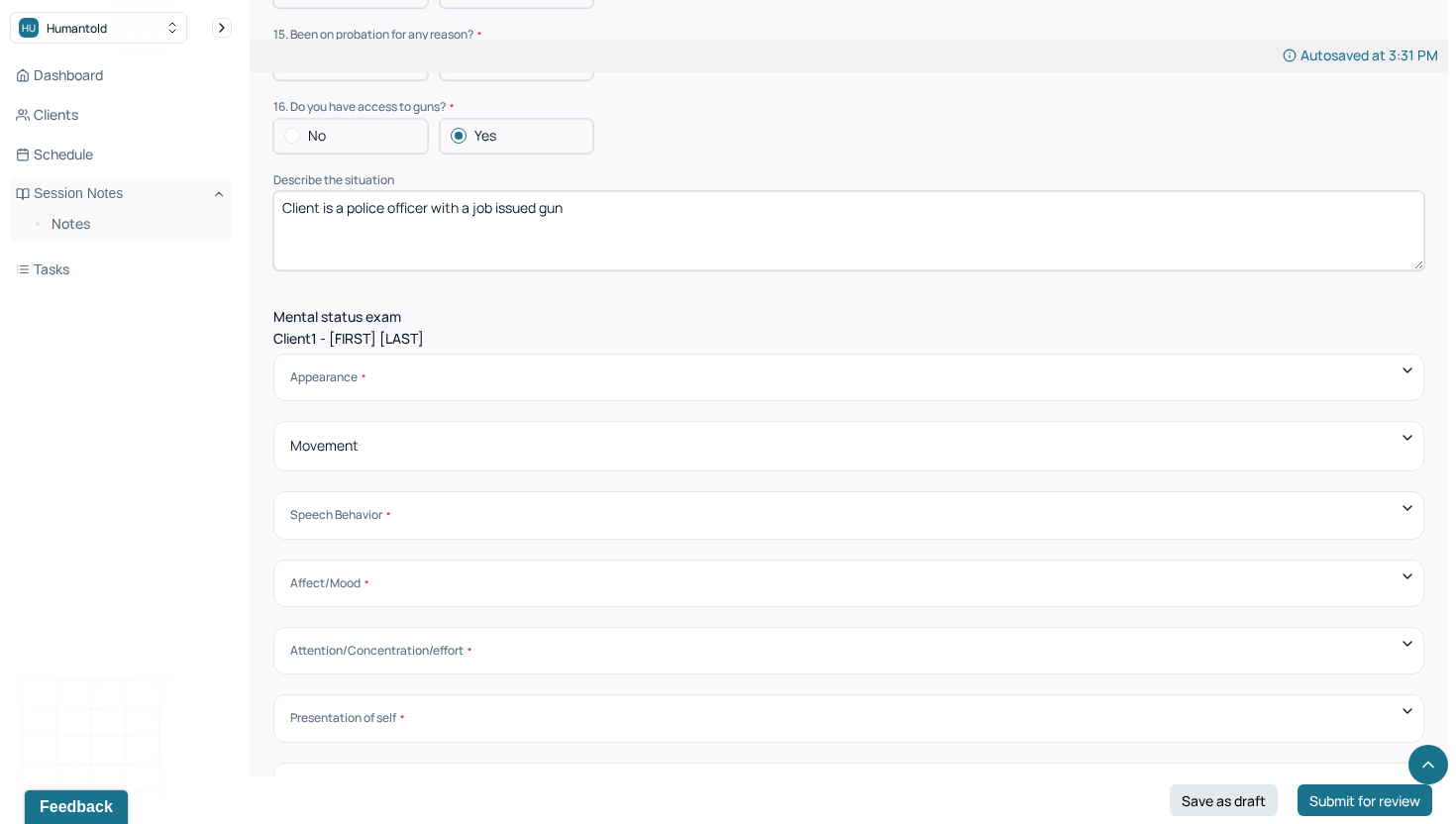 type on "Client is a police officer with a job issued gun" 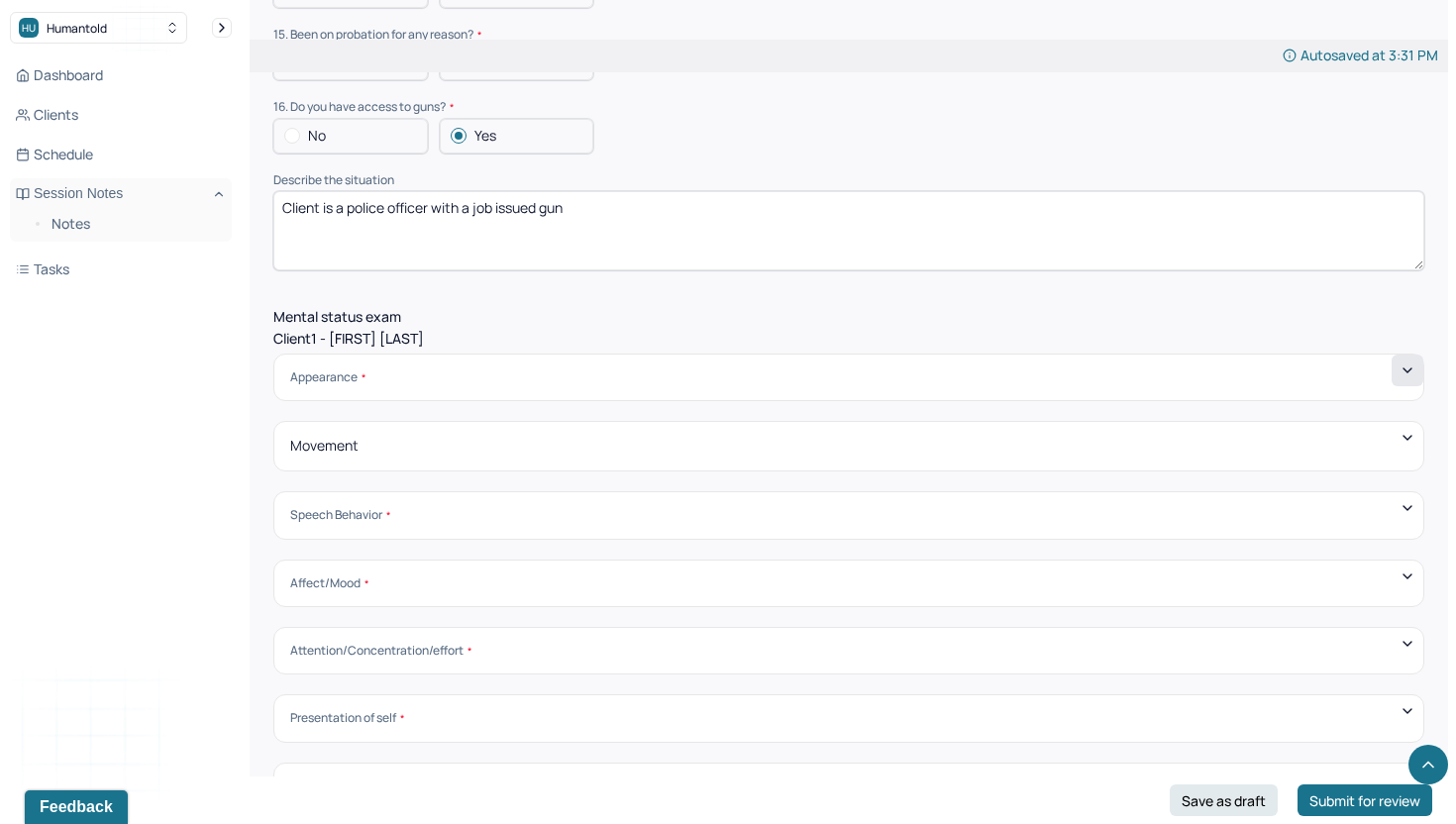 click 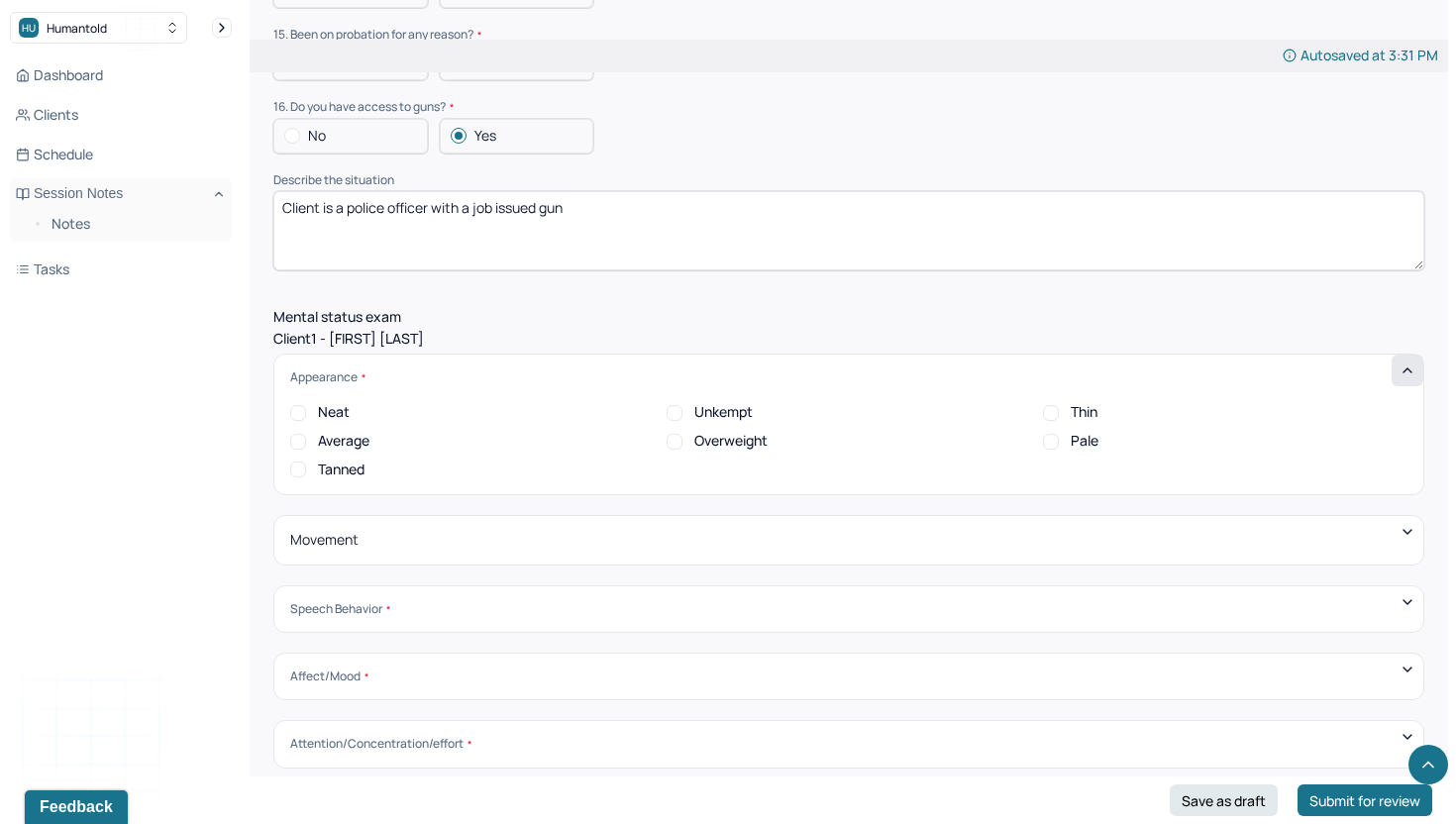 click on "Neat" at bounding box center (298, 413) 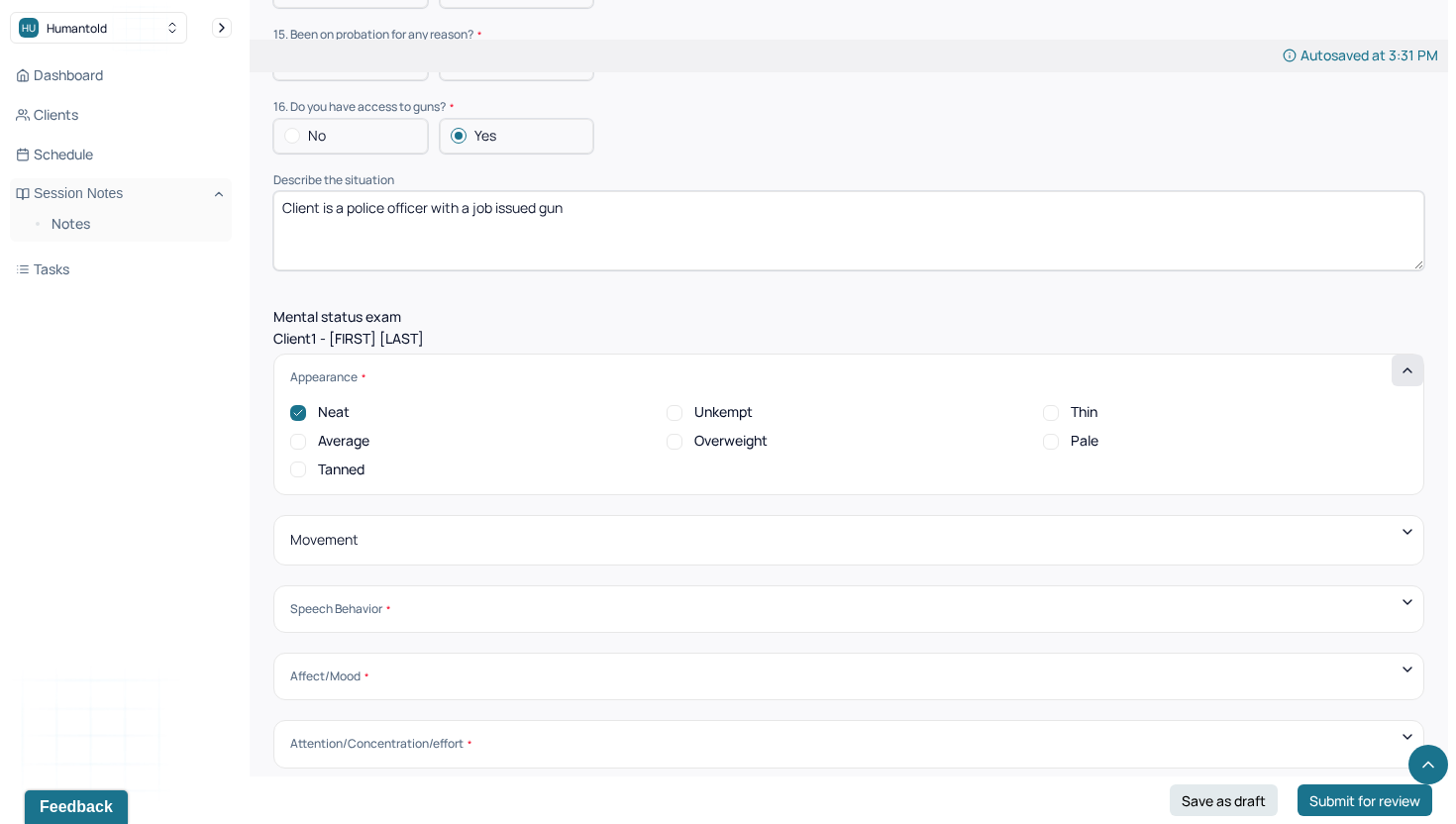checkbox on "true" 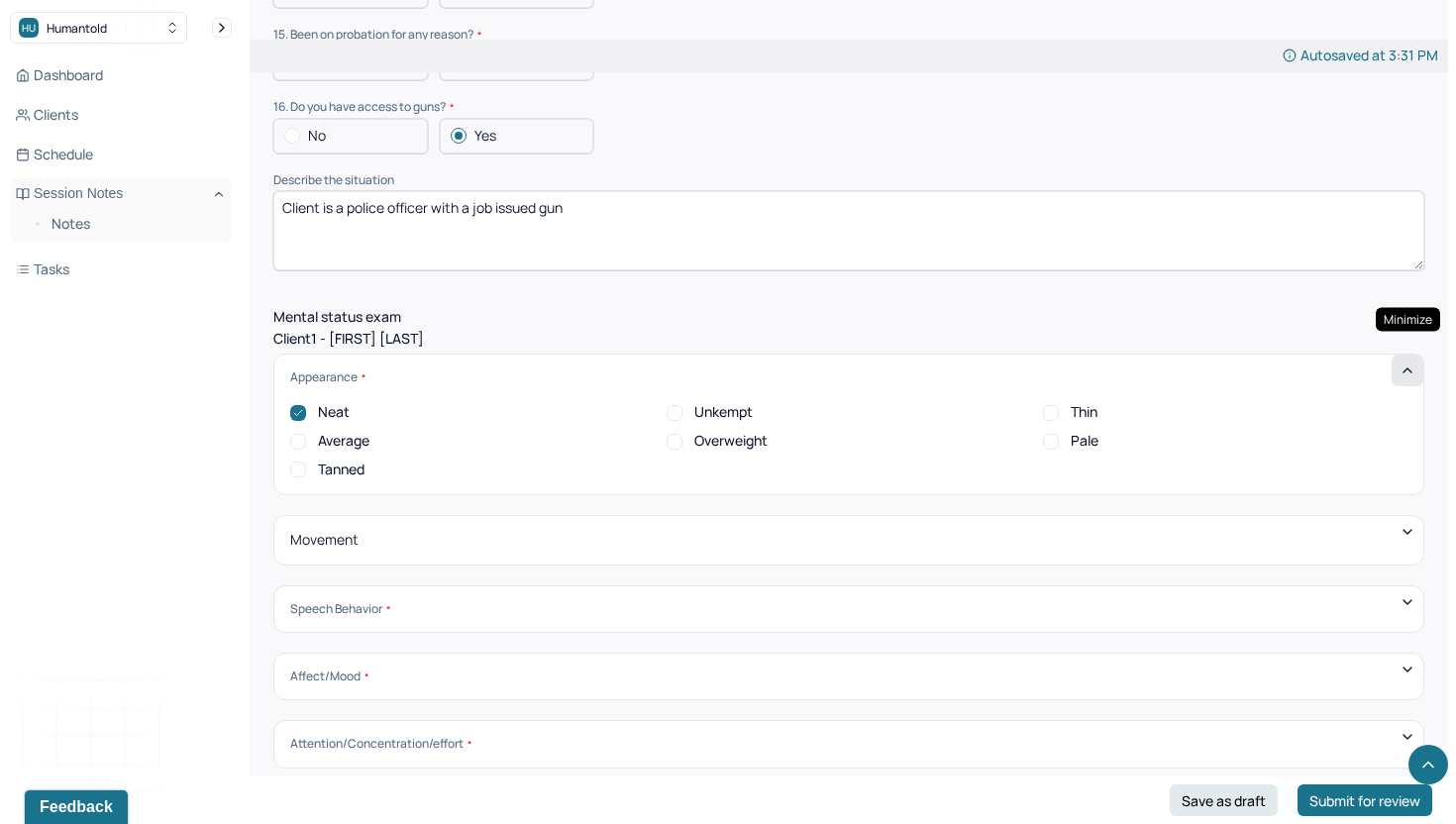 click 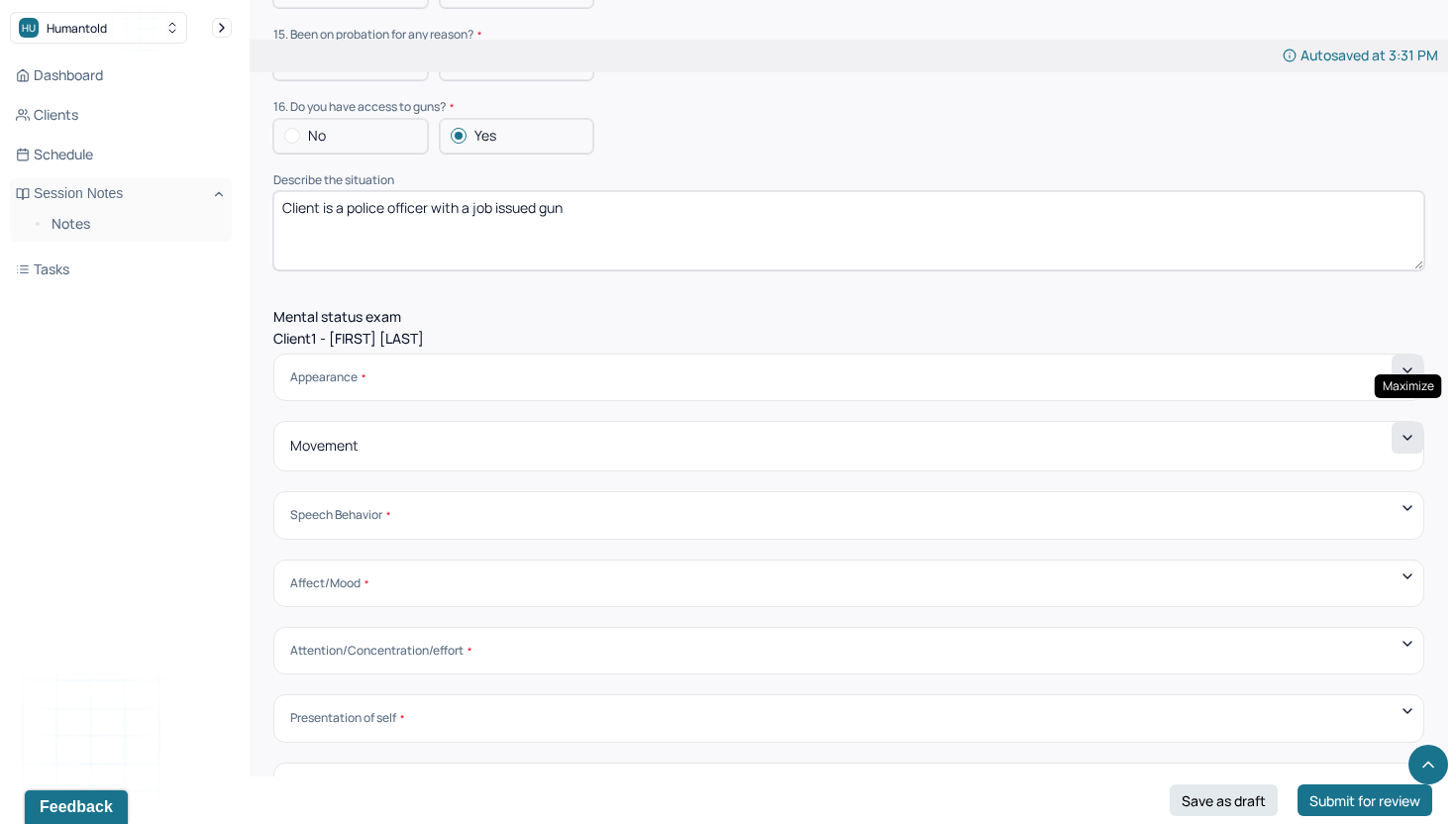 click 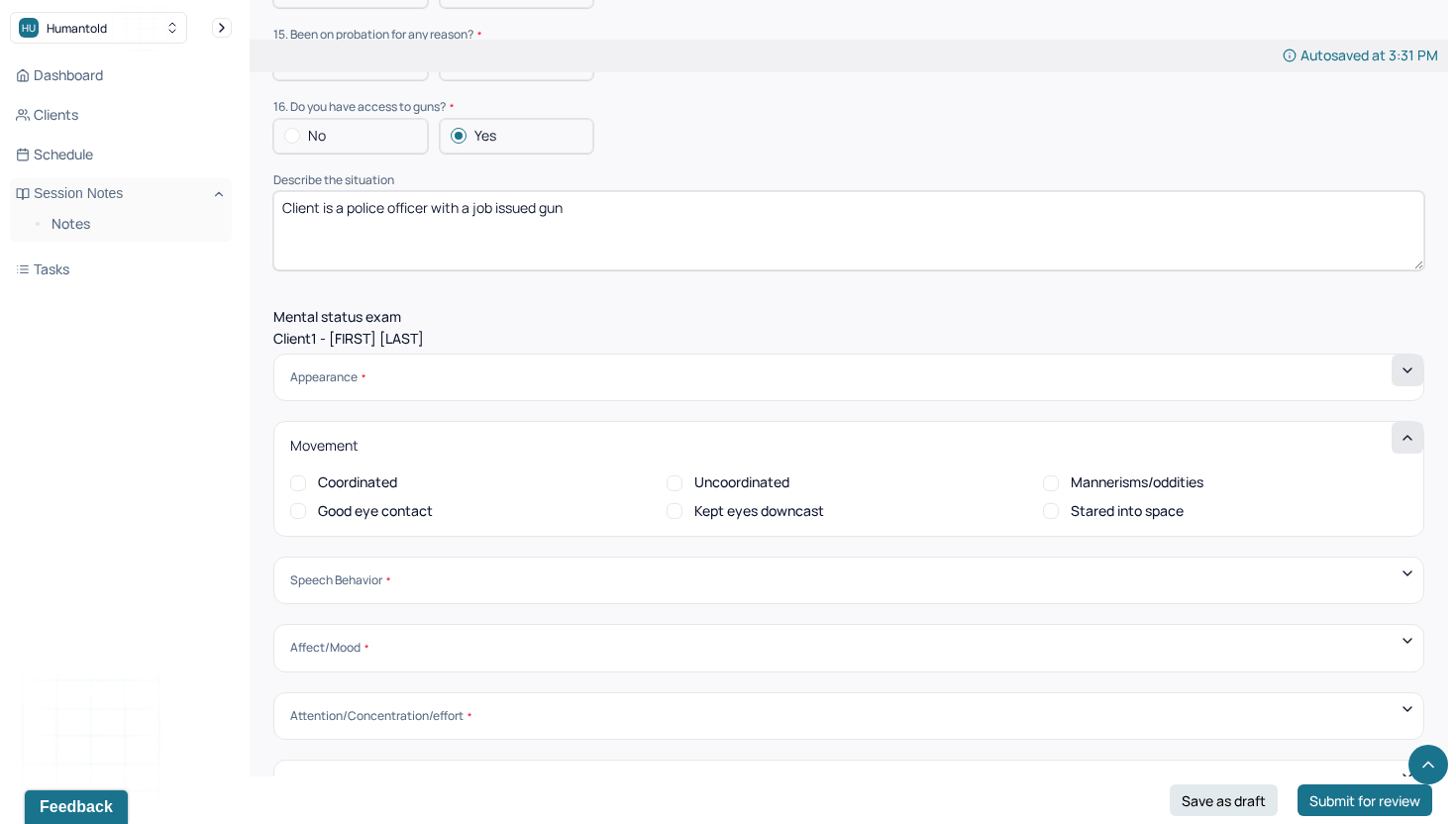 click on "Coordinated" at bounding box center (298, 483) 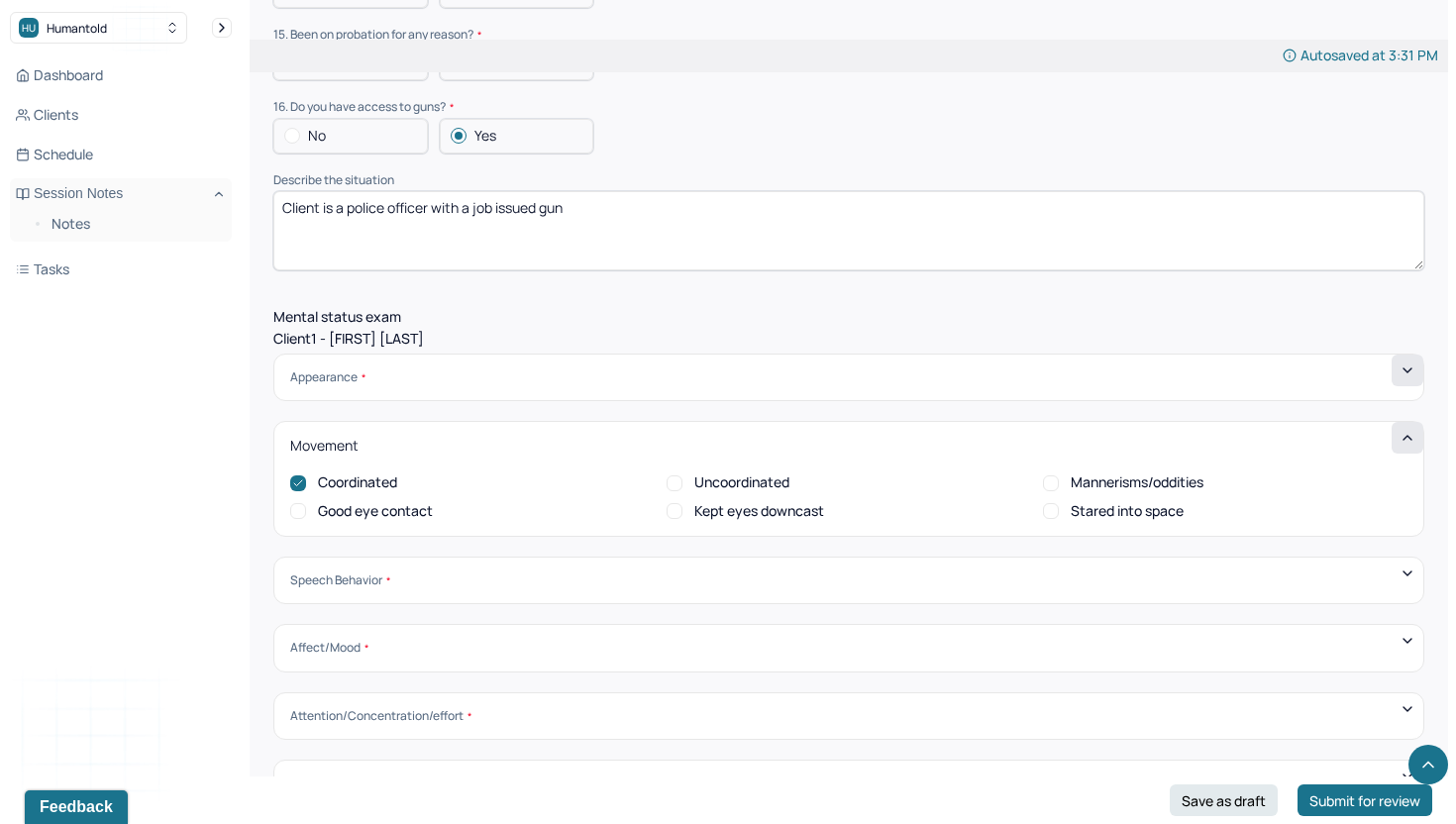 checkbox on "true" 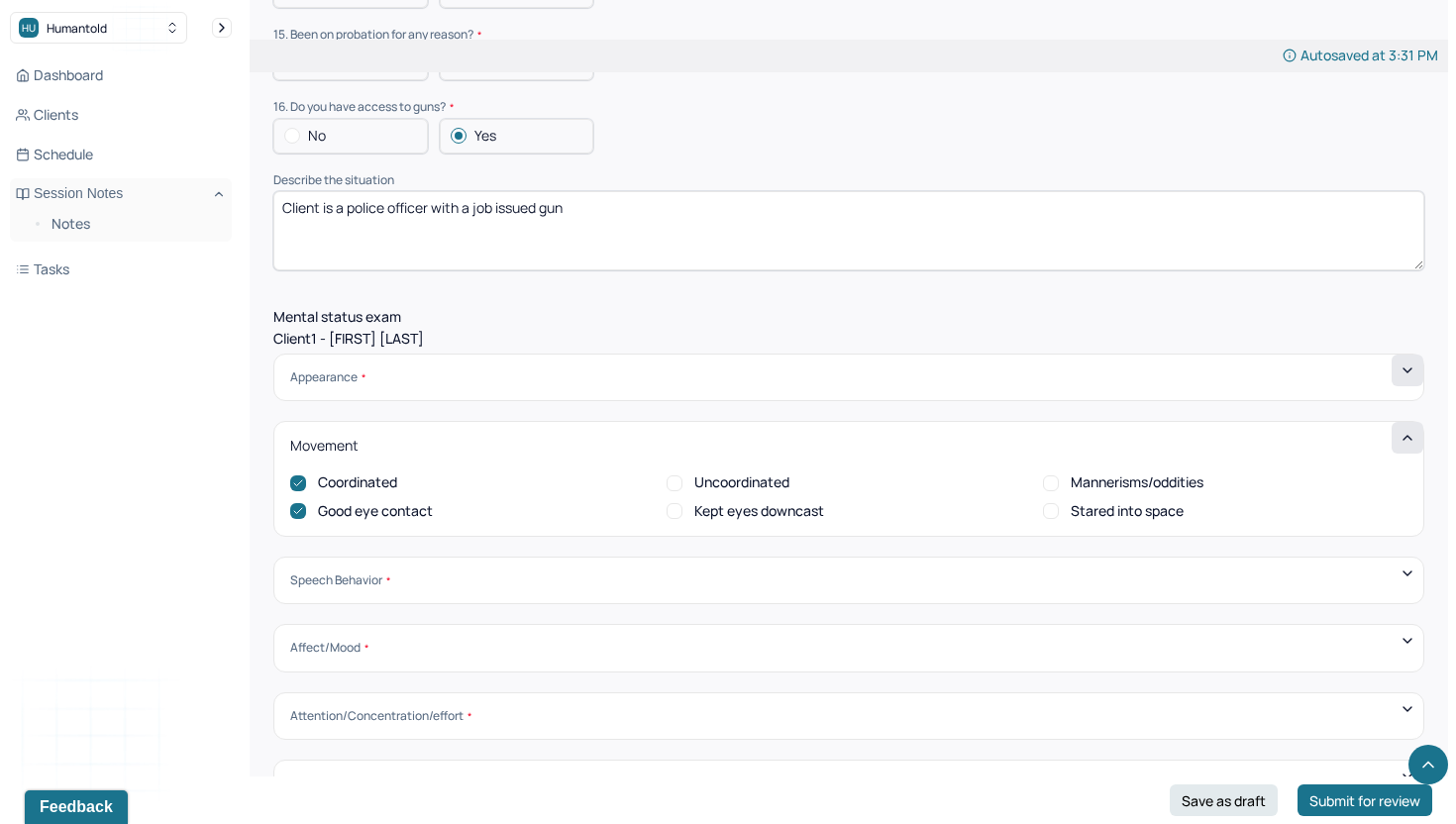 checkbox on "true" 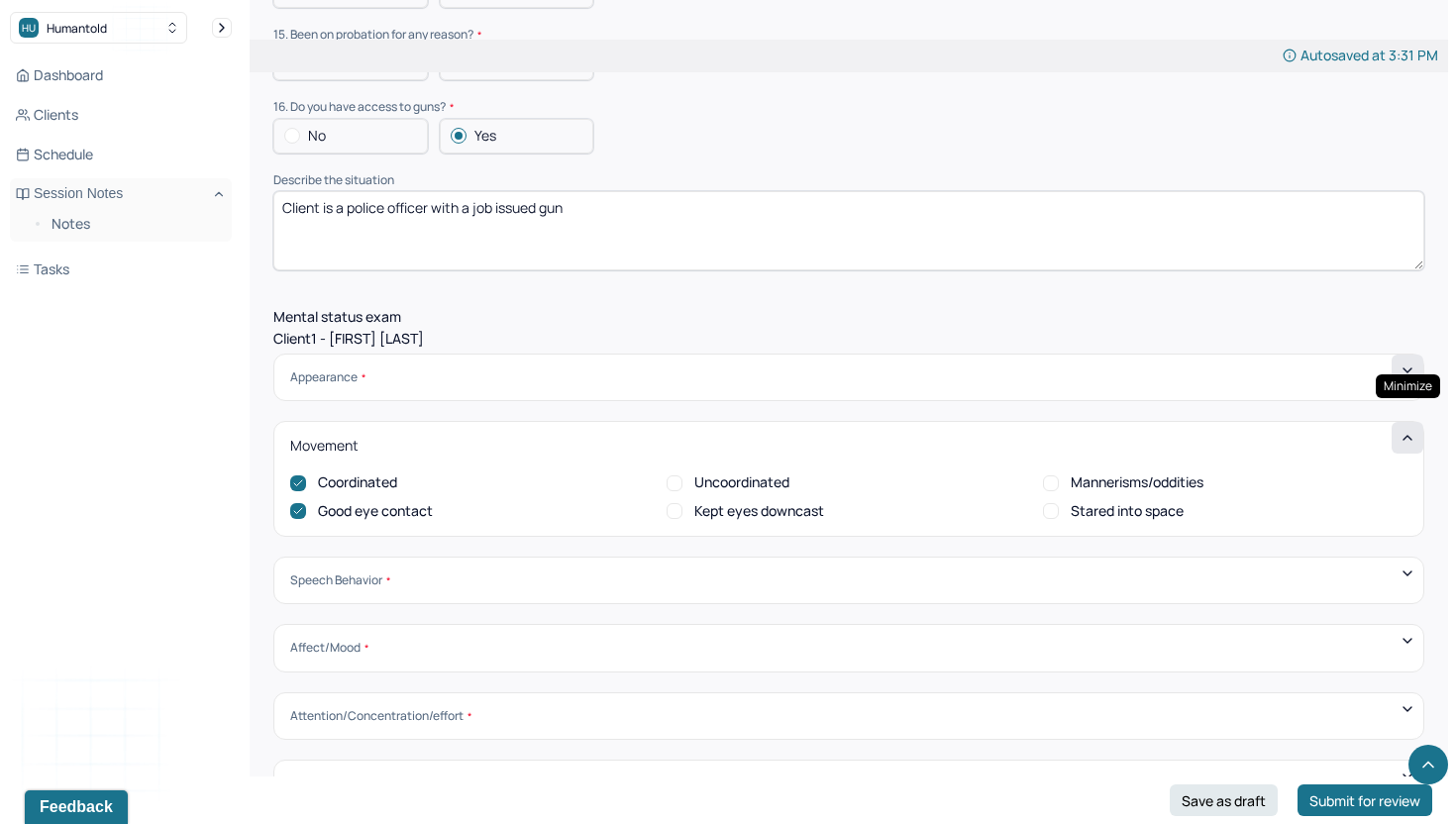 click 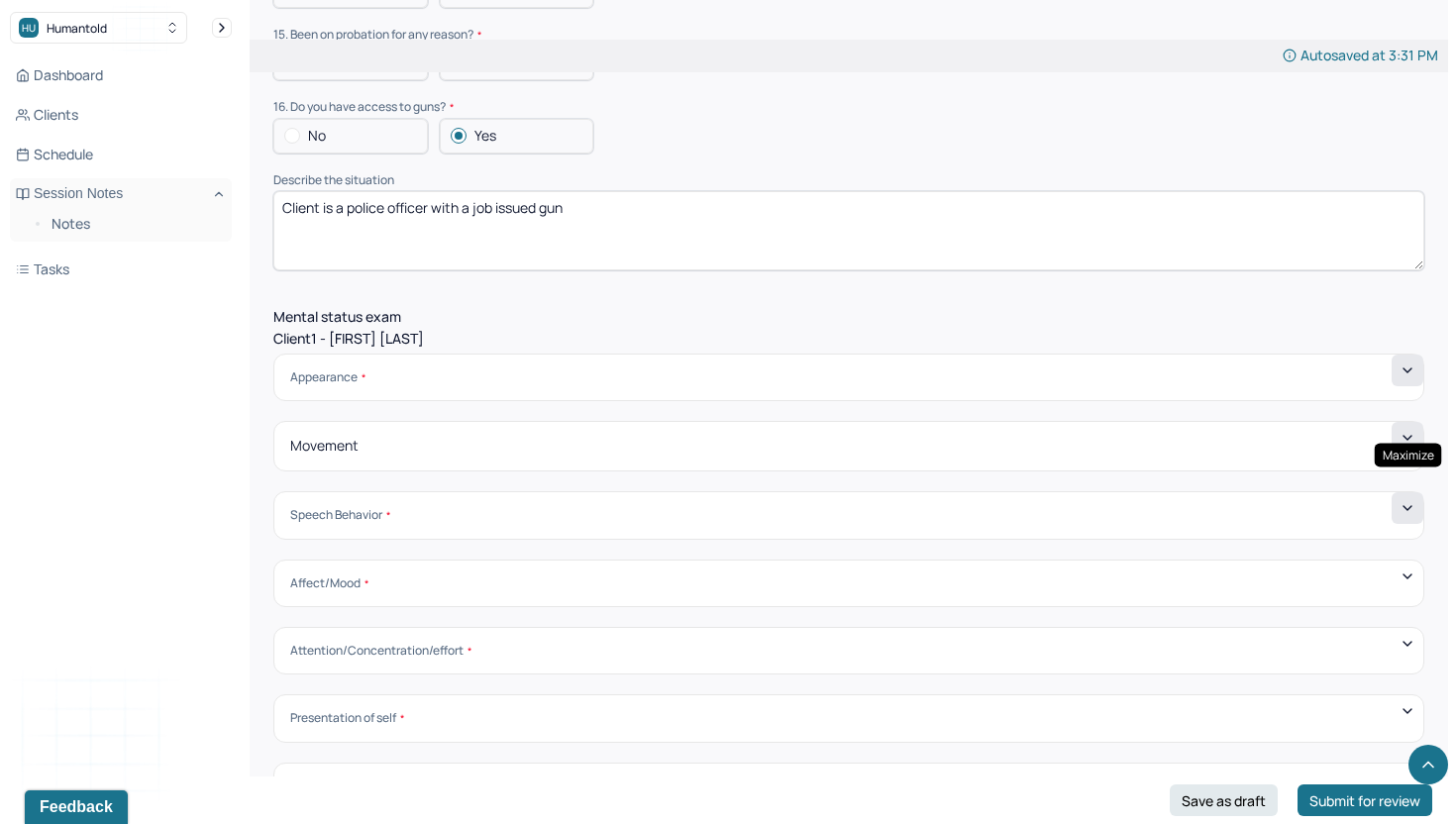 click 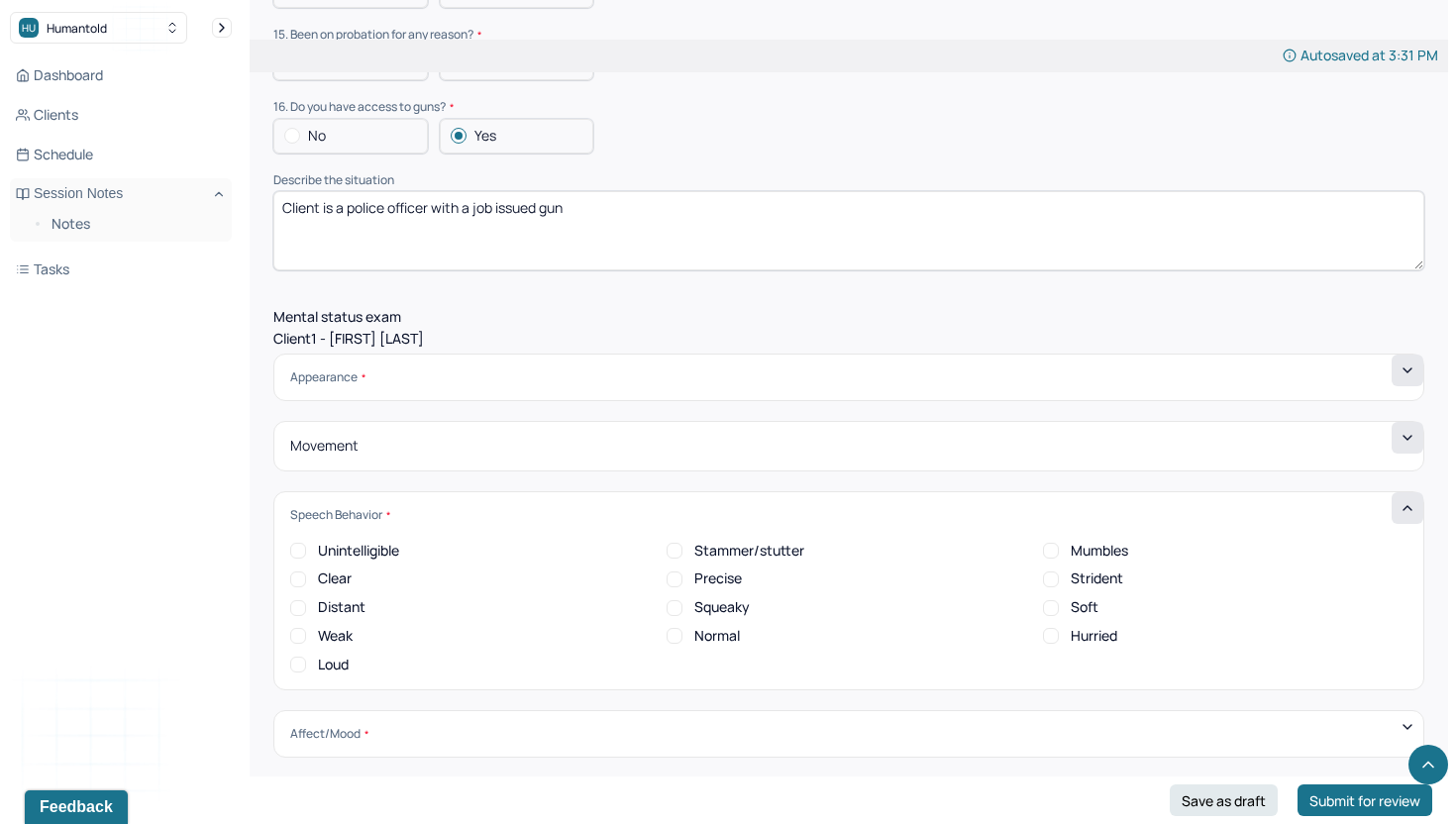 click on "Clear" at bounding box center [298, 579] 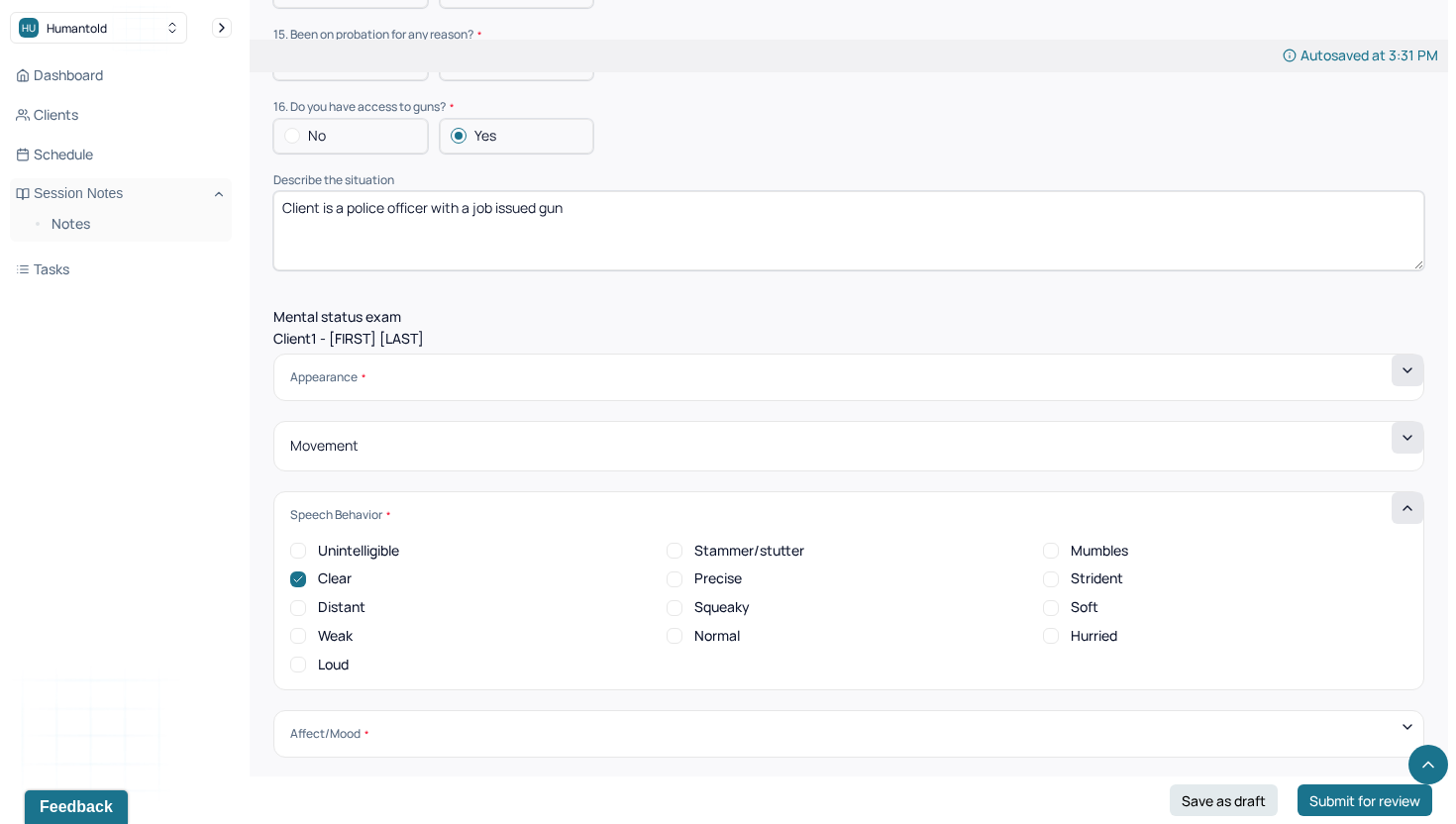 checkbox on "true" 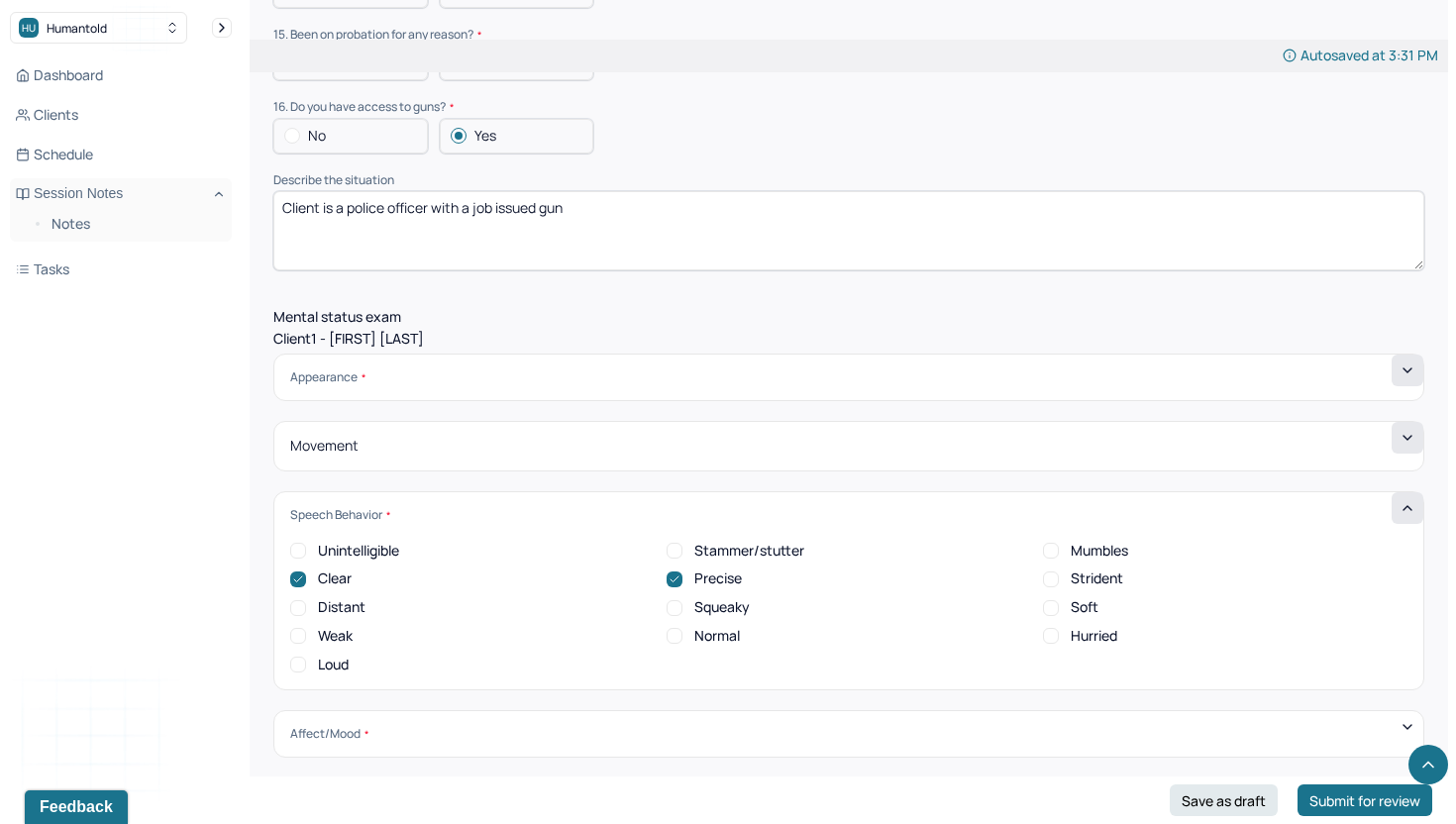 checkbox on "true" 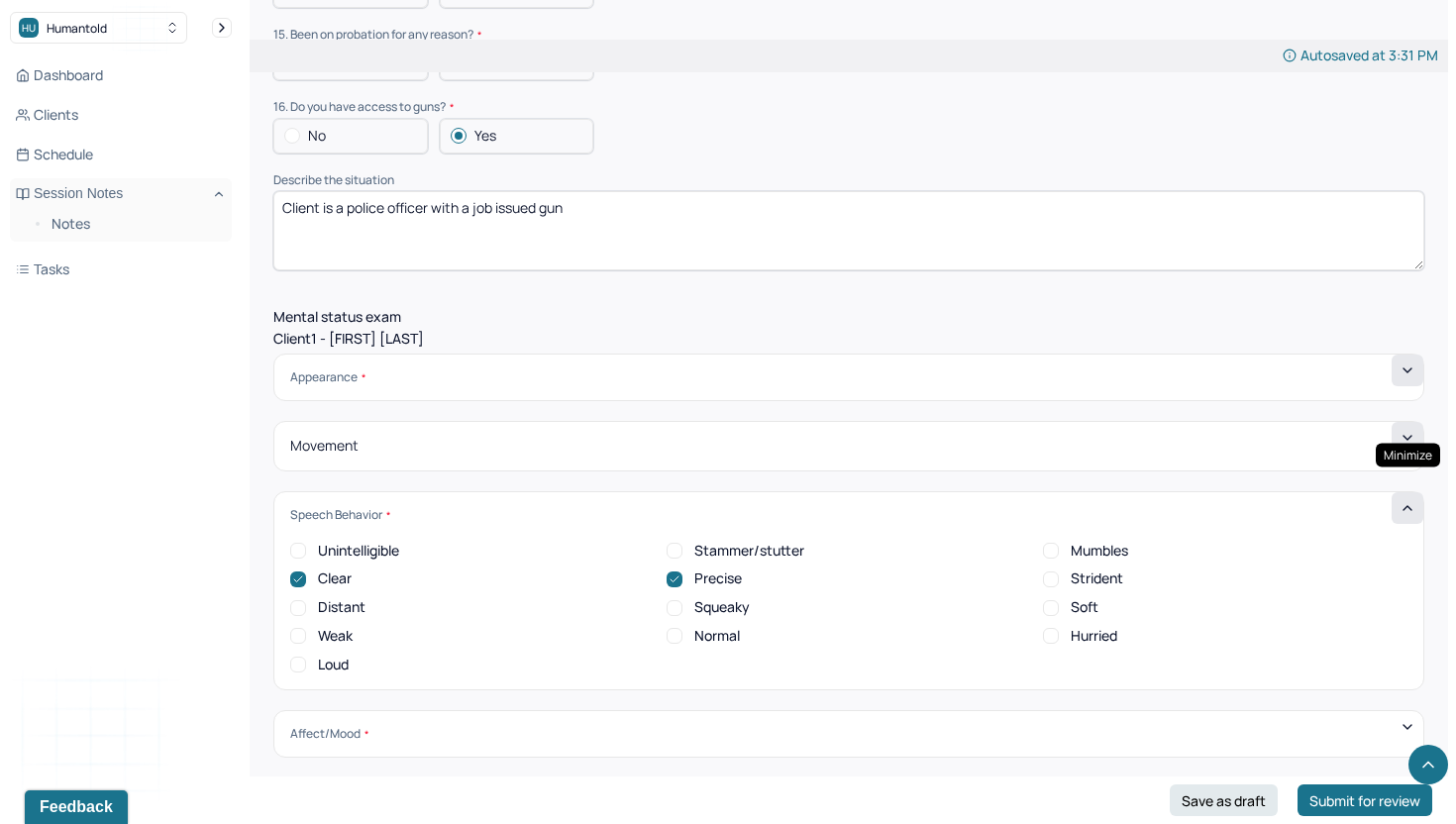 click 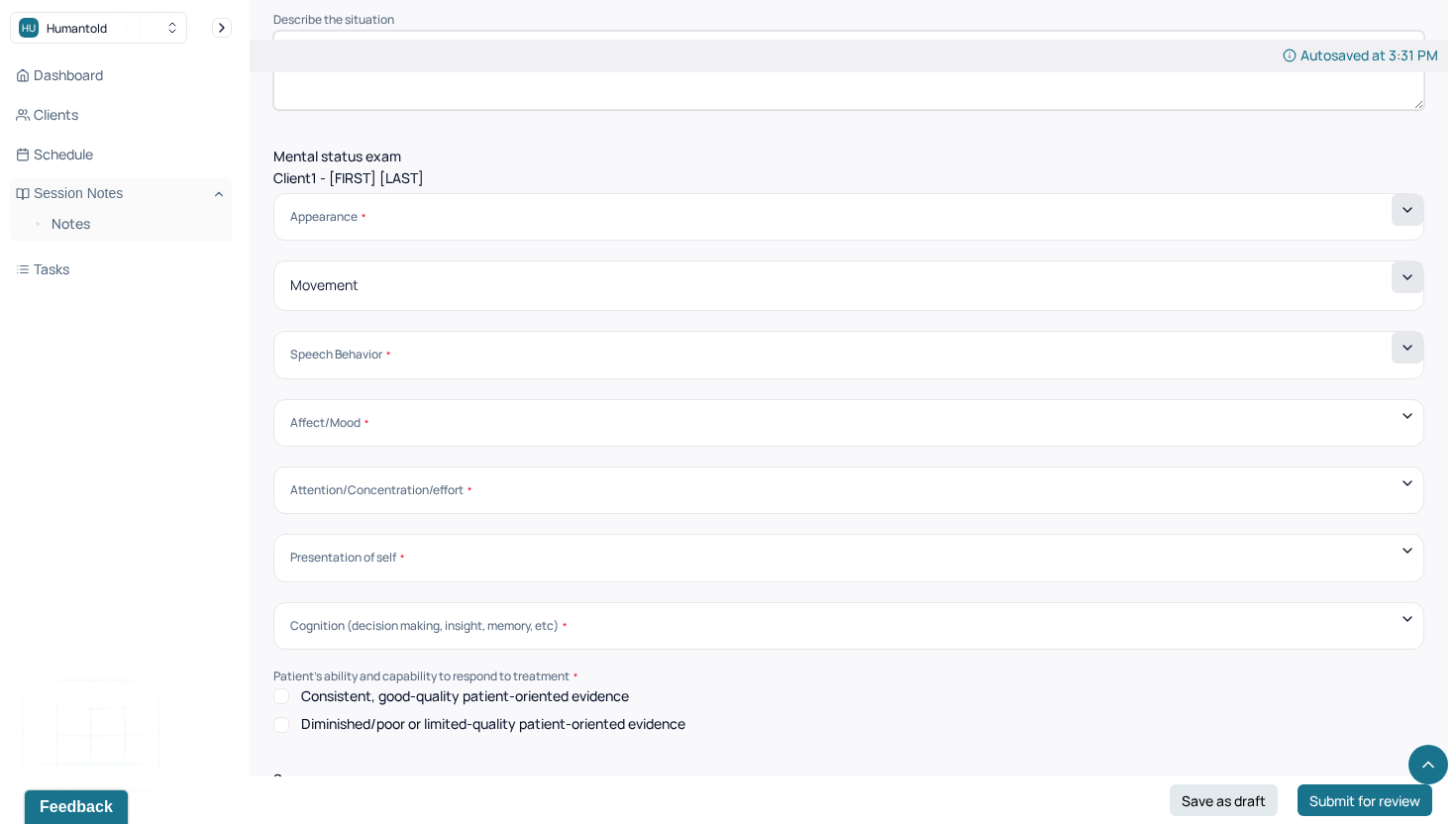 scroll, scrollTop: 6478, scrollLeft: 0, axis: vertical 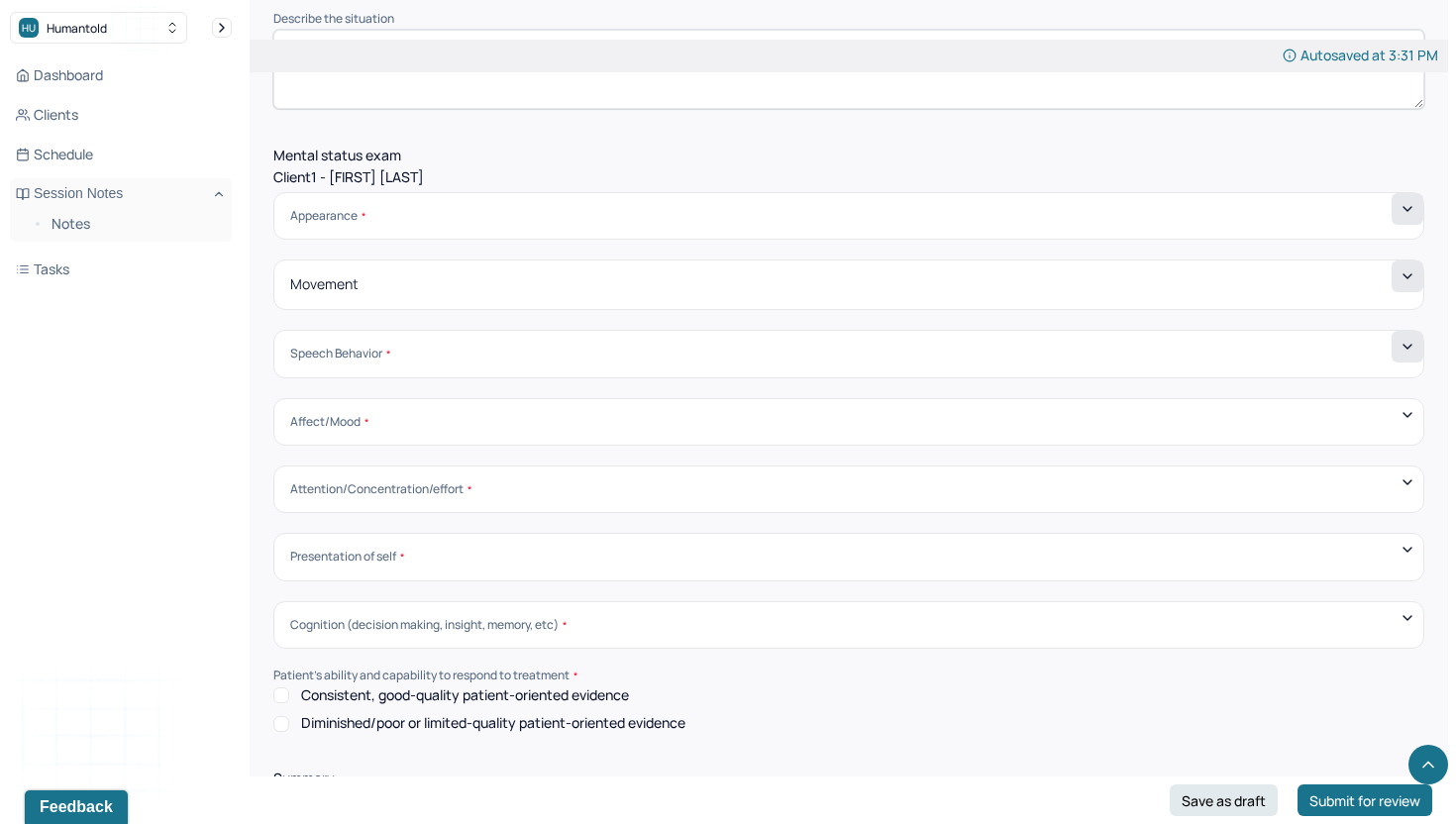 click 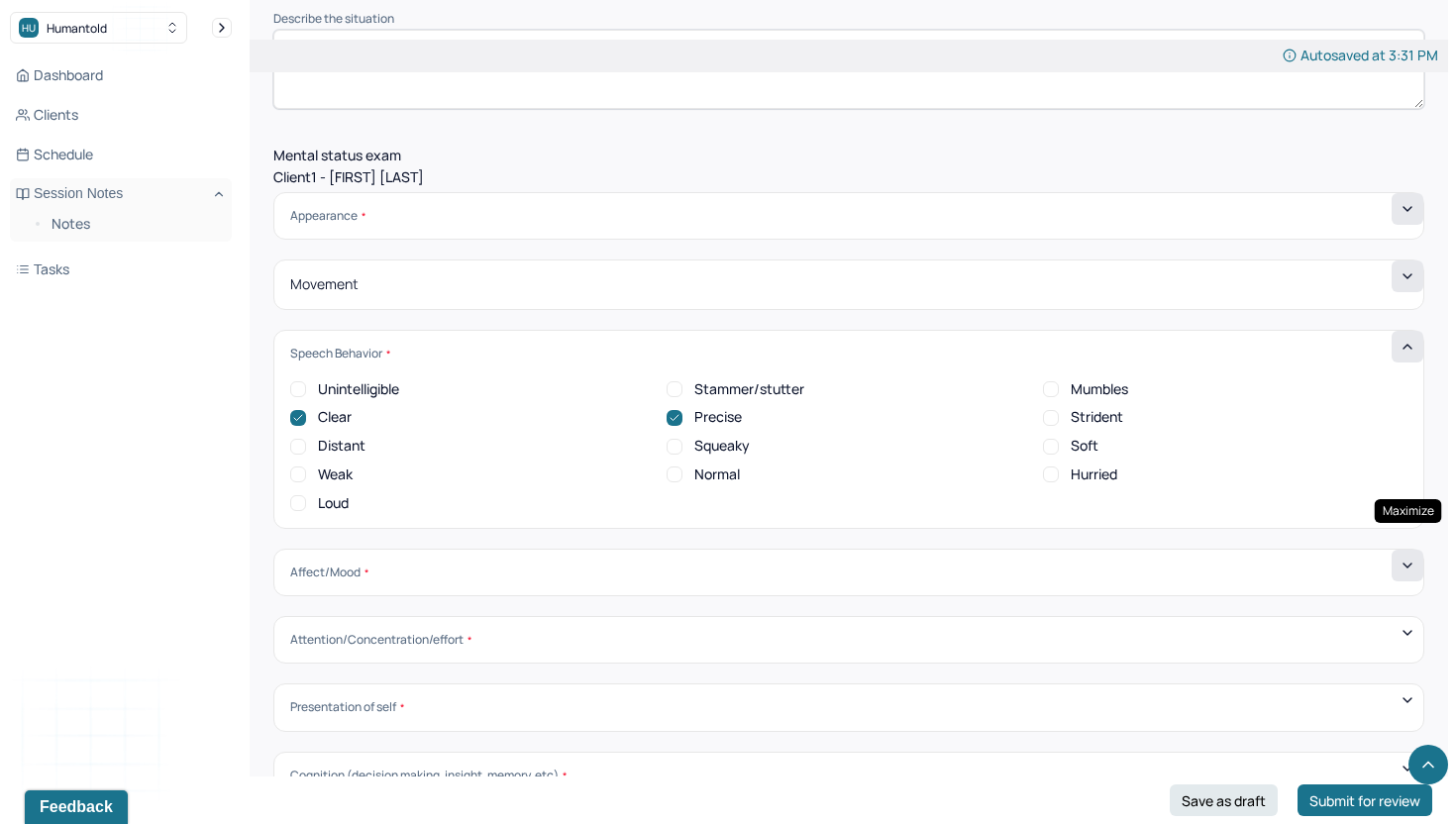 click 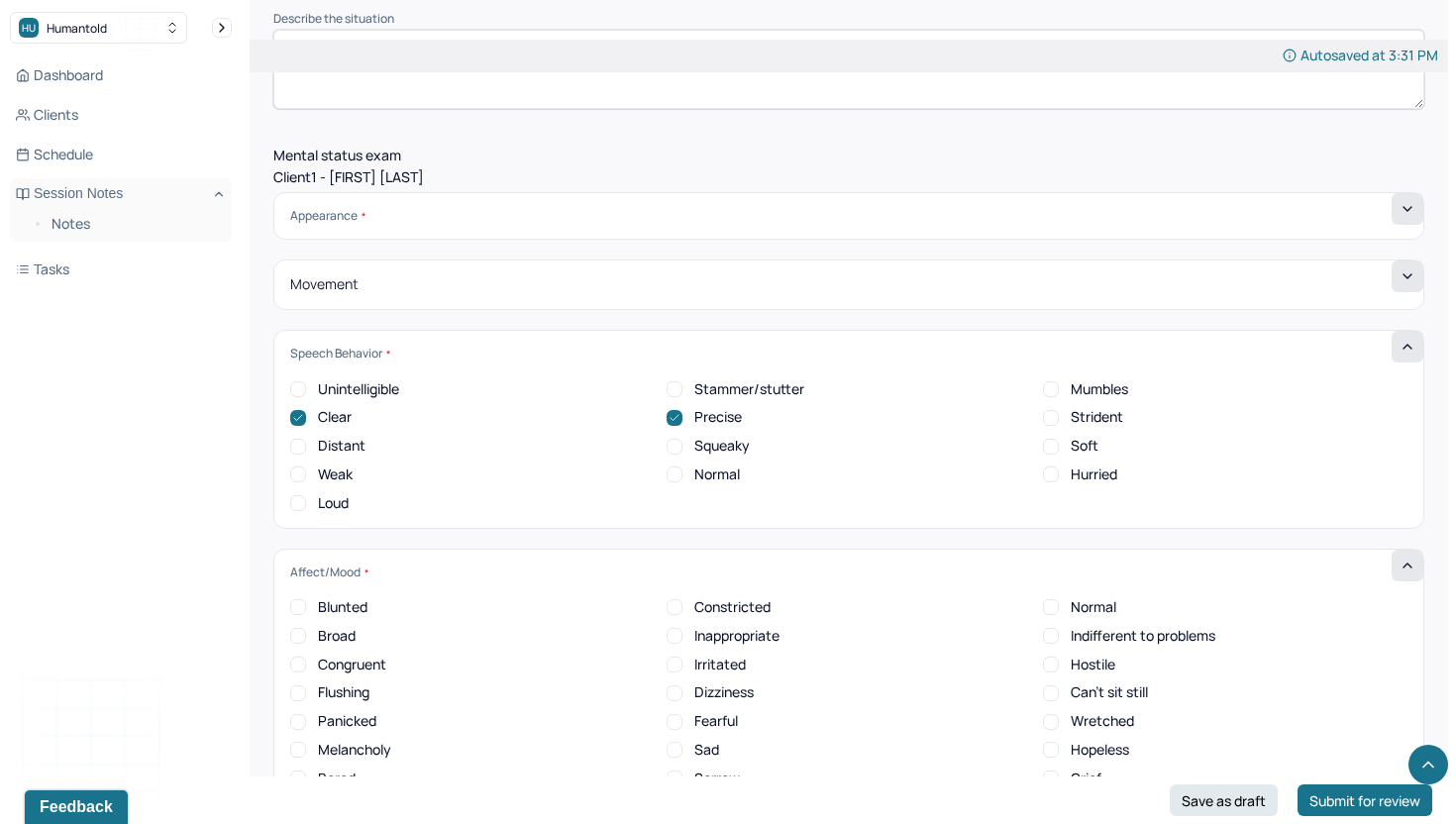 scroll, scrollTop: 0, scrollLeft: 0, axis: both 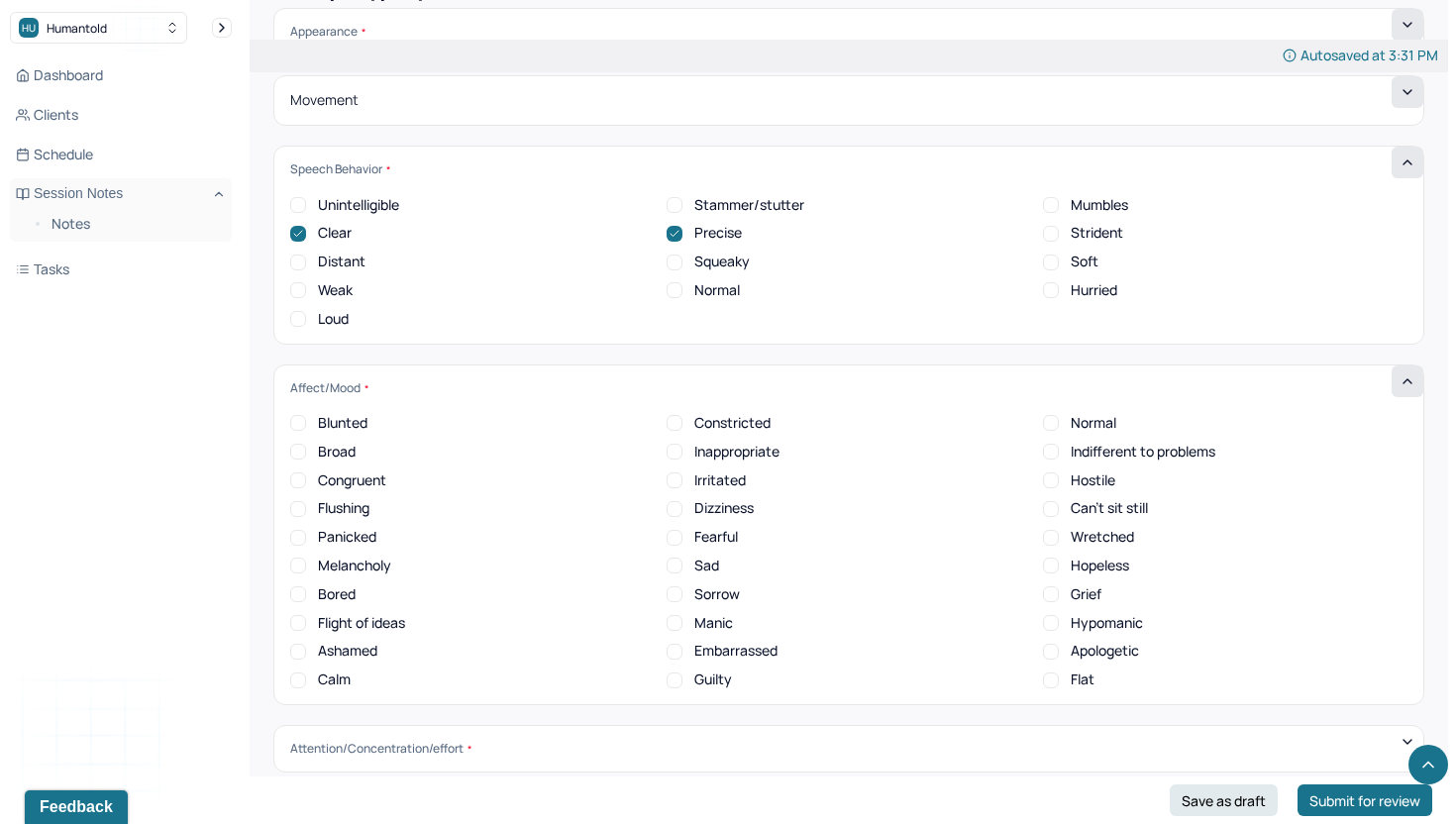click on "Congruent" at bounding box center [298, 480] 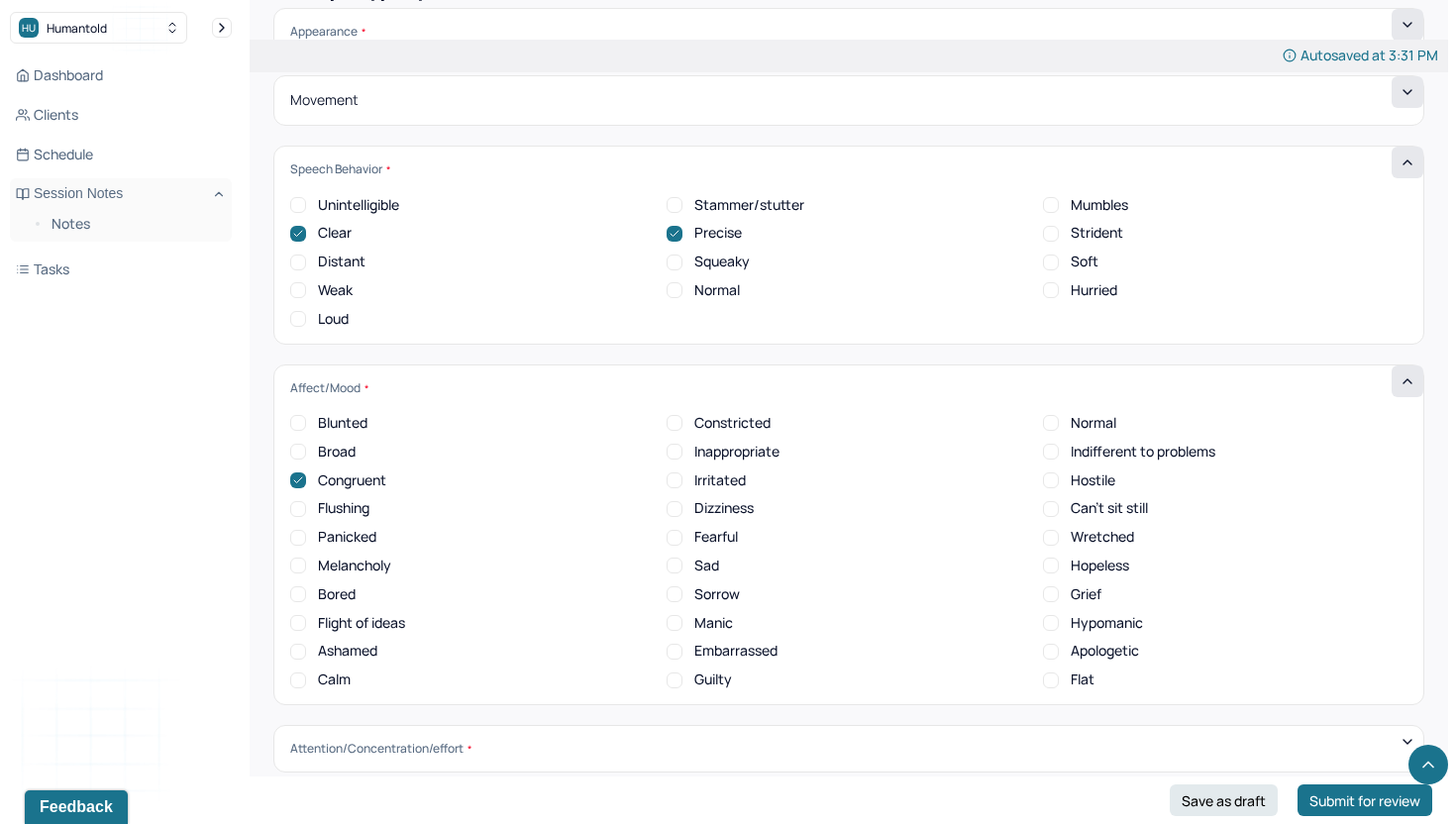 checkbox on "true" 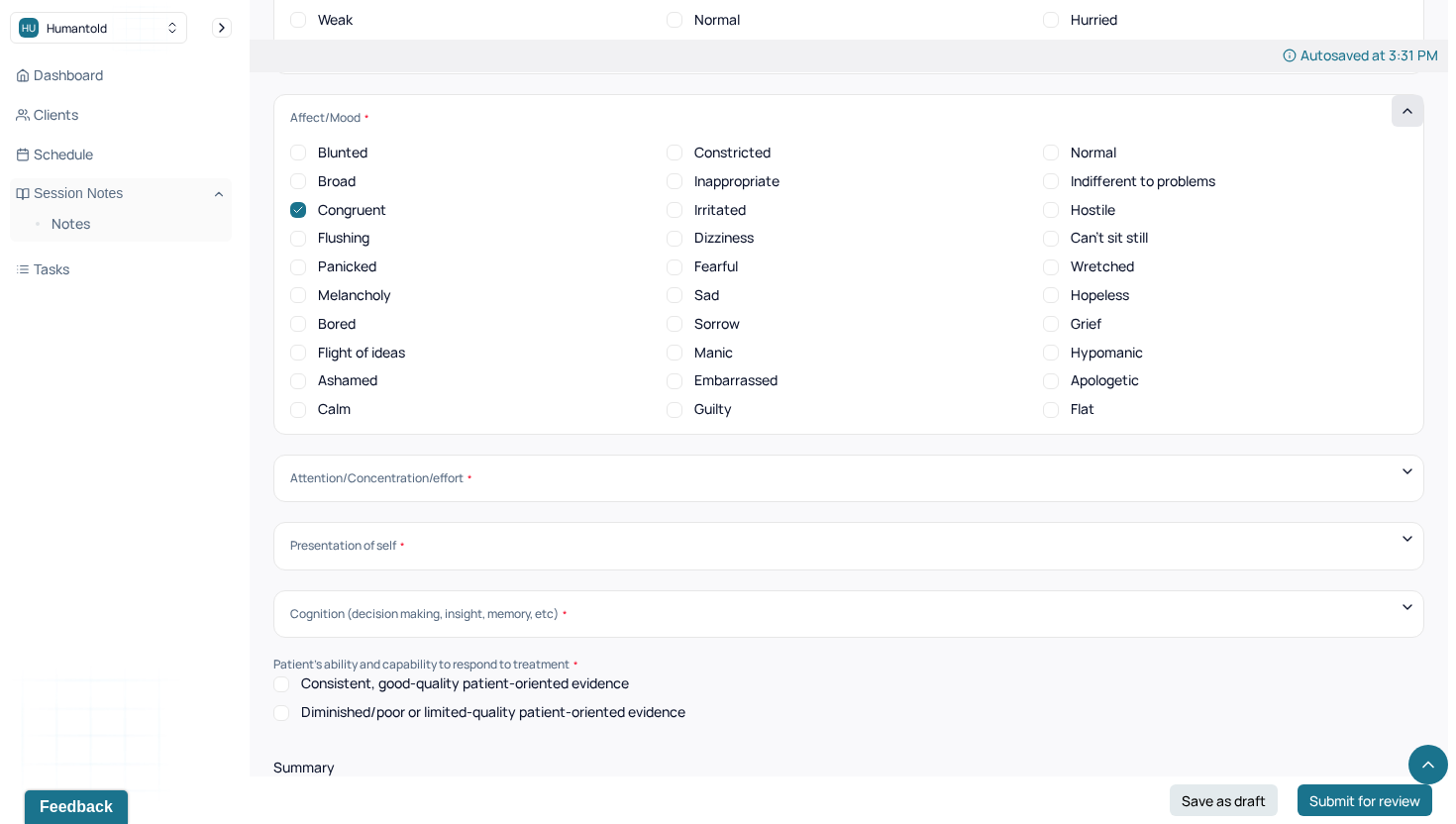 scroll, scrollTop: 6934, scrollLeft: 0, axis: vertical 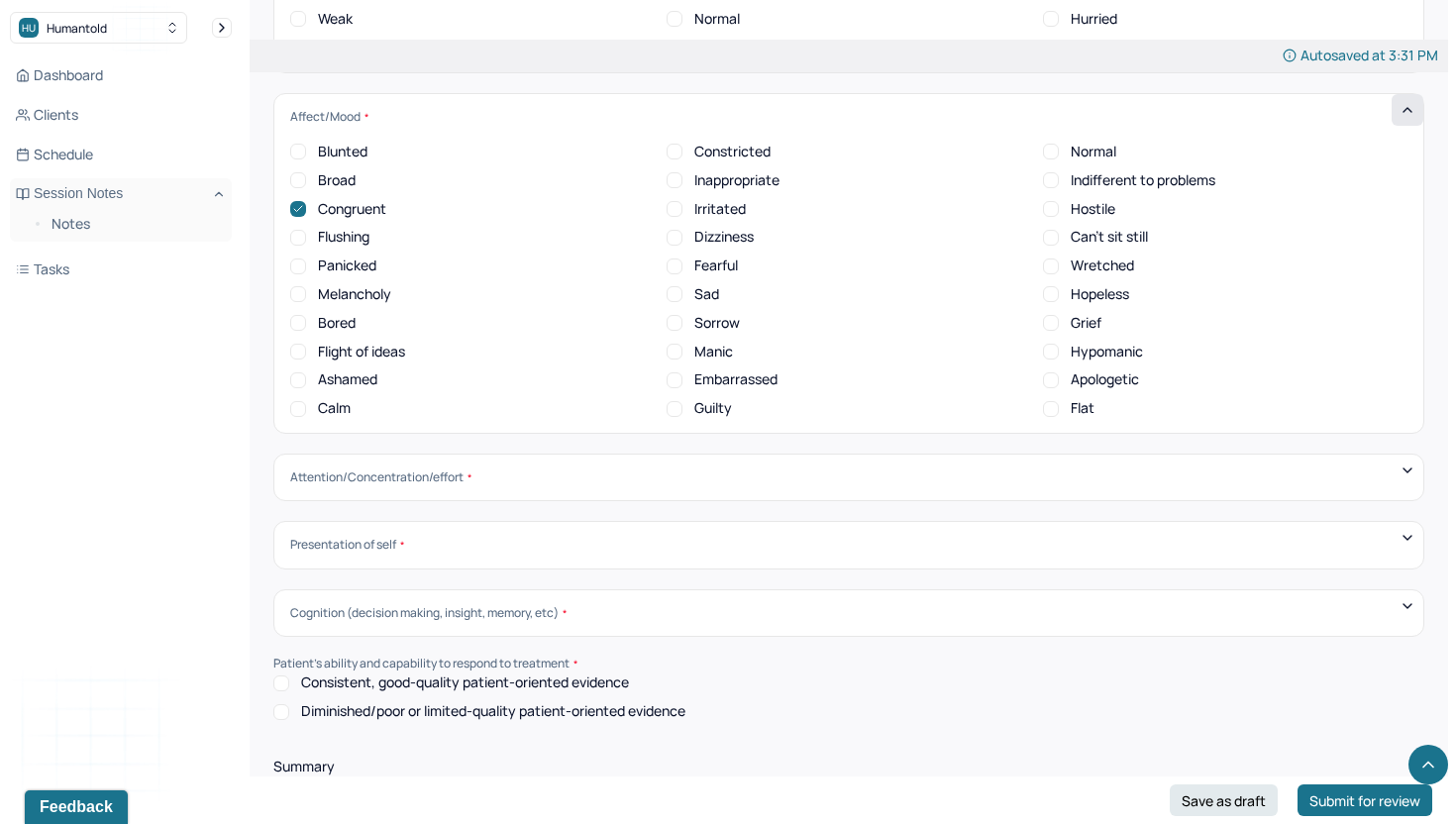 click on "Attention/Concentration/effort Sluggish Flat Distractible Normal energy Eager Indifferent Scattered Baffled Perplexed Hurried Organized Rigid Pleasant Cooperative Dependent Abusive Superior Stubborn Belligerent Argumentative Hostile Demanding Resentful Surly Guarded" at bounding box center (849, 477) 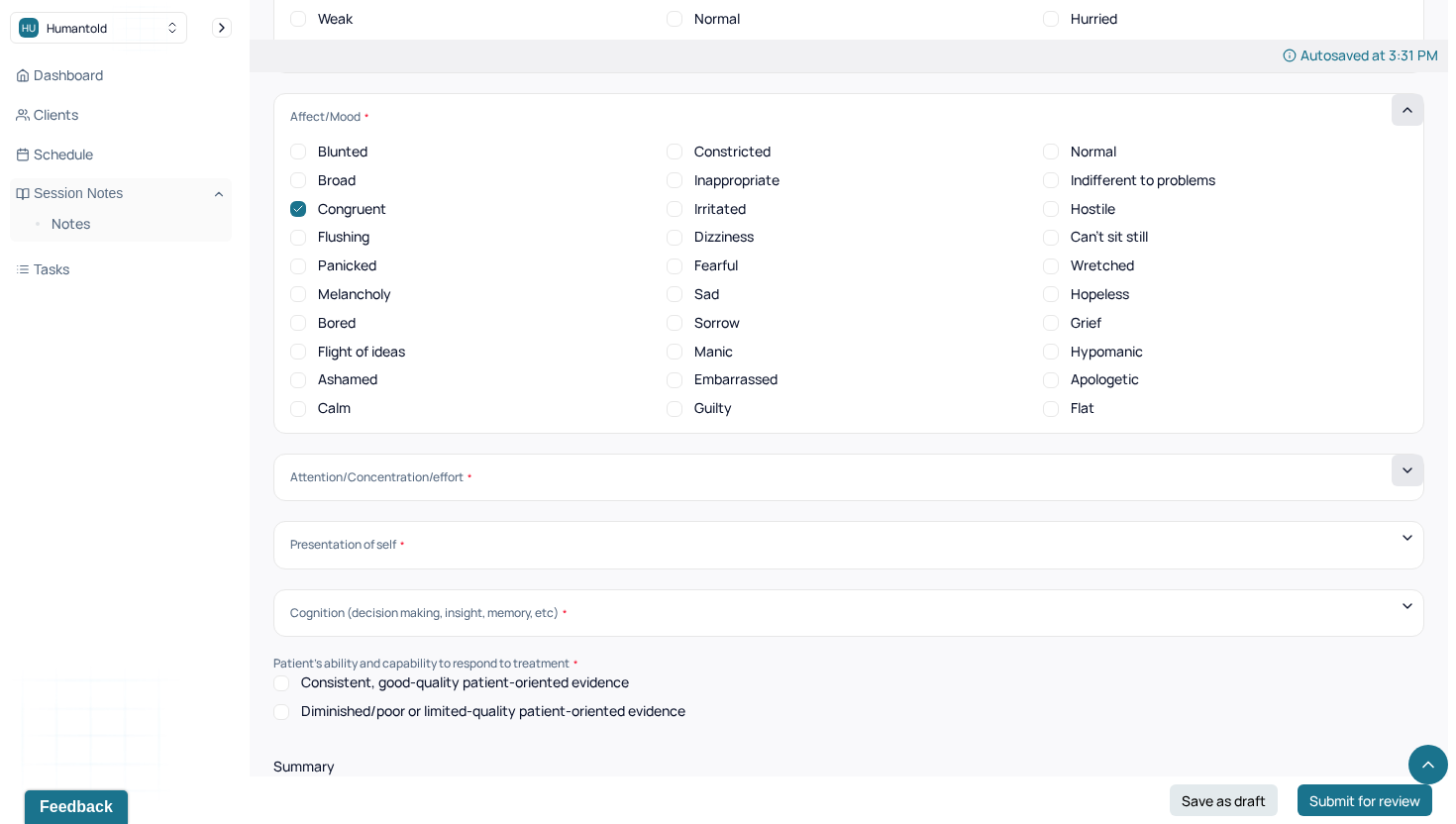 click 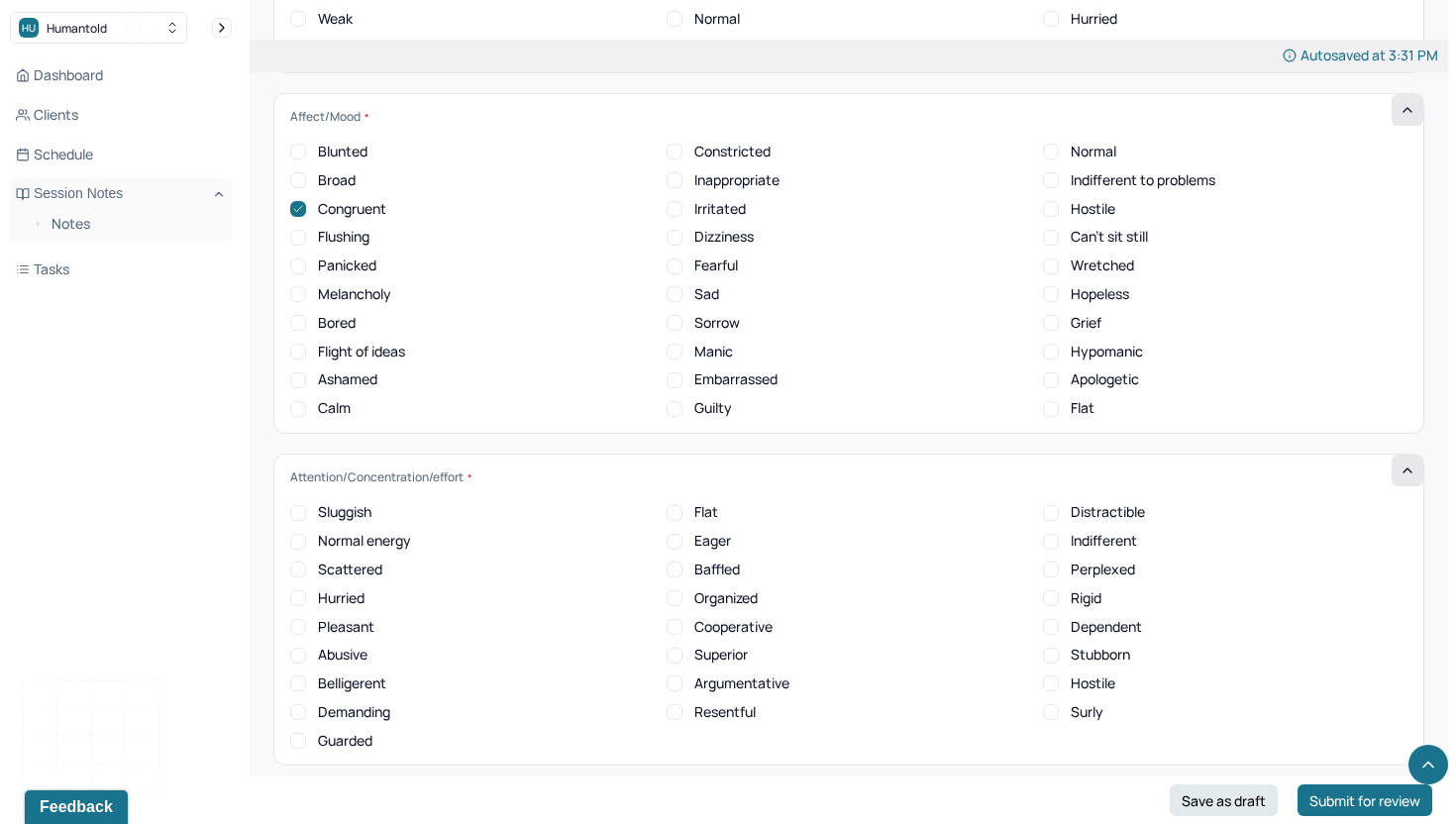 click on "Normal energy" at bounding box center (298, 542) 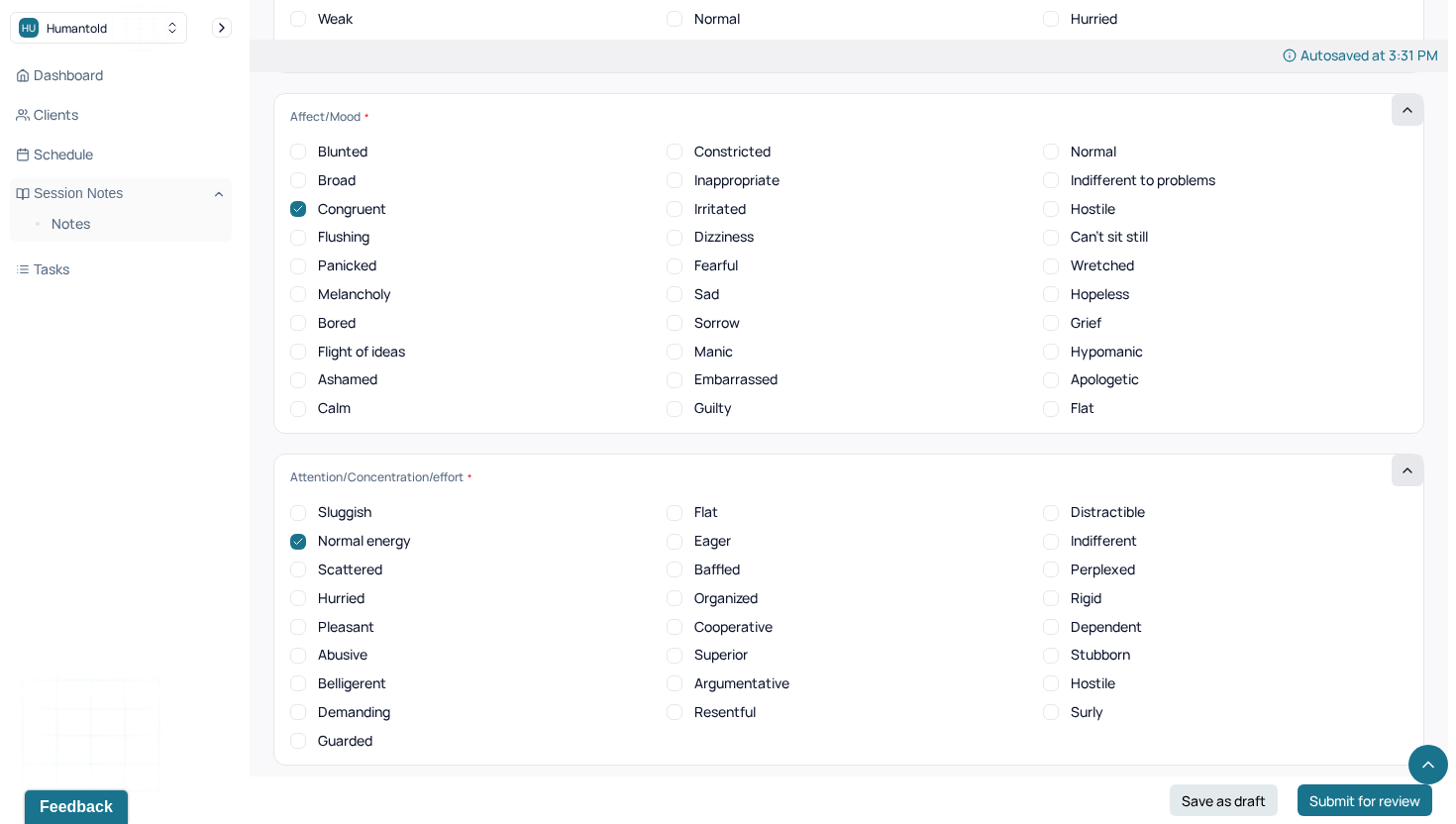 checkbox on "true" 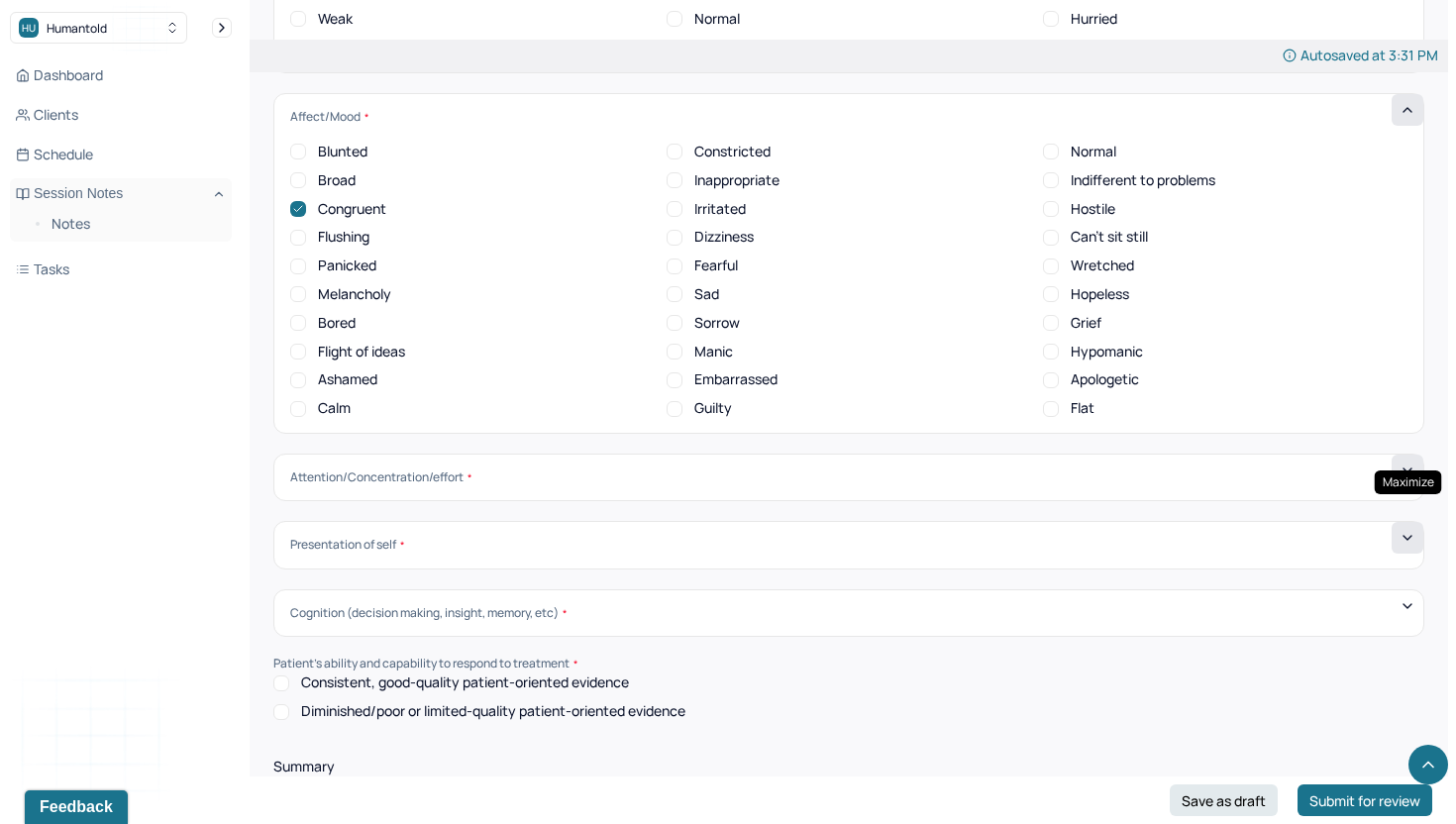 click 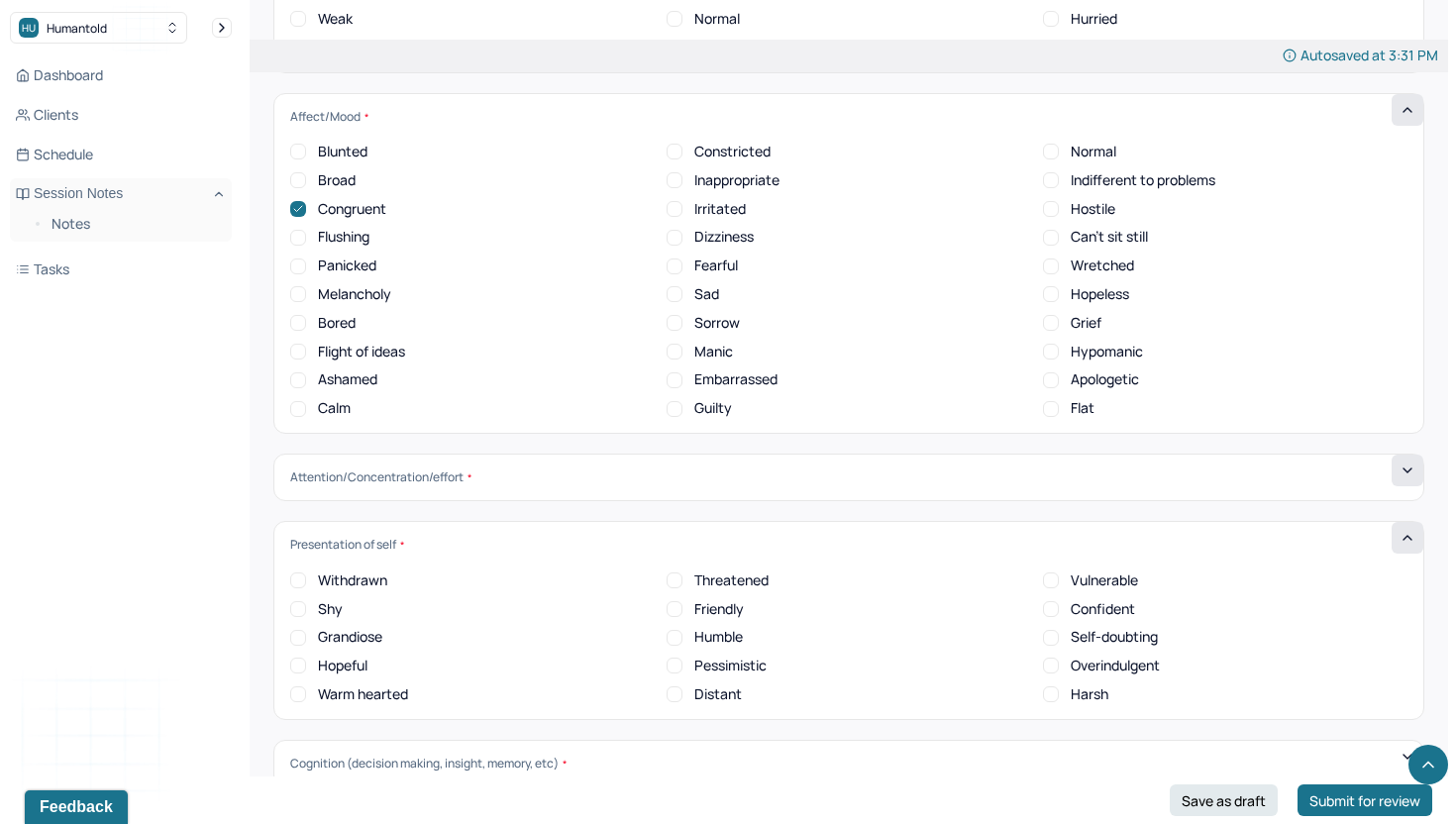 click on "Hopeful" at bounding box center [298, 666] 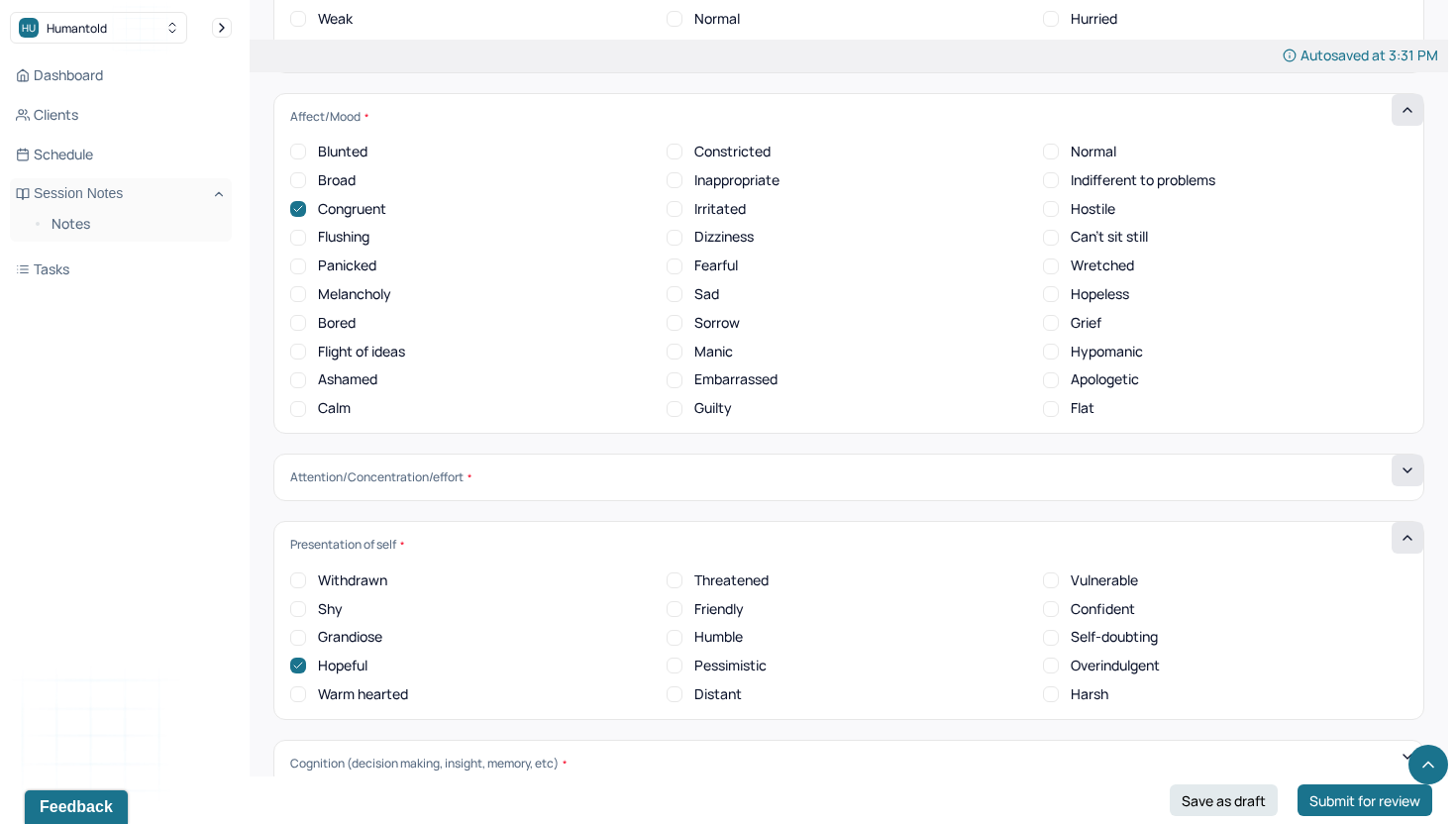 checkbox on "true" 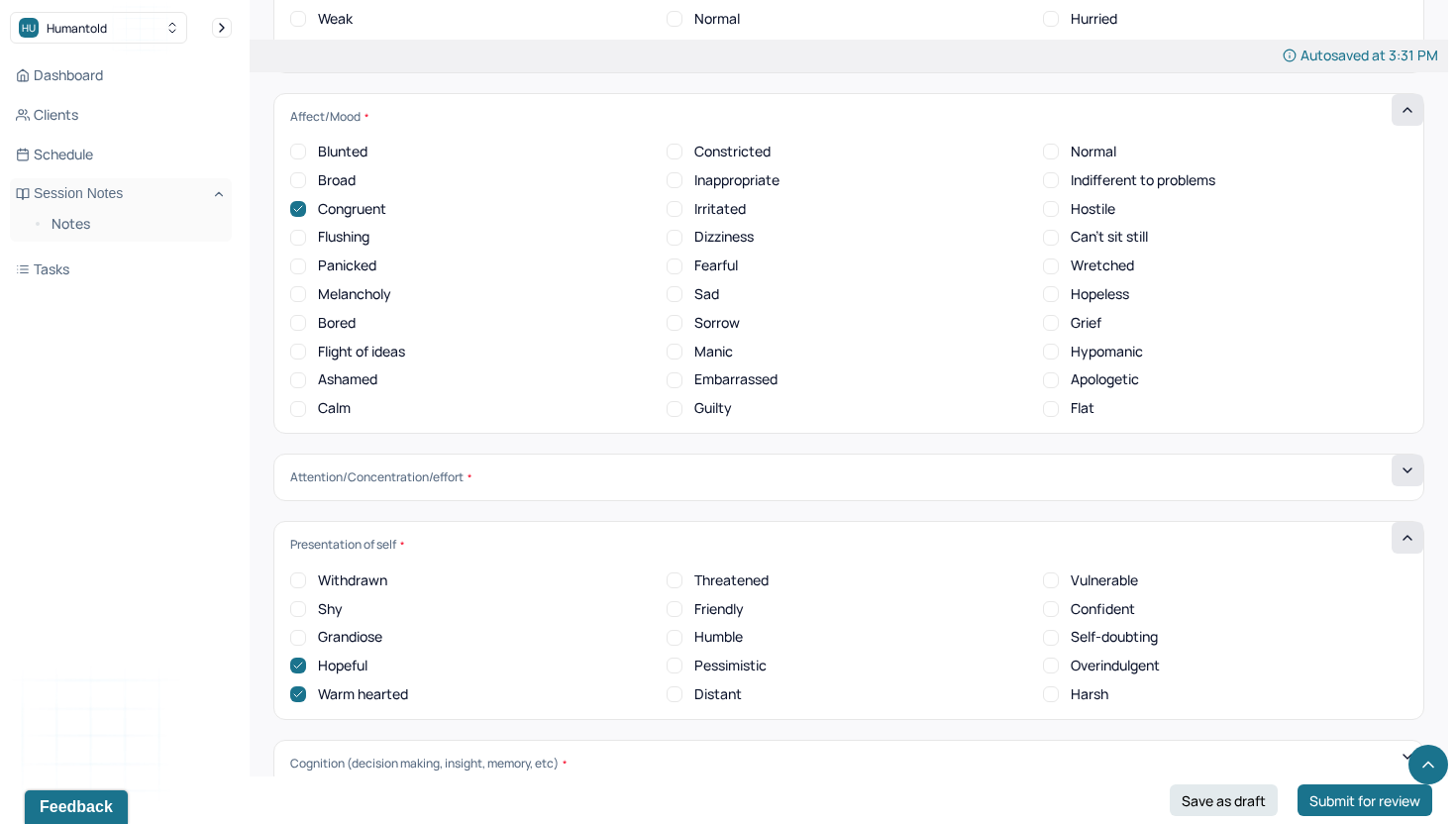 checkbox on "true" 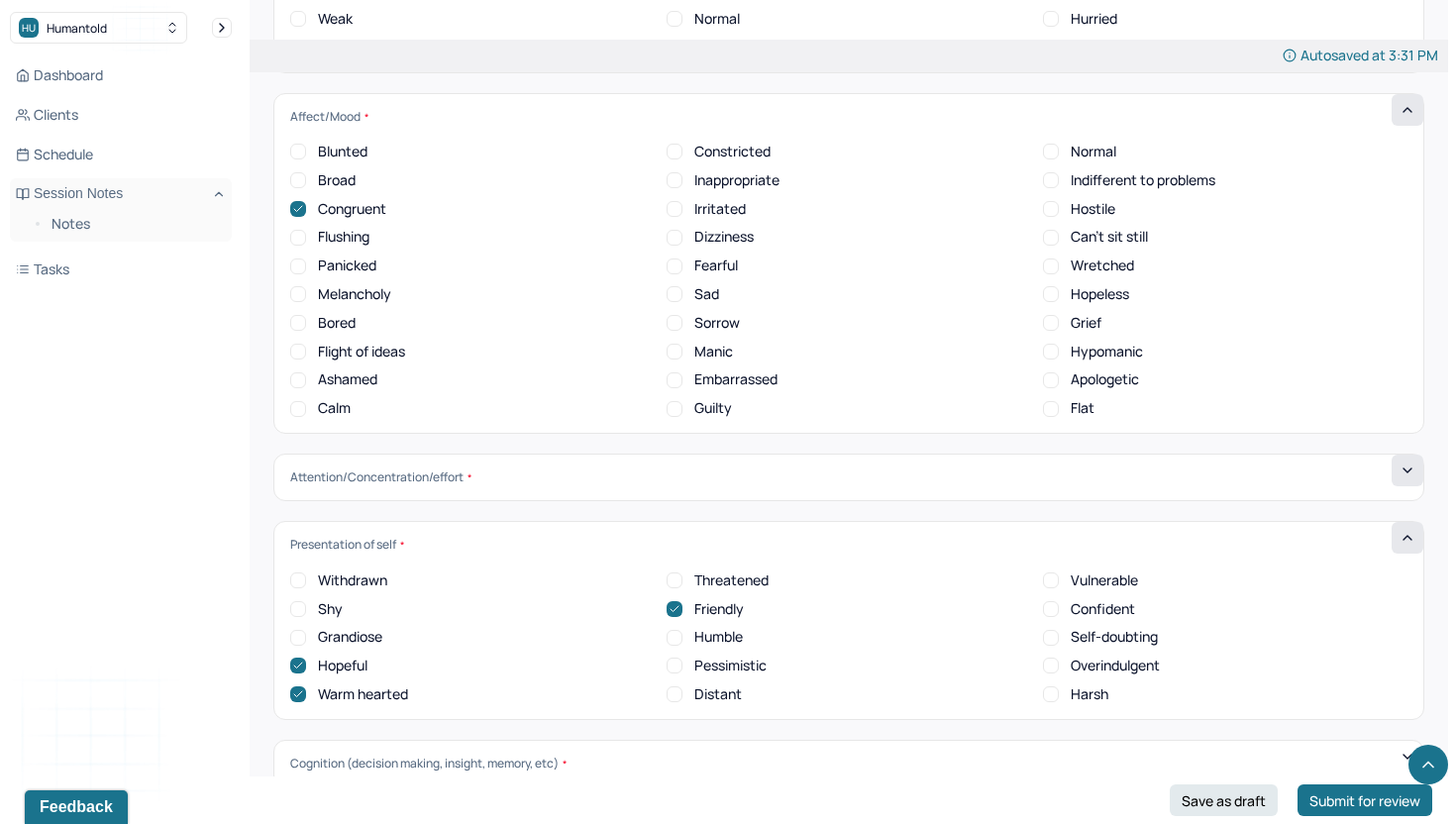 checkbox on "true" 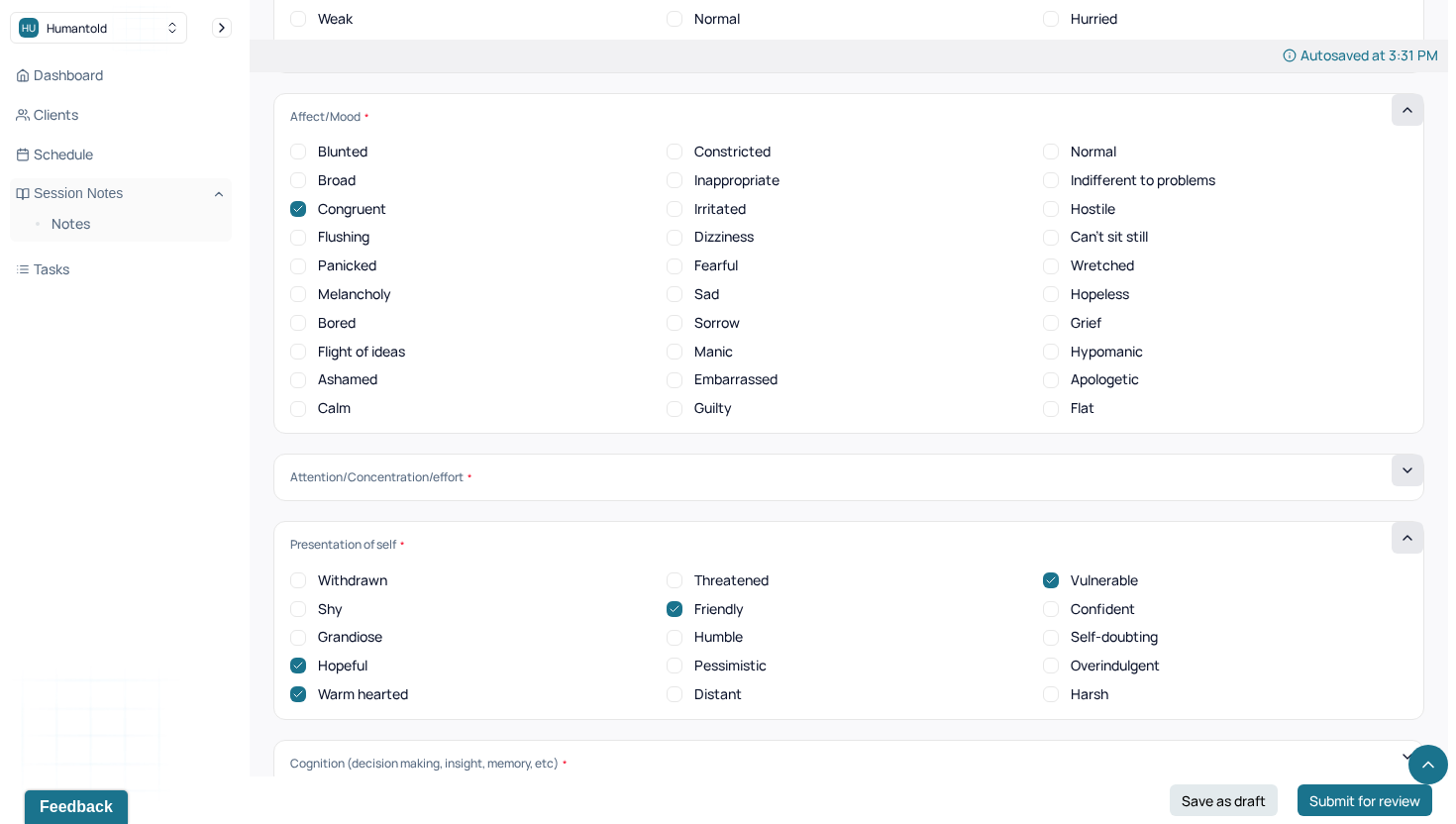 checkbox on "true" 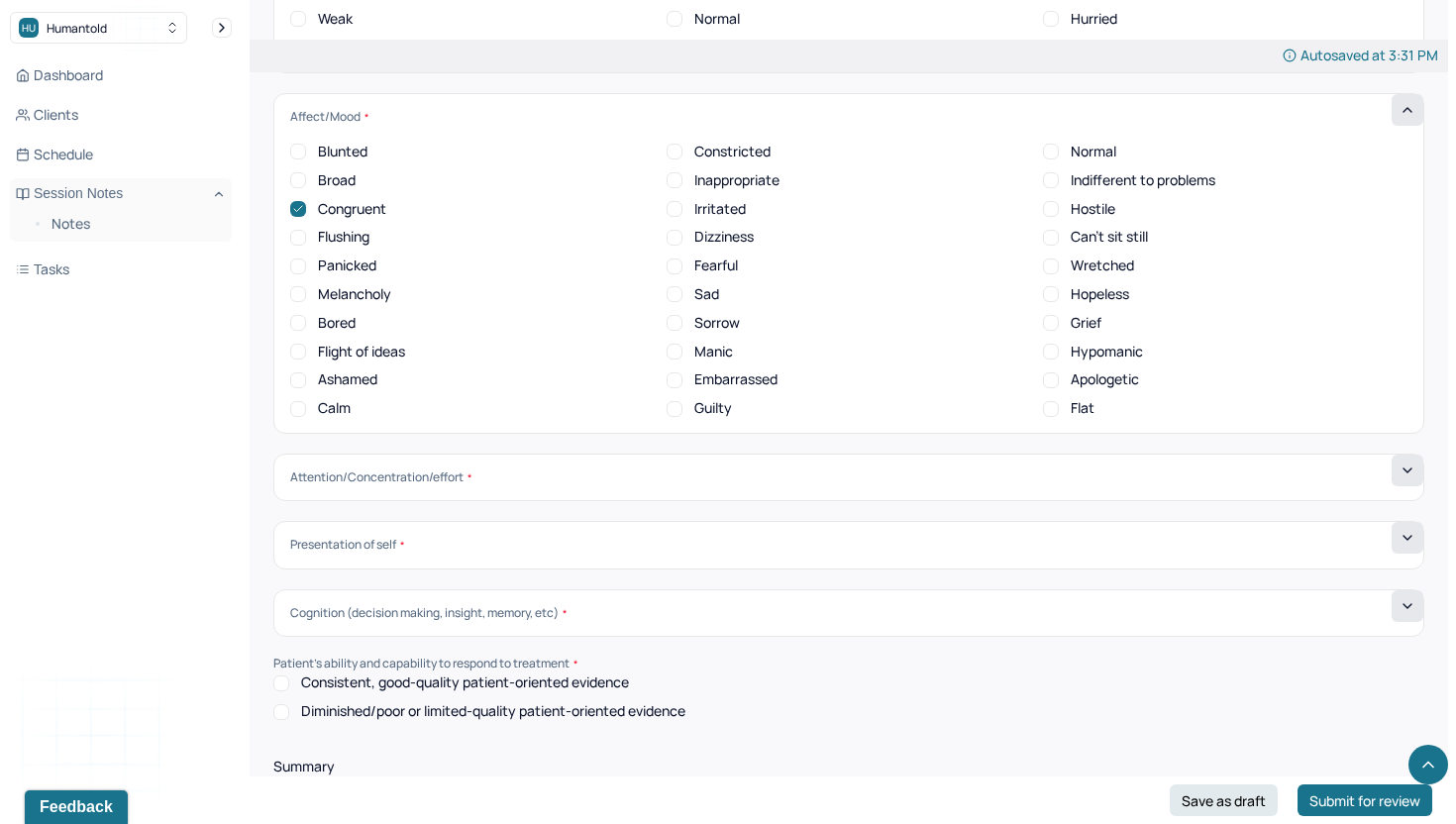 click 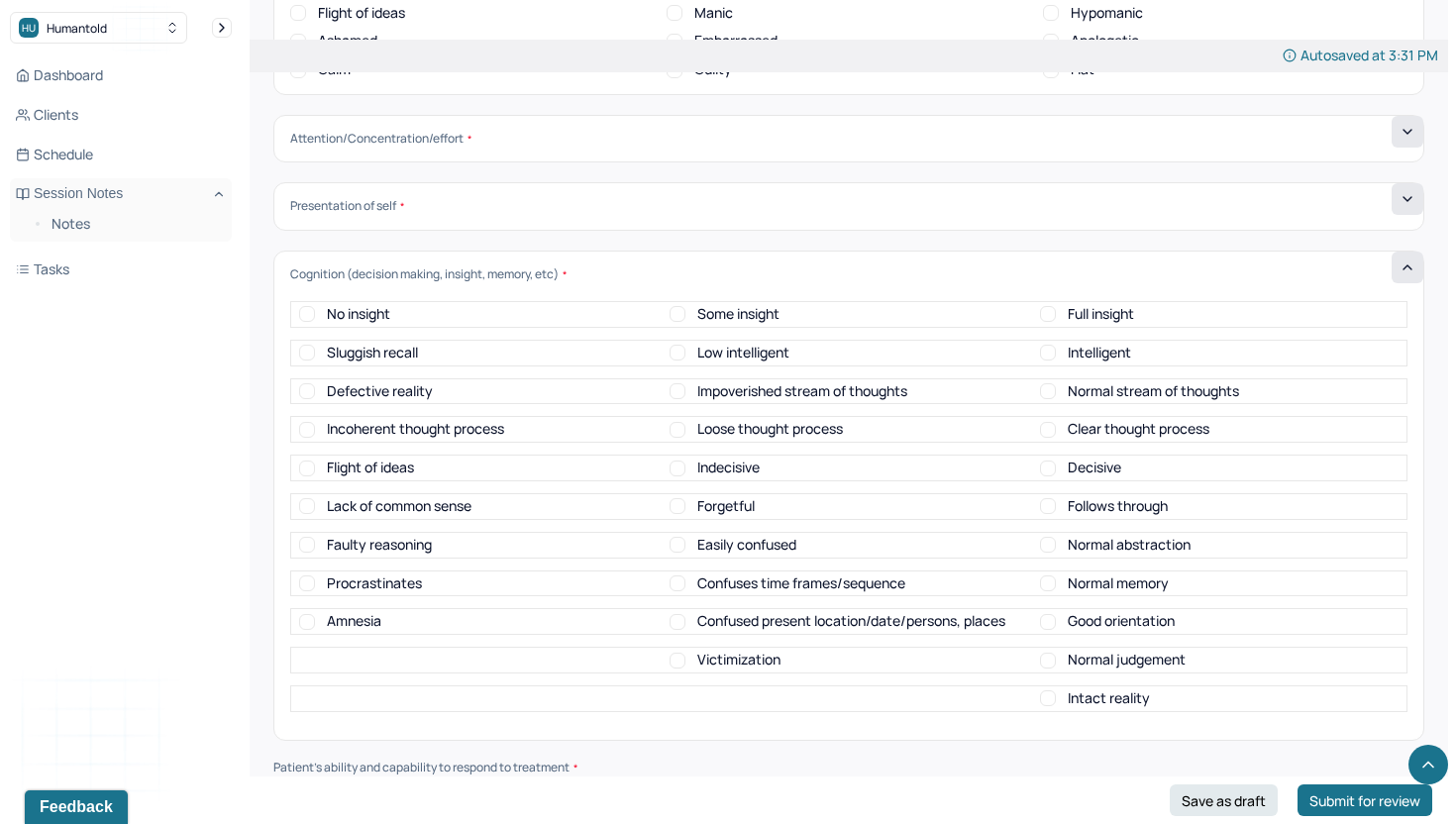 scroll, scrollTop: 7273, scrollLeft: 0, axis: vertical 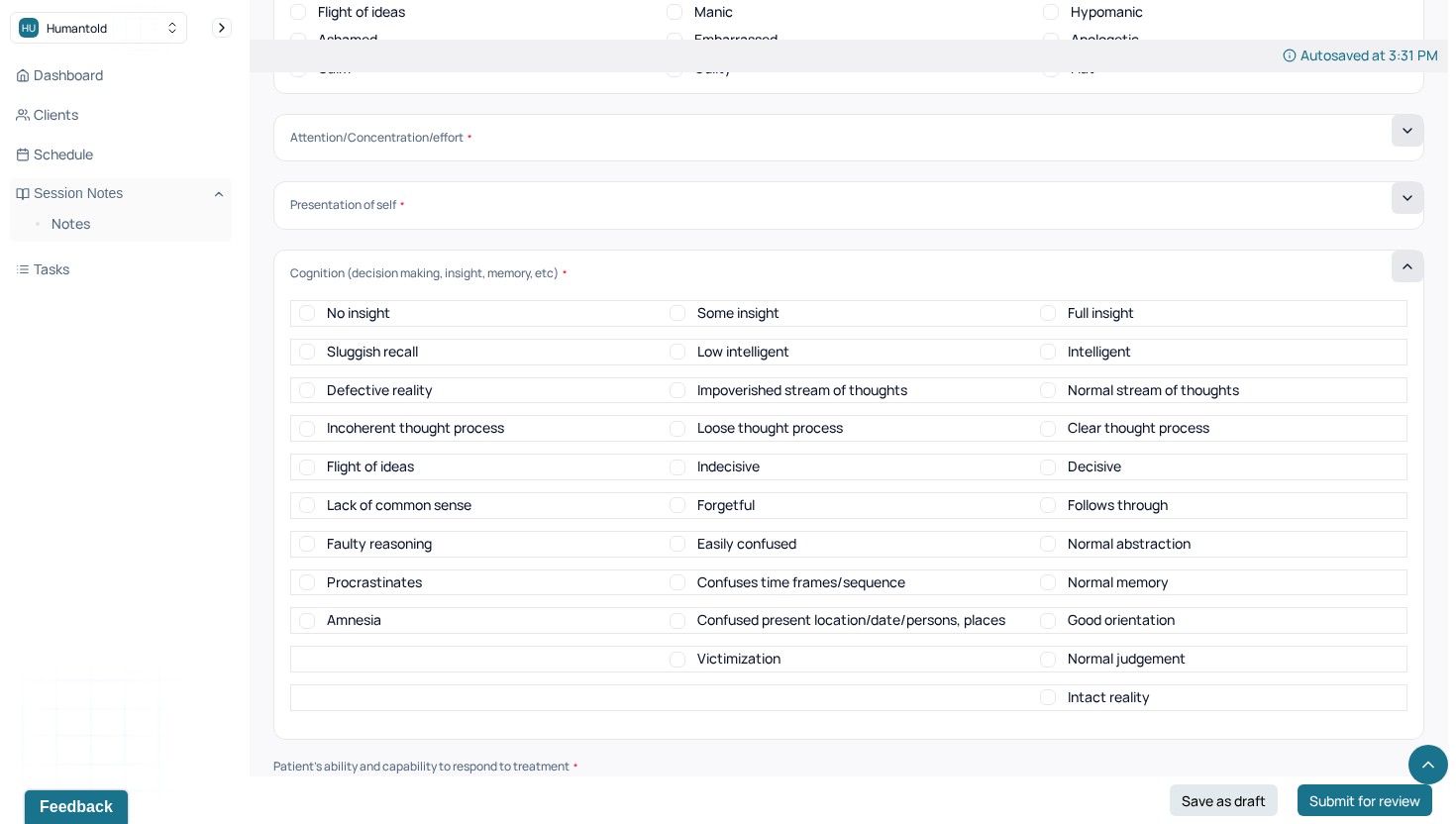 click on "Full insight" at bounding box center [1048, 313] 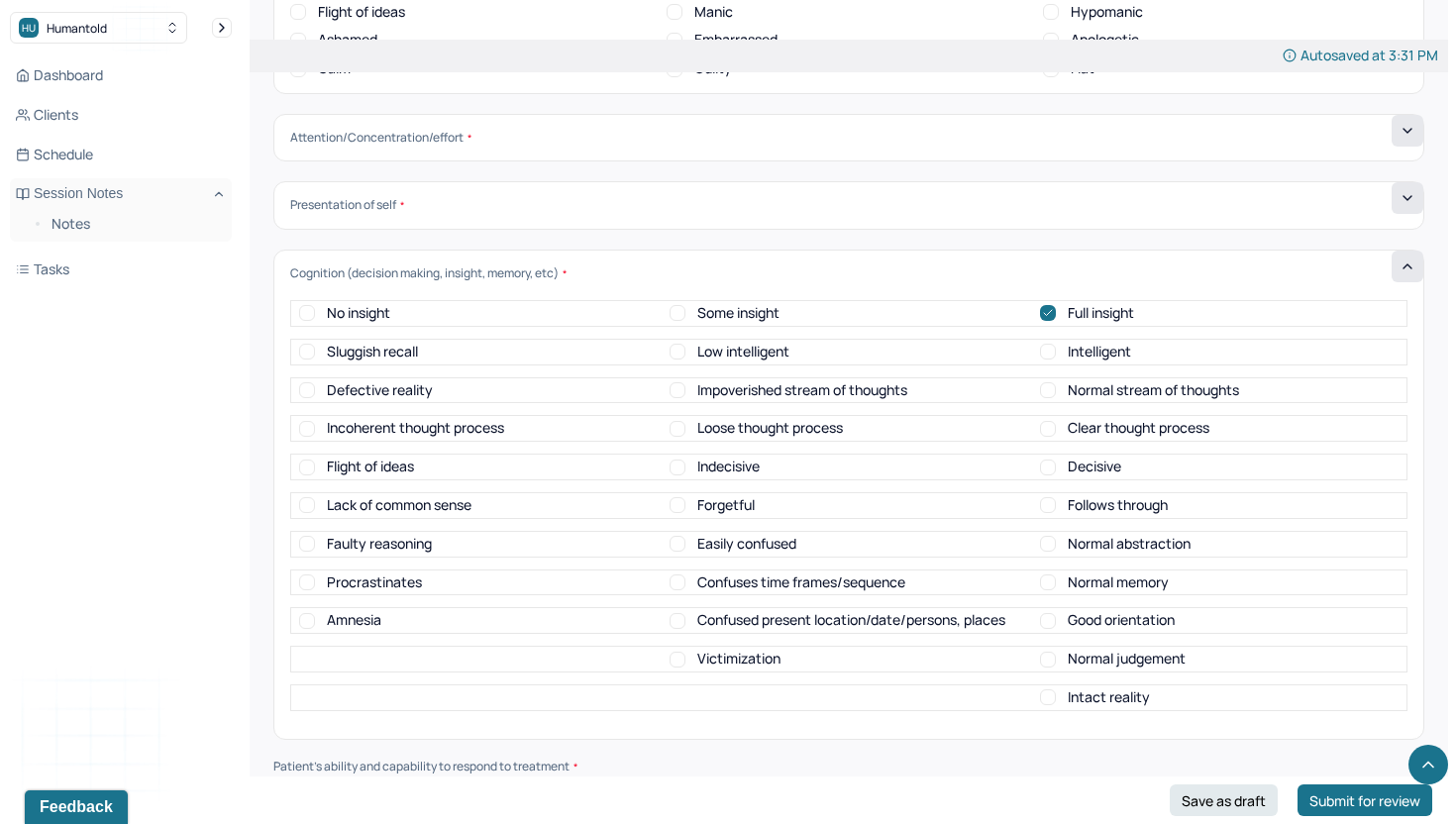 checkbox on "true" 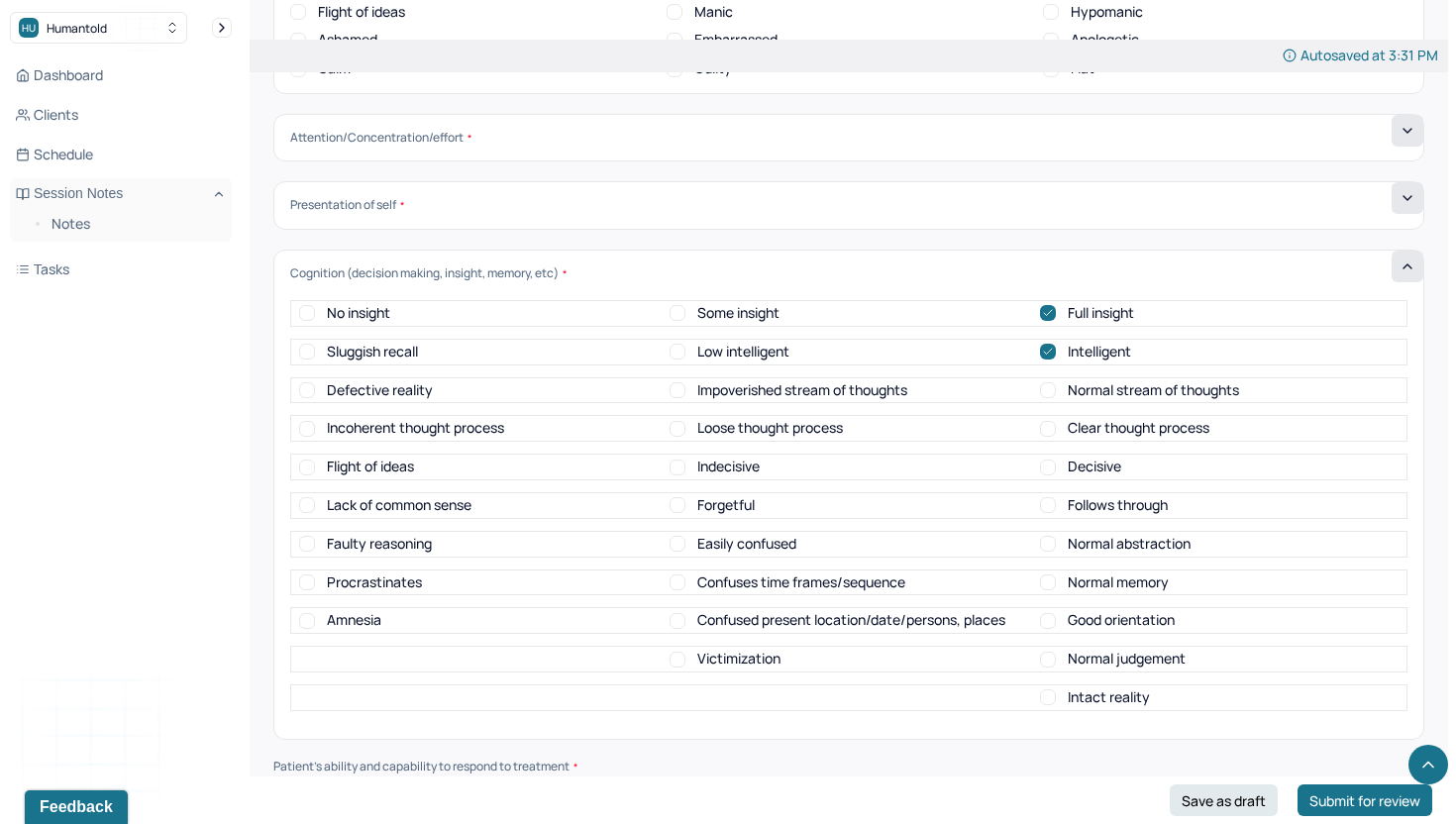 checkbox on "true" 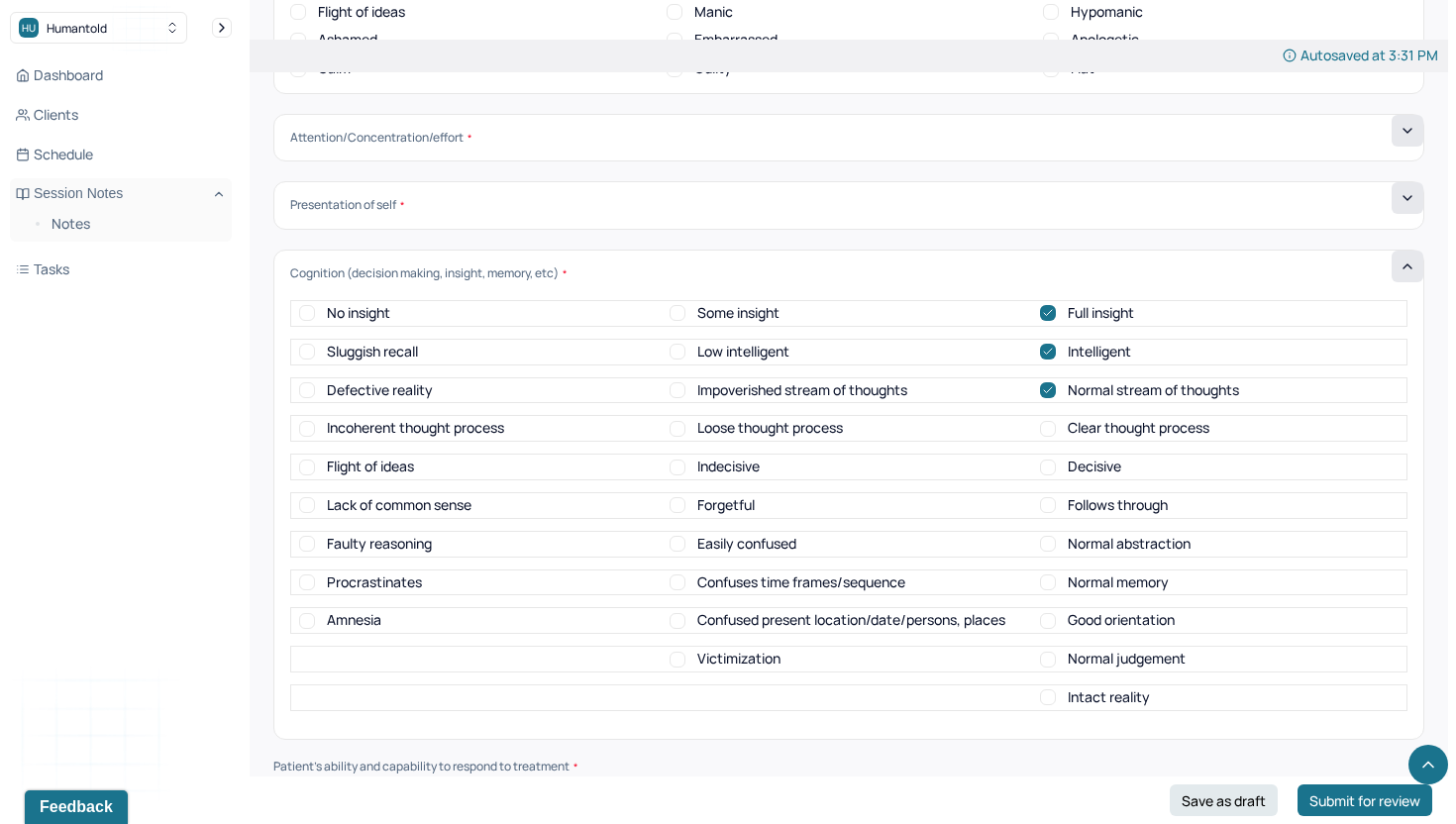 checkbox on "true" 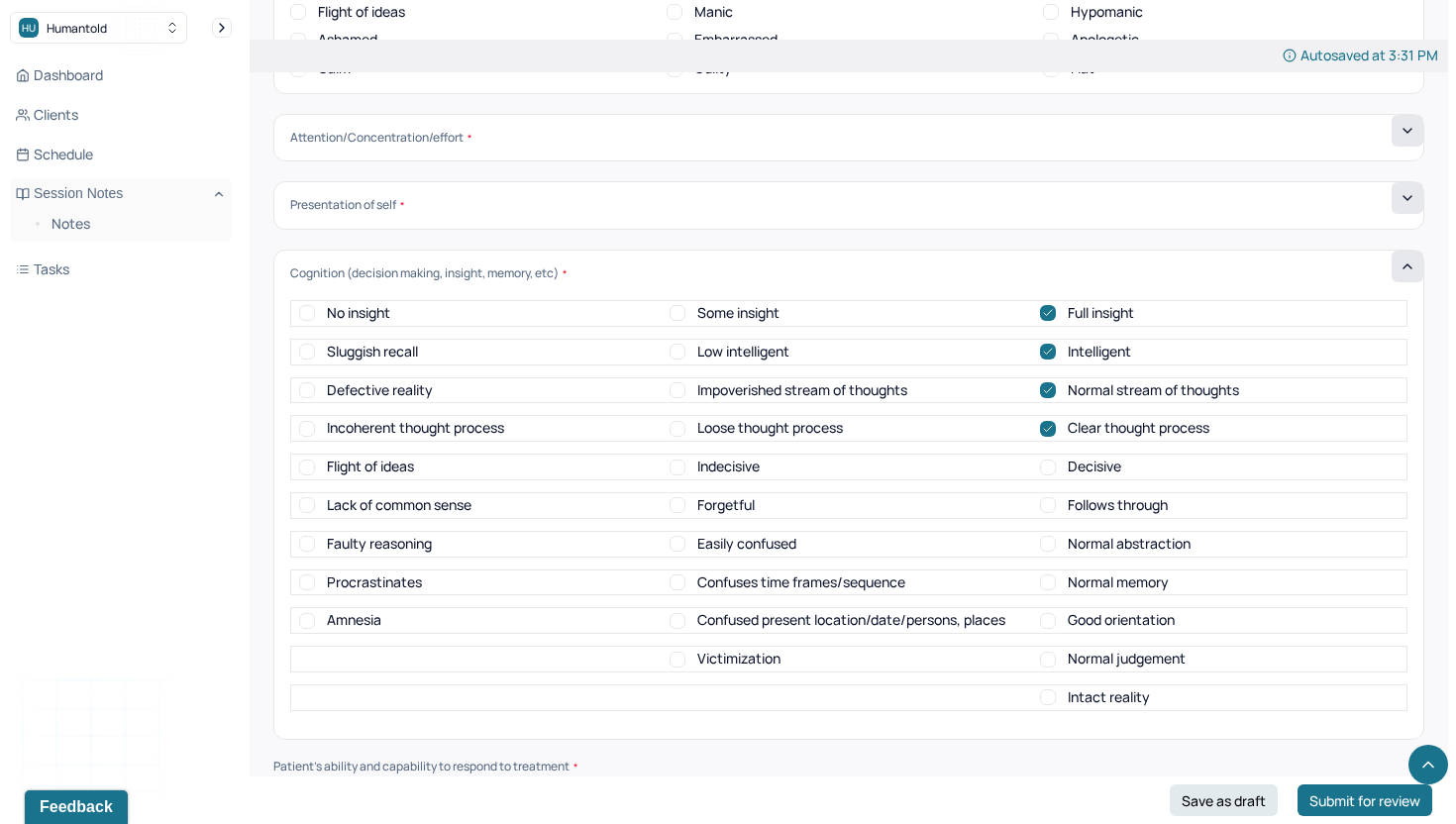 checkbox on "true" 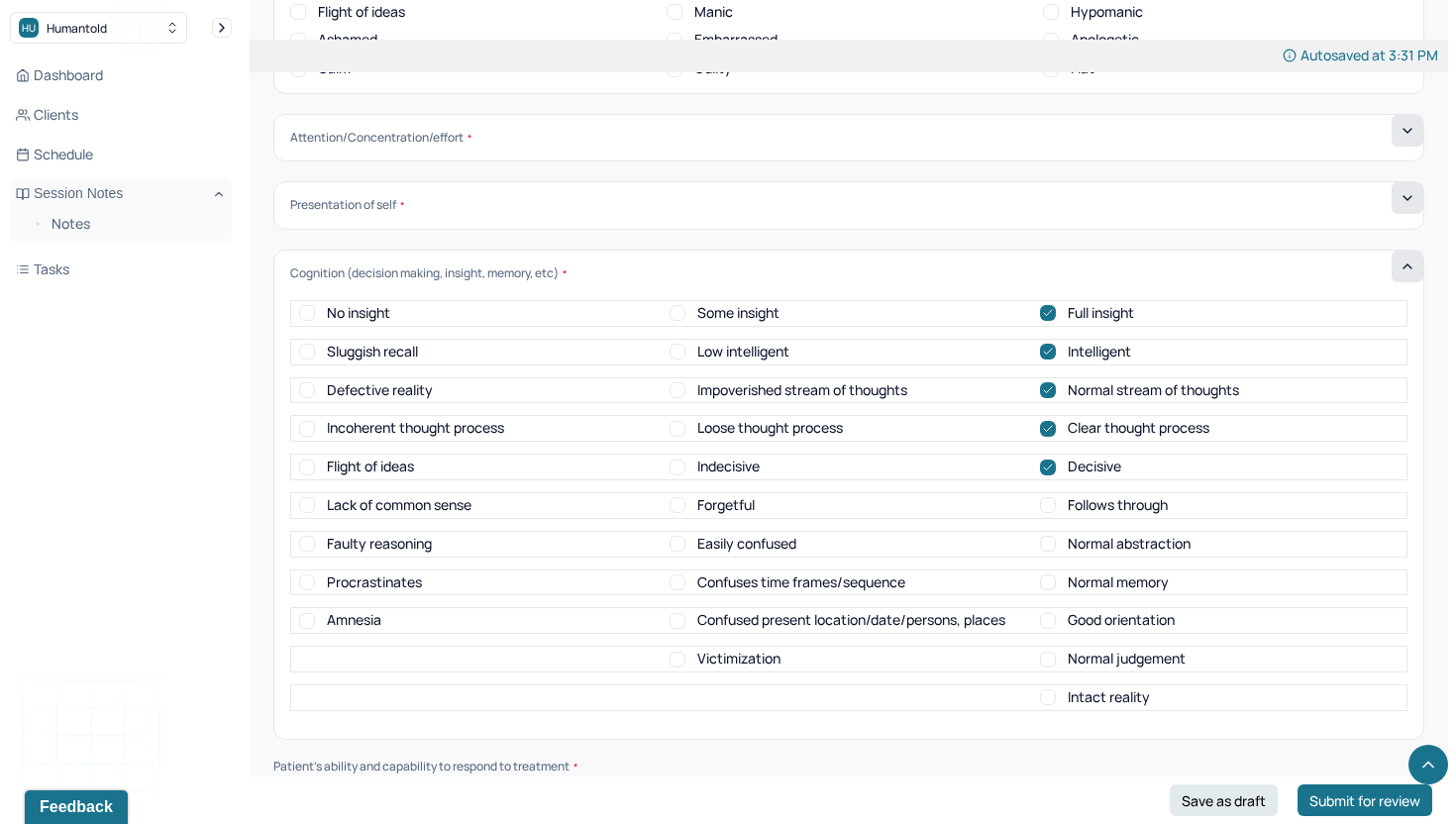 checkbox on "true" 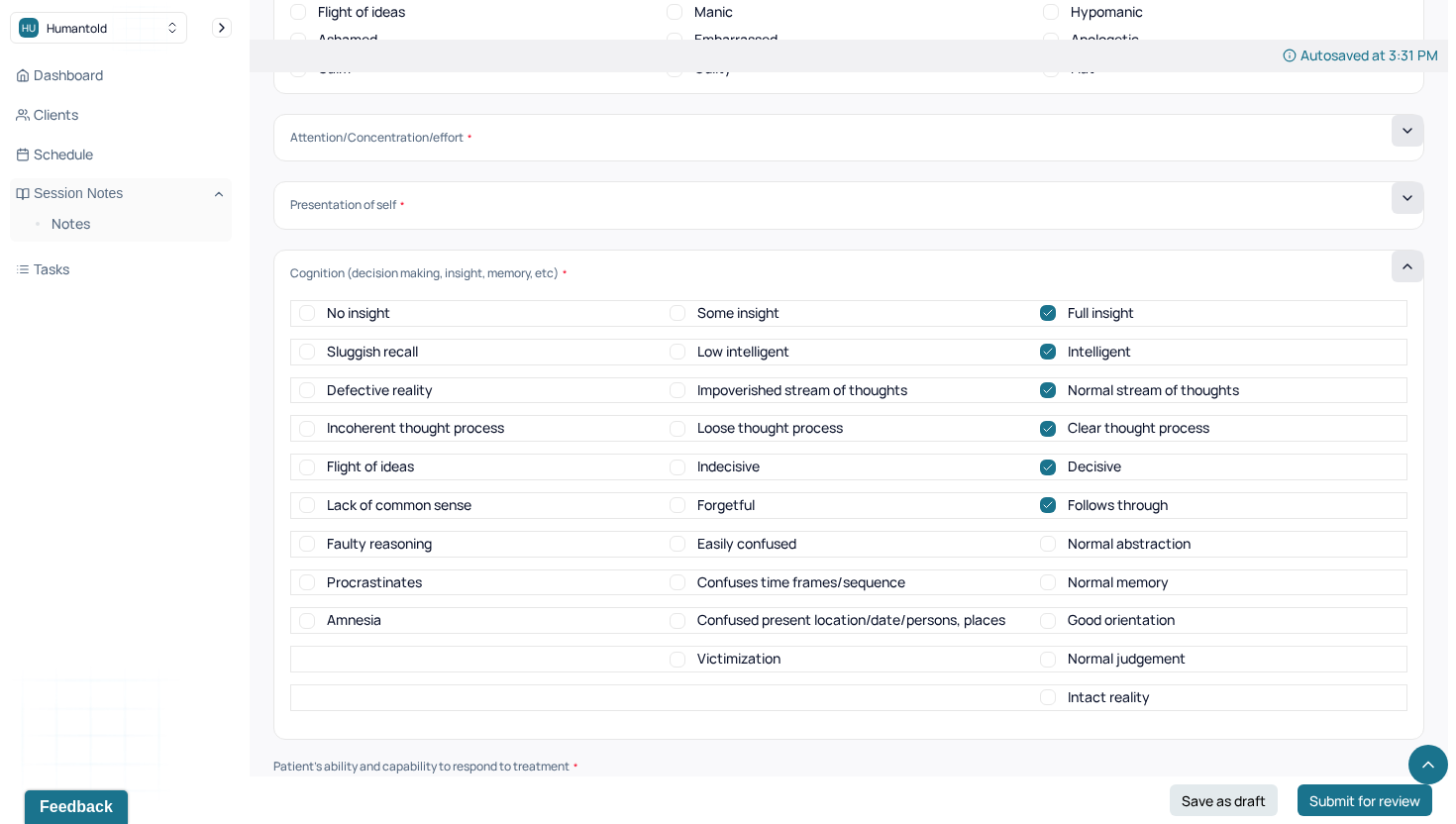 checkbox on "true" 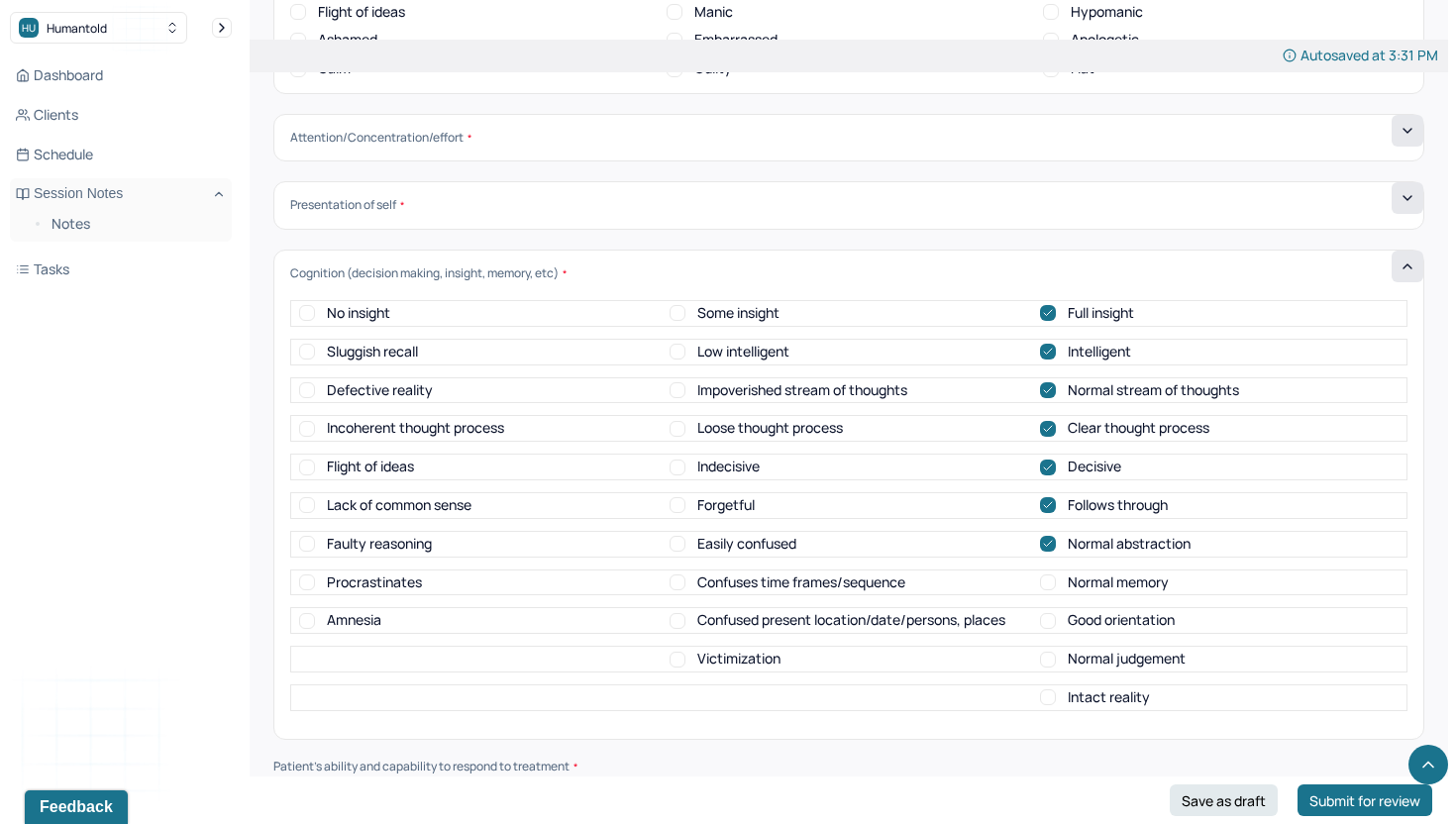 checkbox on "true" 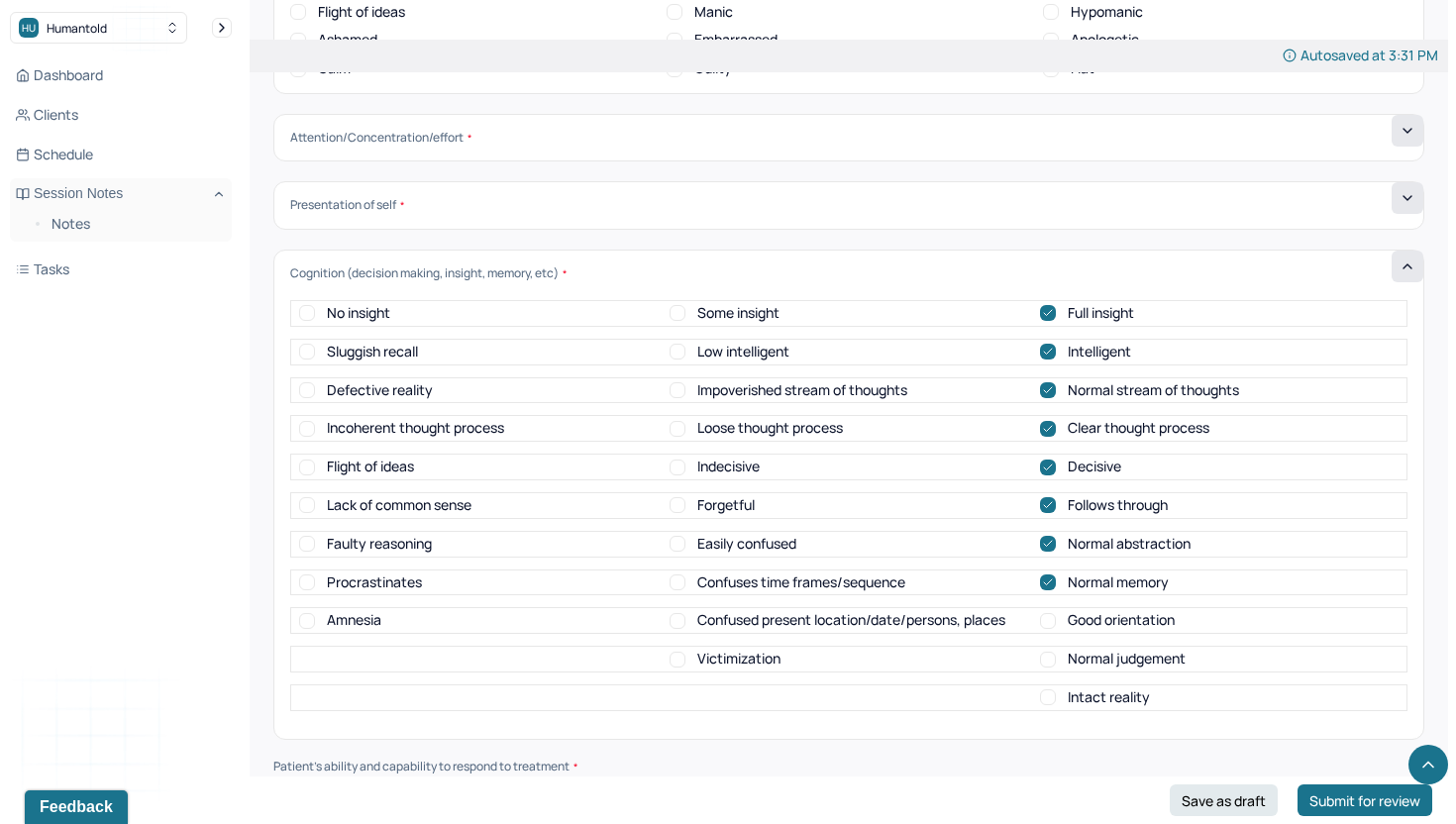 checkbox on "true" 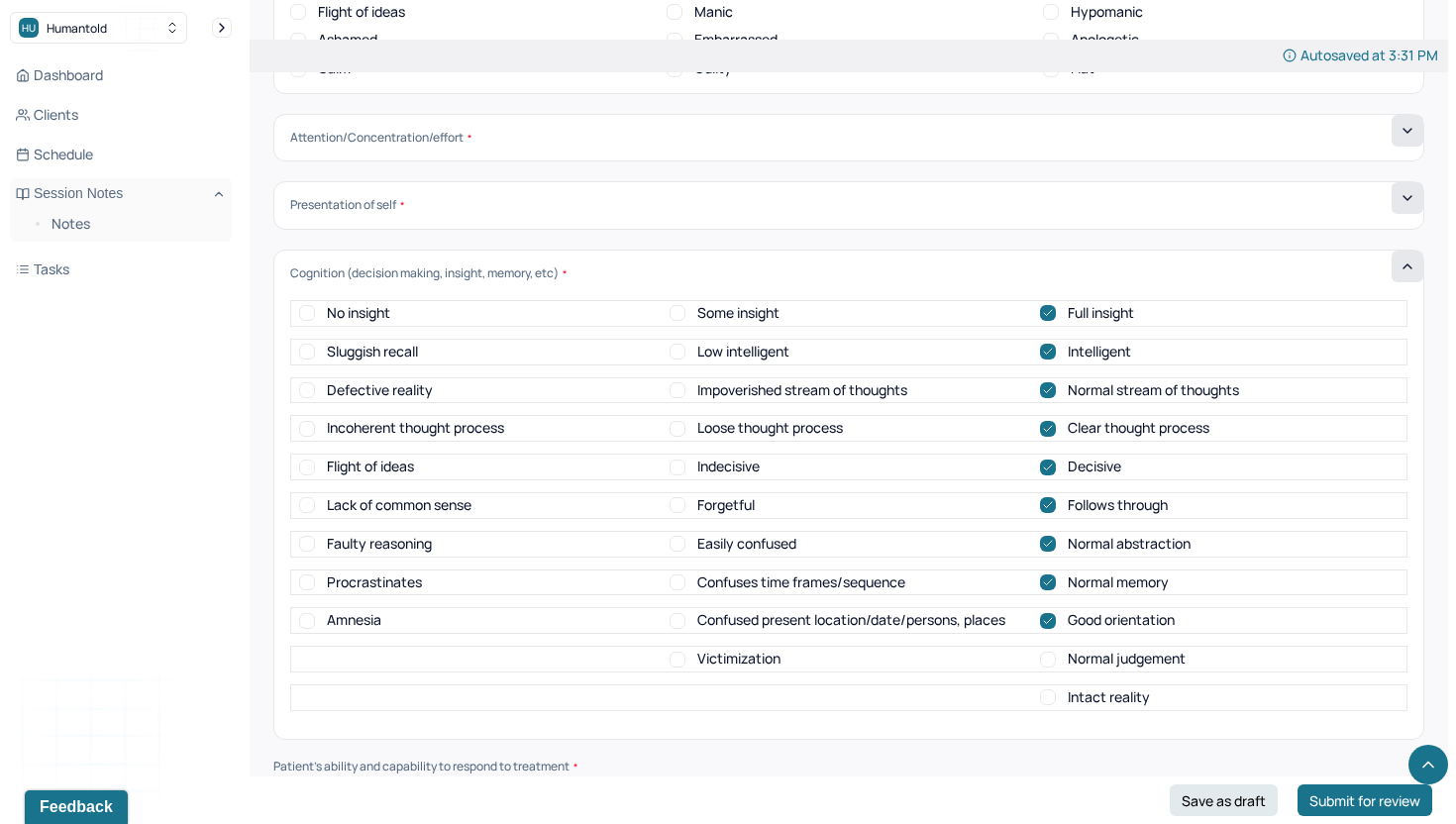 checkbox on "true" 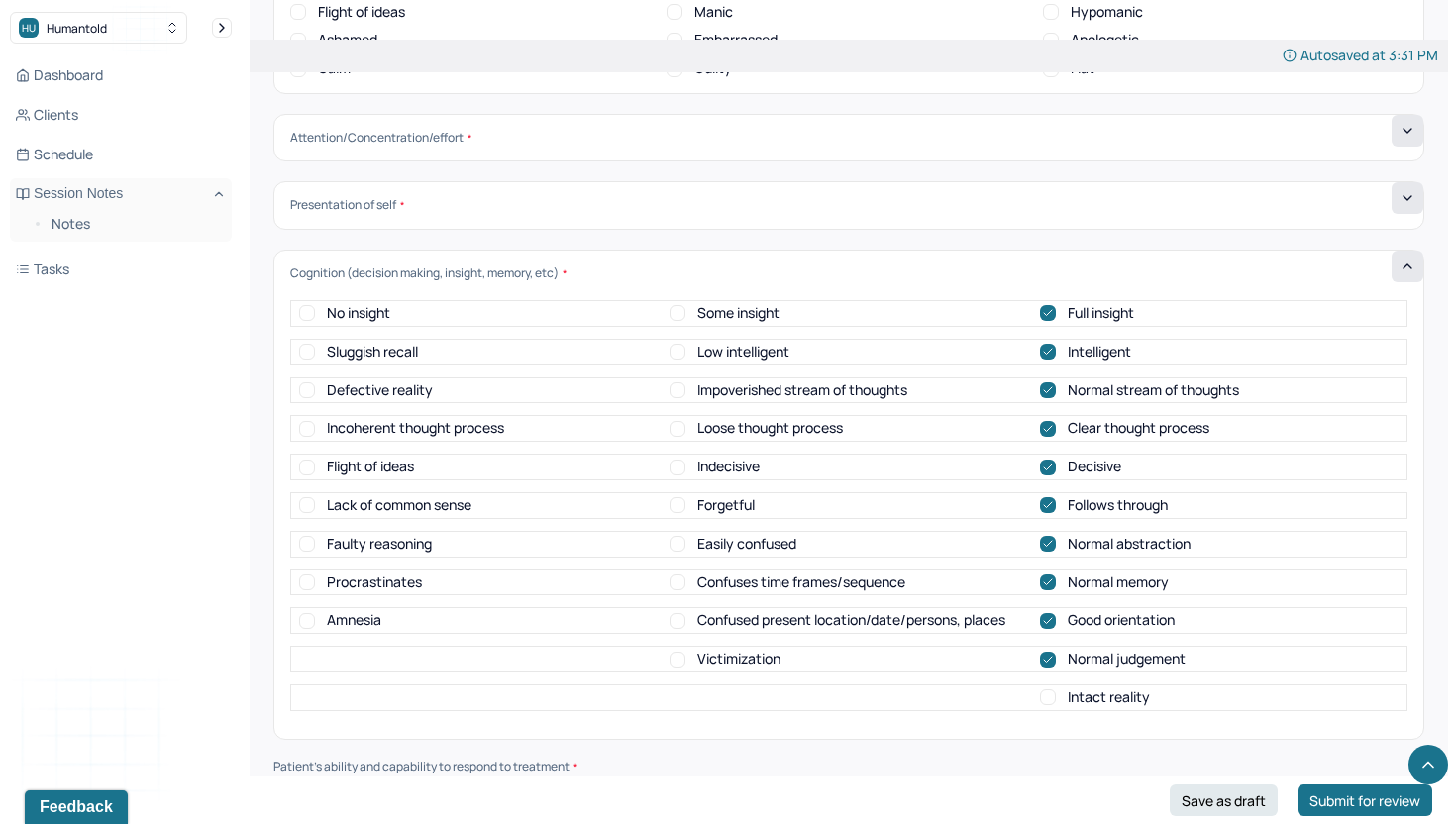 checkbox on "true" 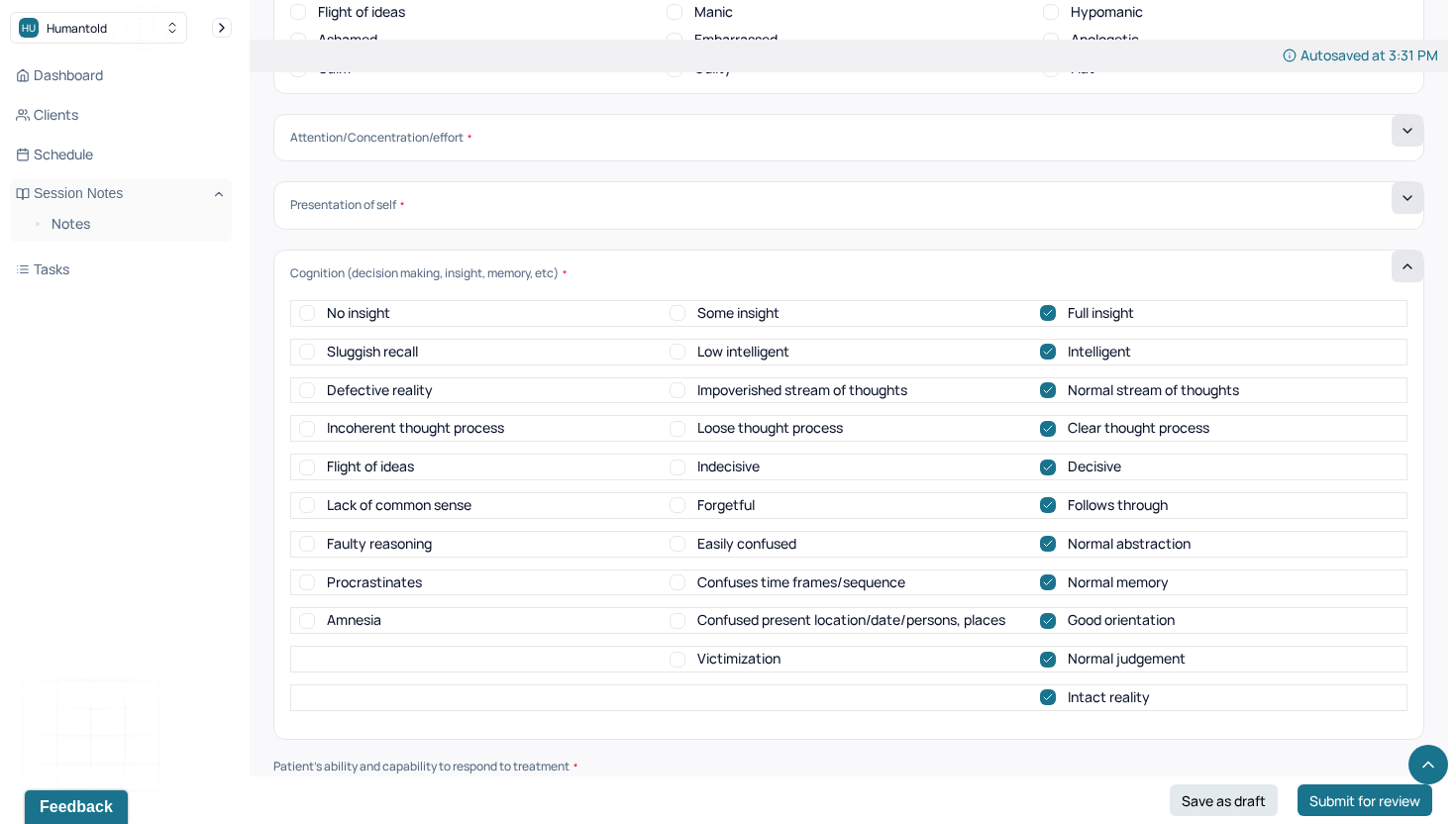 checkbox on "true" 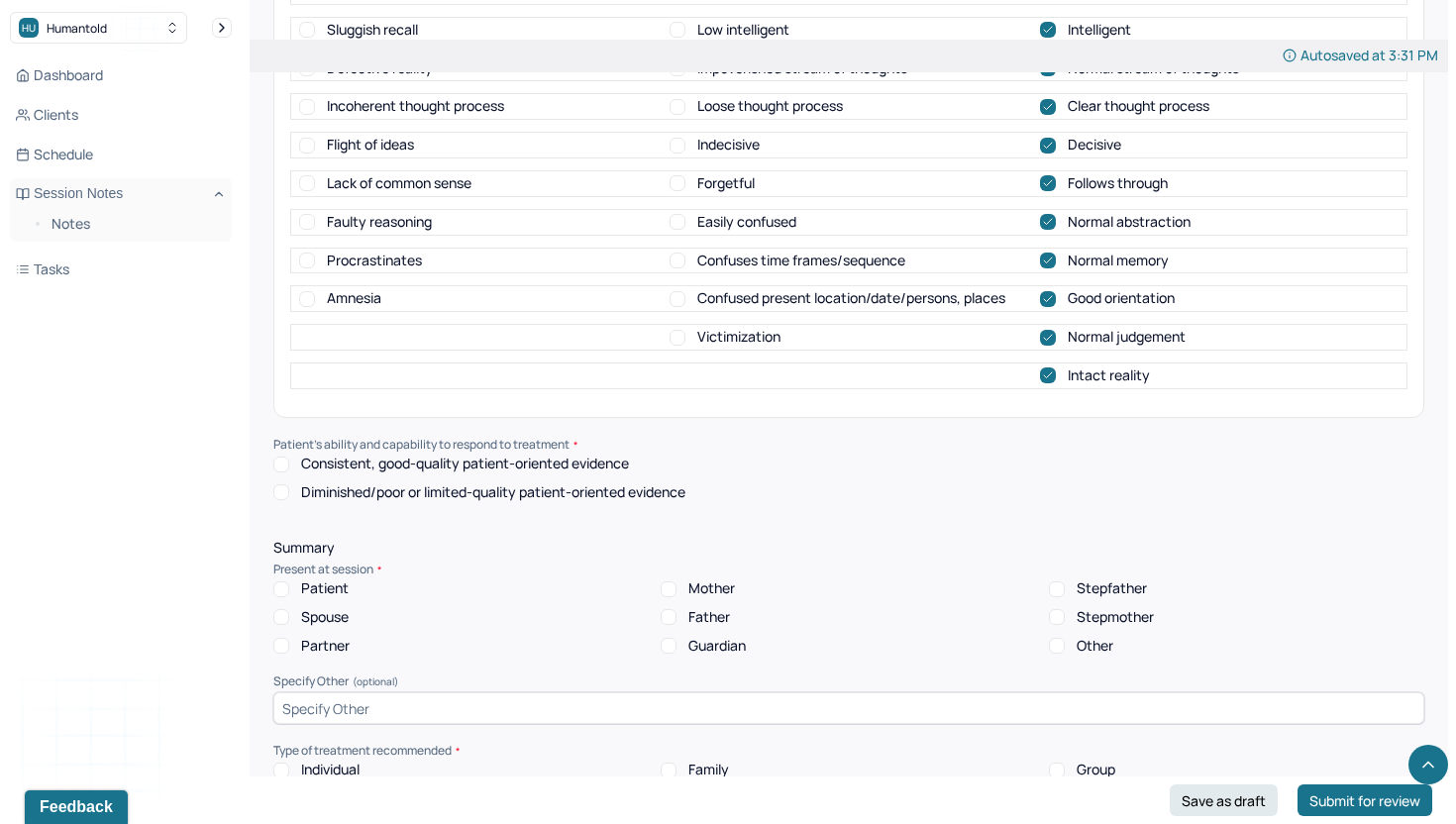 scroll, scrollTop: 7694, scrollLeft: 0, axis: vertical 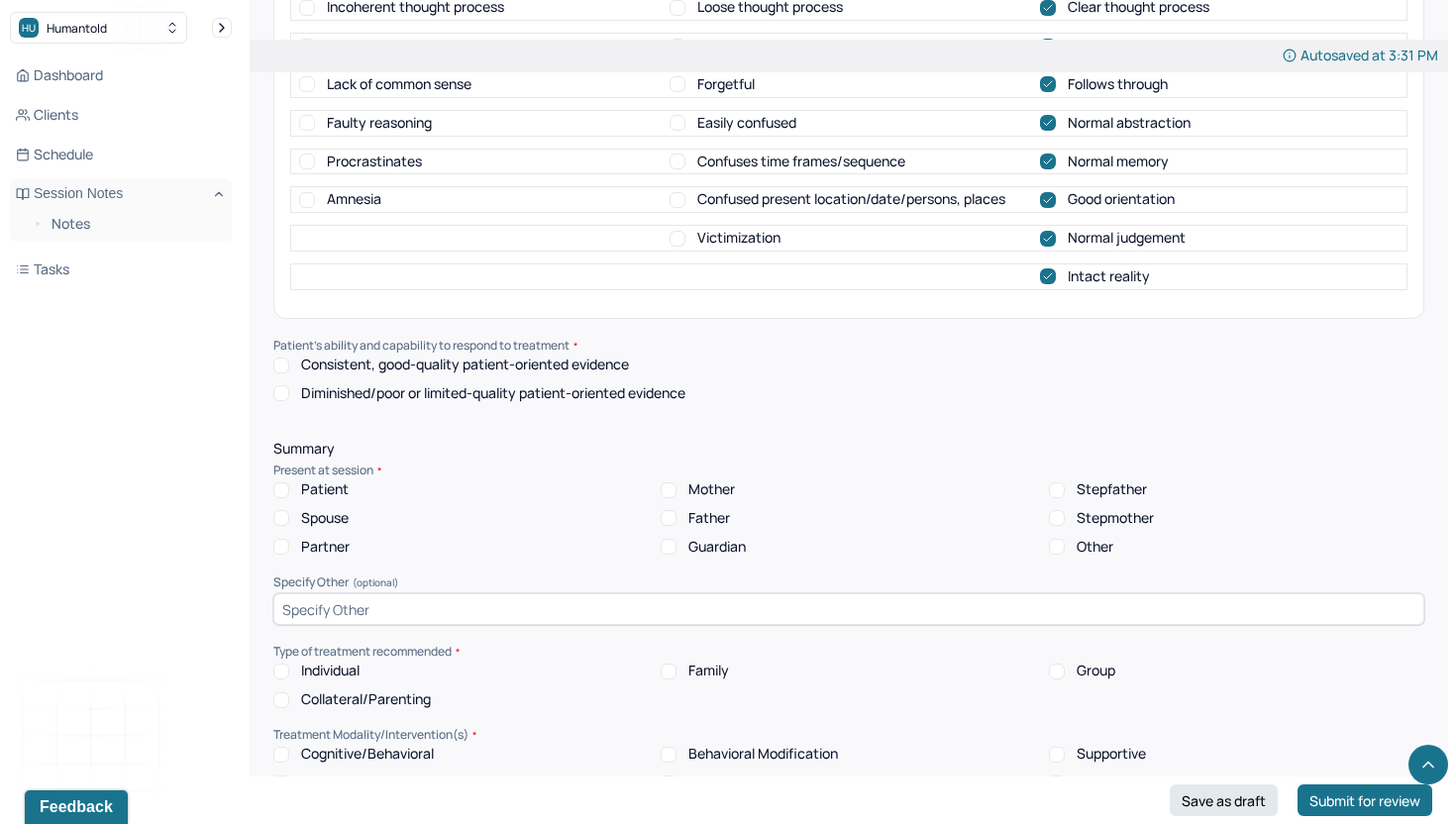 click on "Consistent, good-quality patient-oriented evidence" at bounding box center [281, 365] 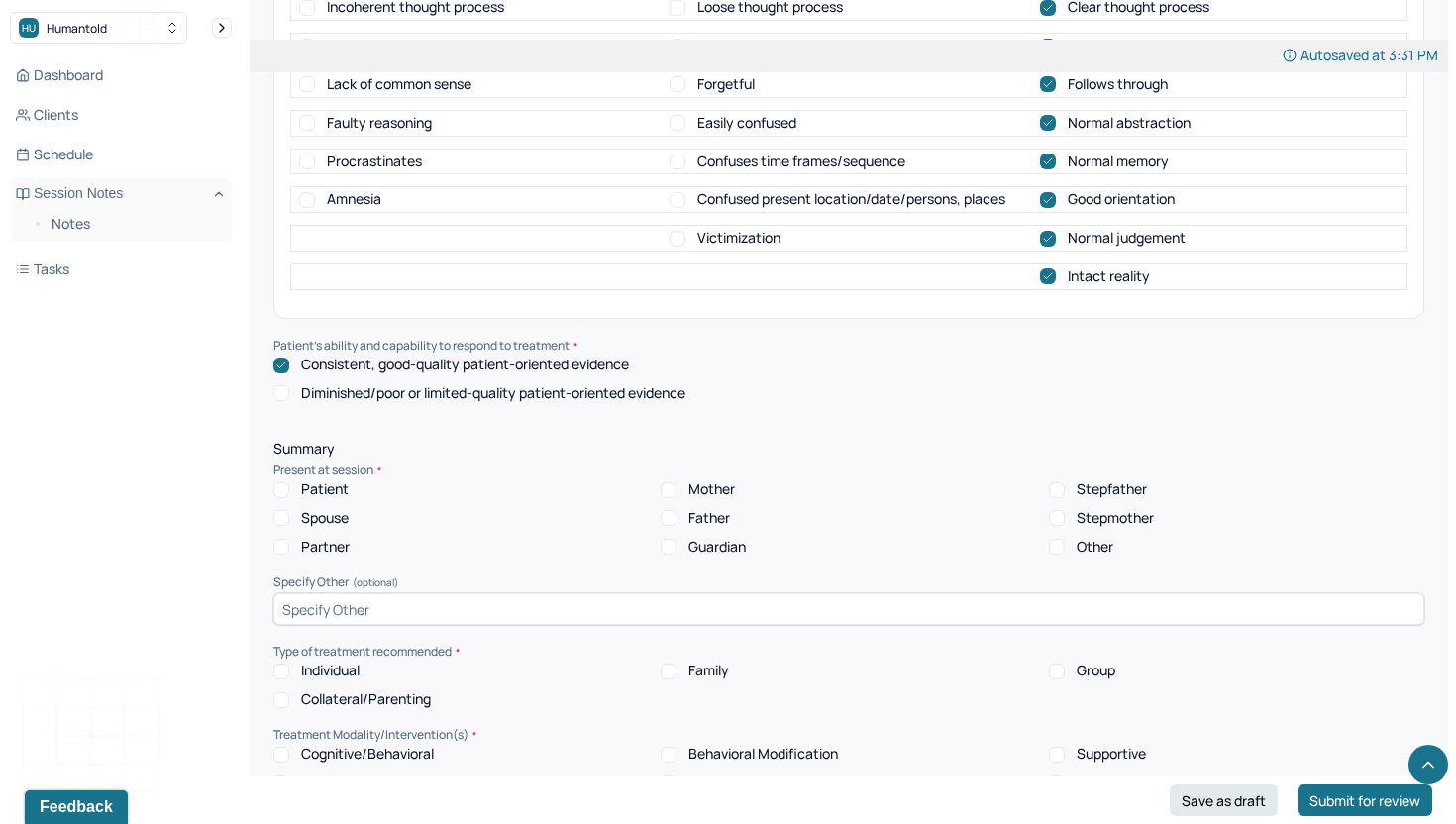 checkbox on "true" 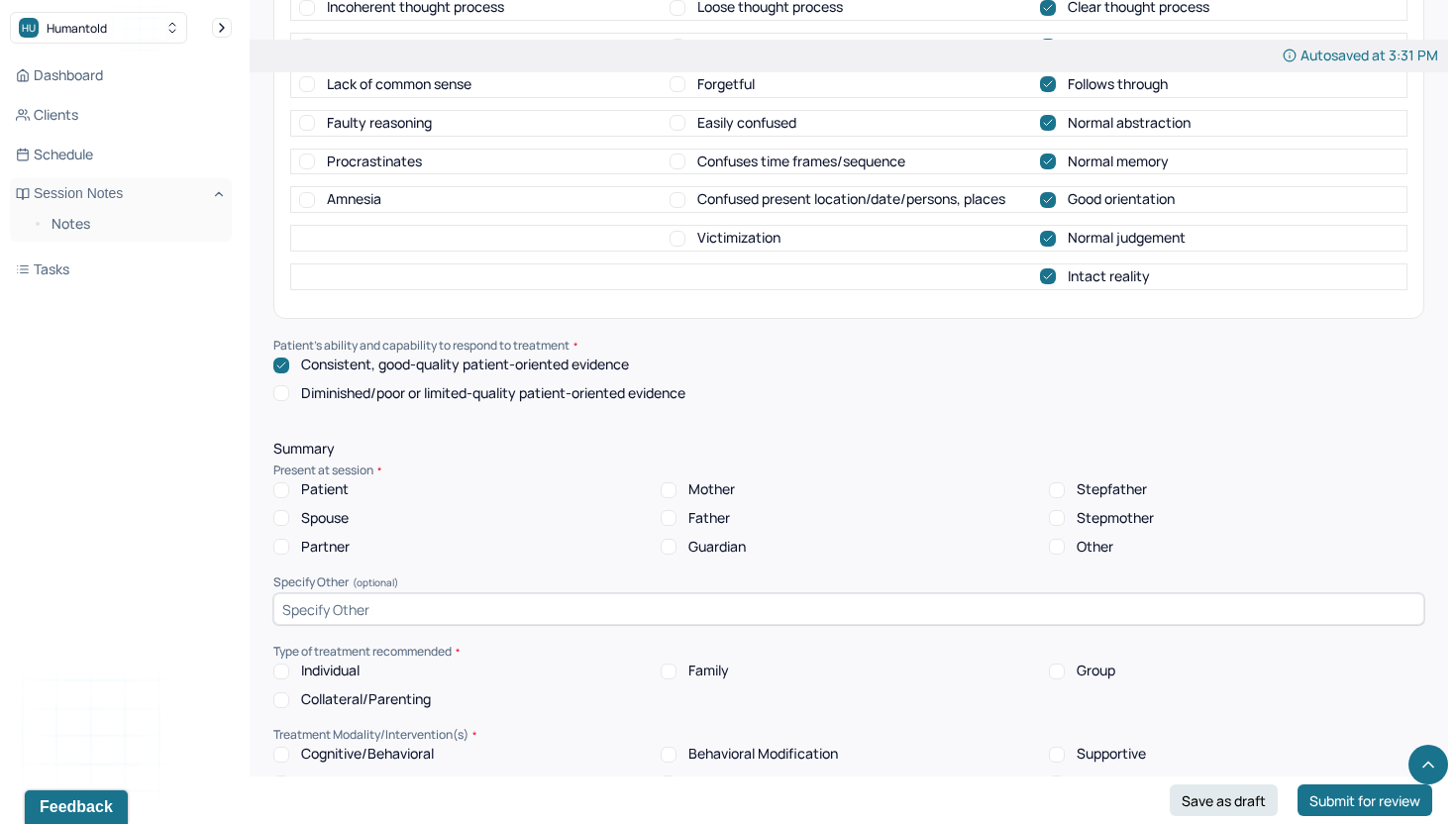 click on "Patient" at bounding box center [281, 490] 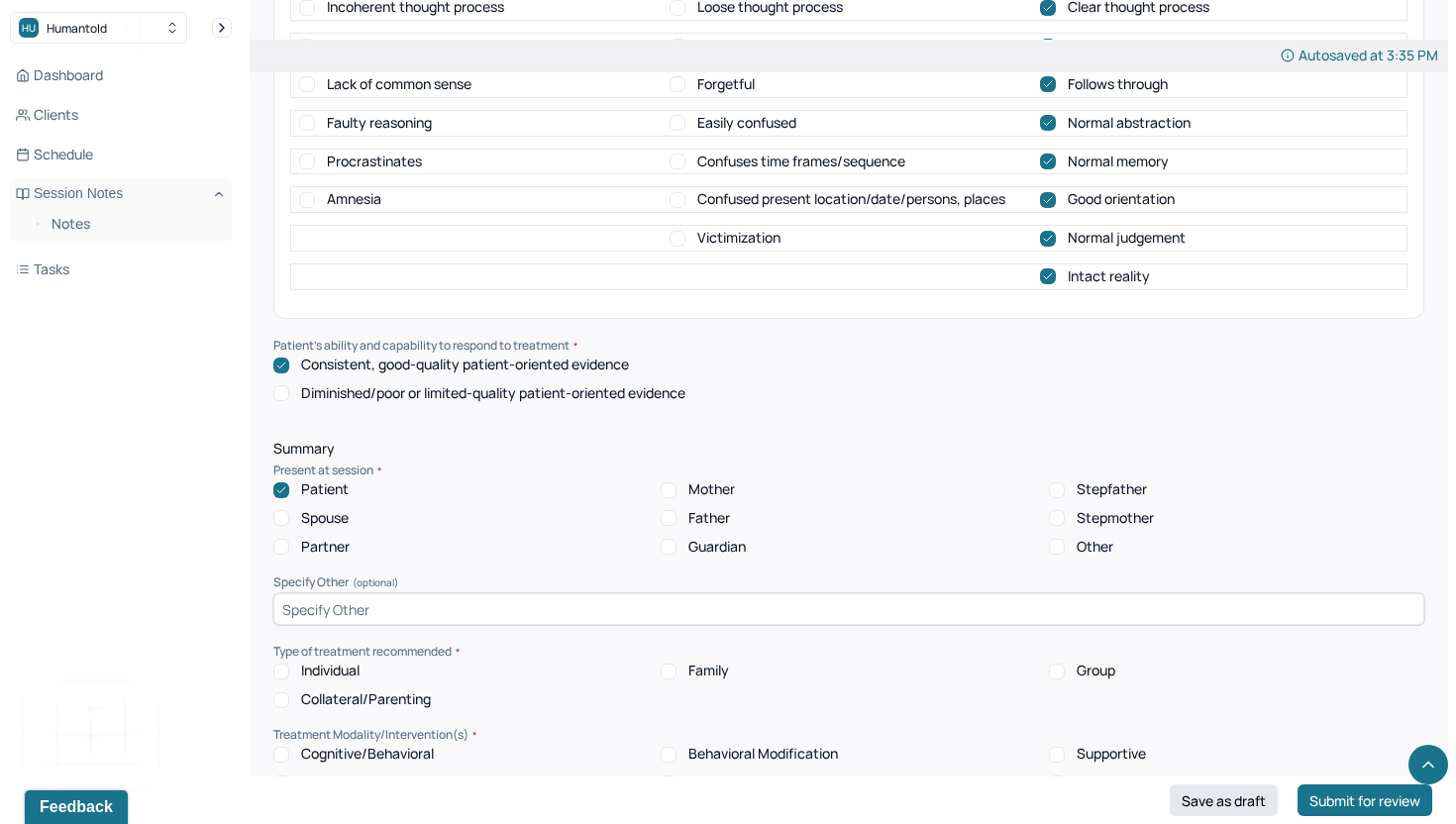 click on "Partner" at bounding box center (281, 547) 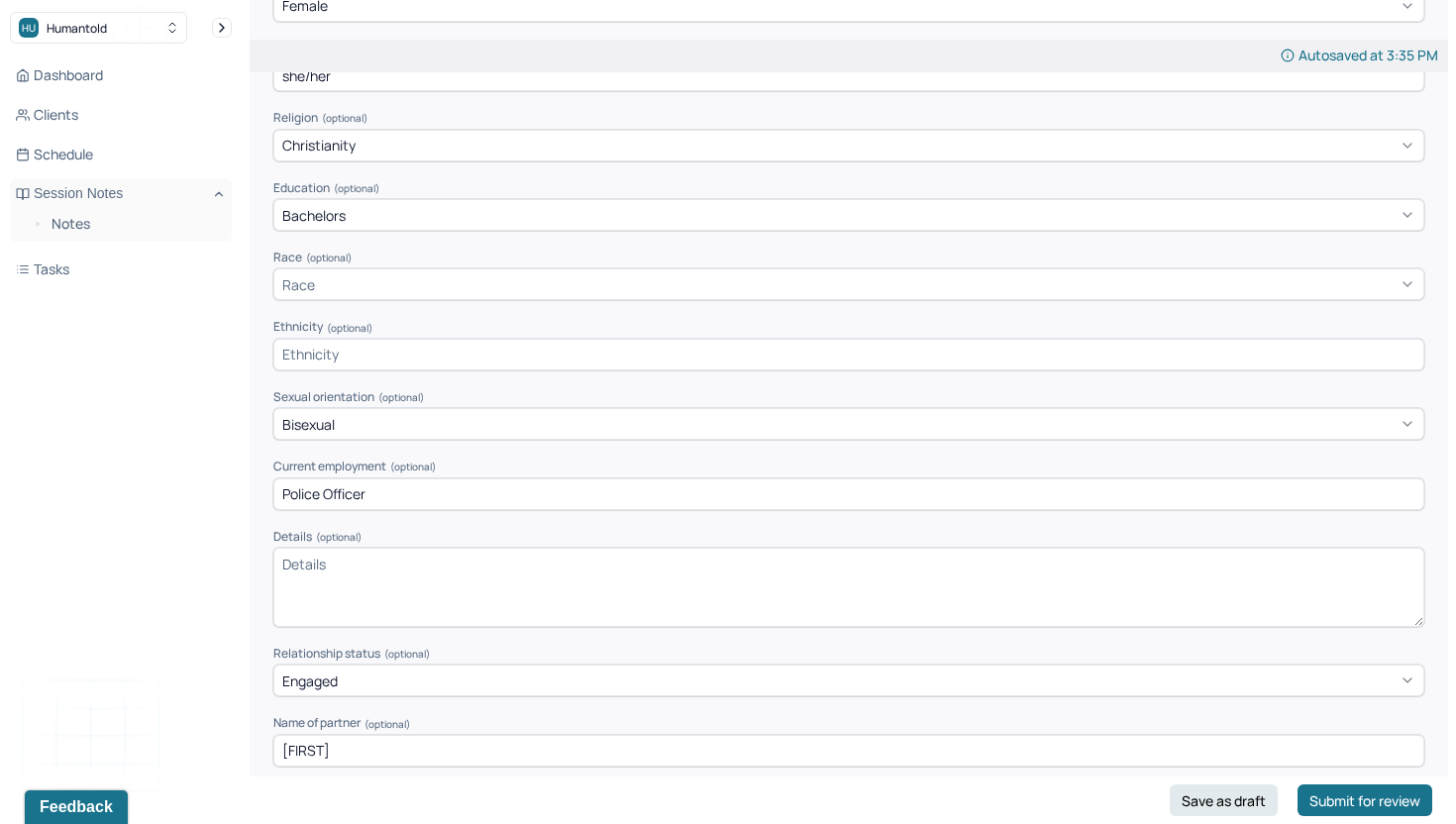 scroll, scrollTop: 0, scrollLeft: 0, axis: both 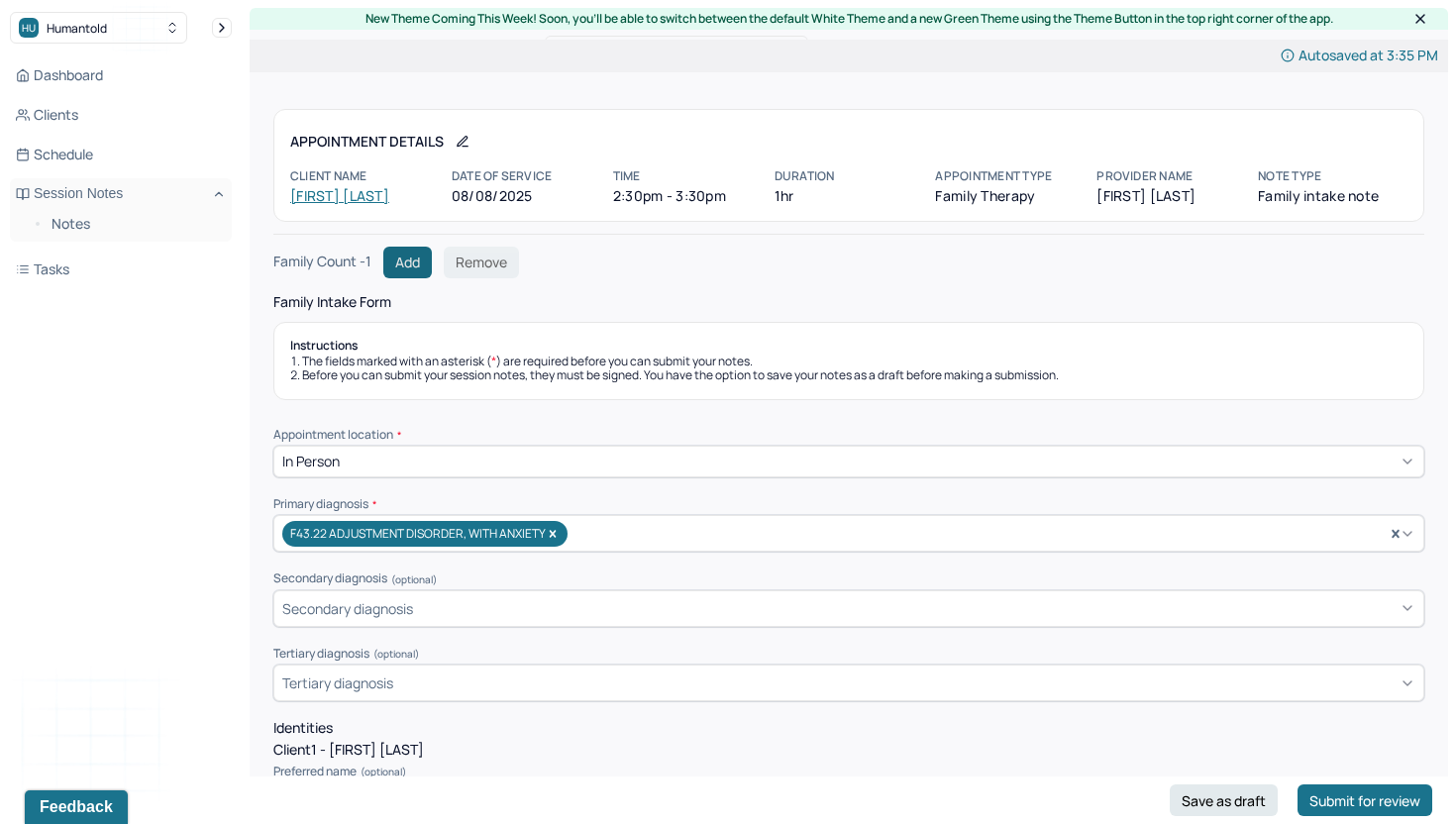 click on "Add" at bounding box center [407, 262] 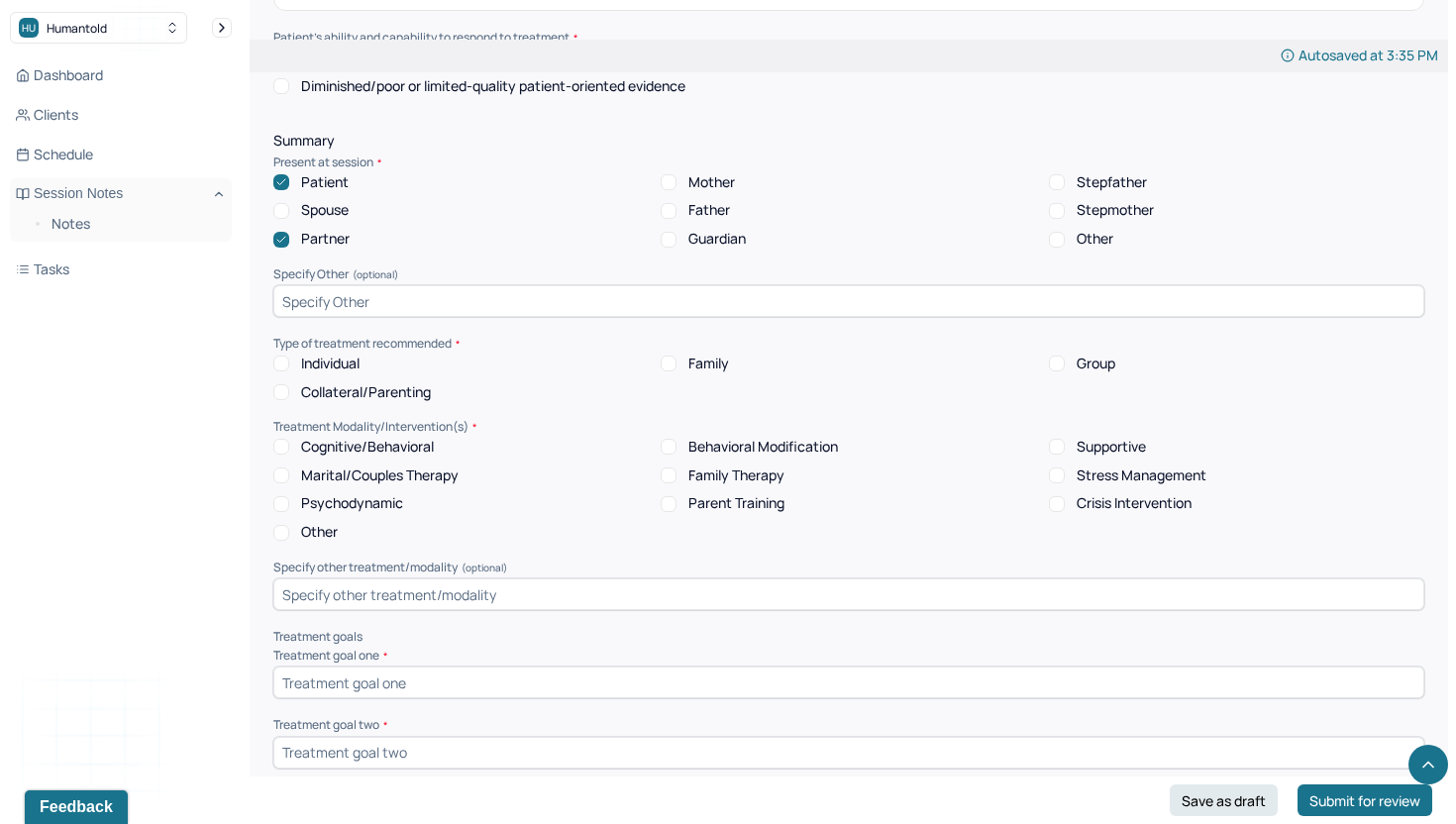scroll, scrollTop: 14158, scrollLeft: 0, axis: vertical 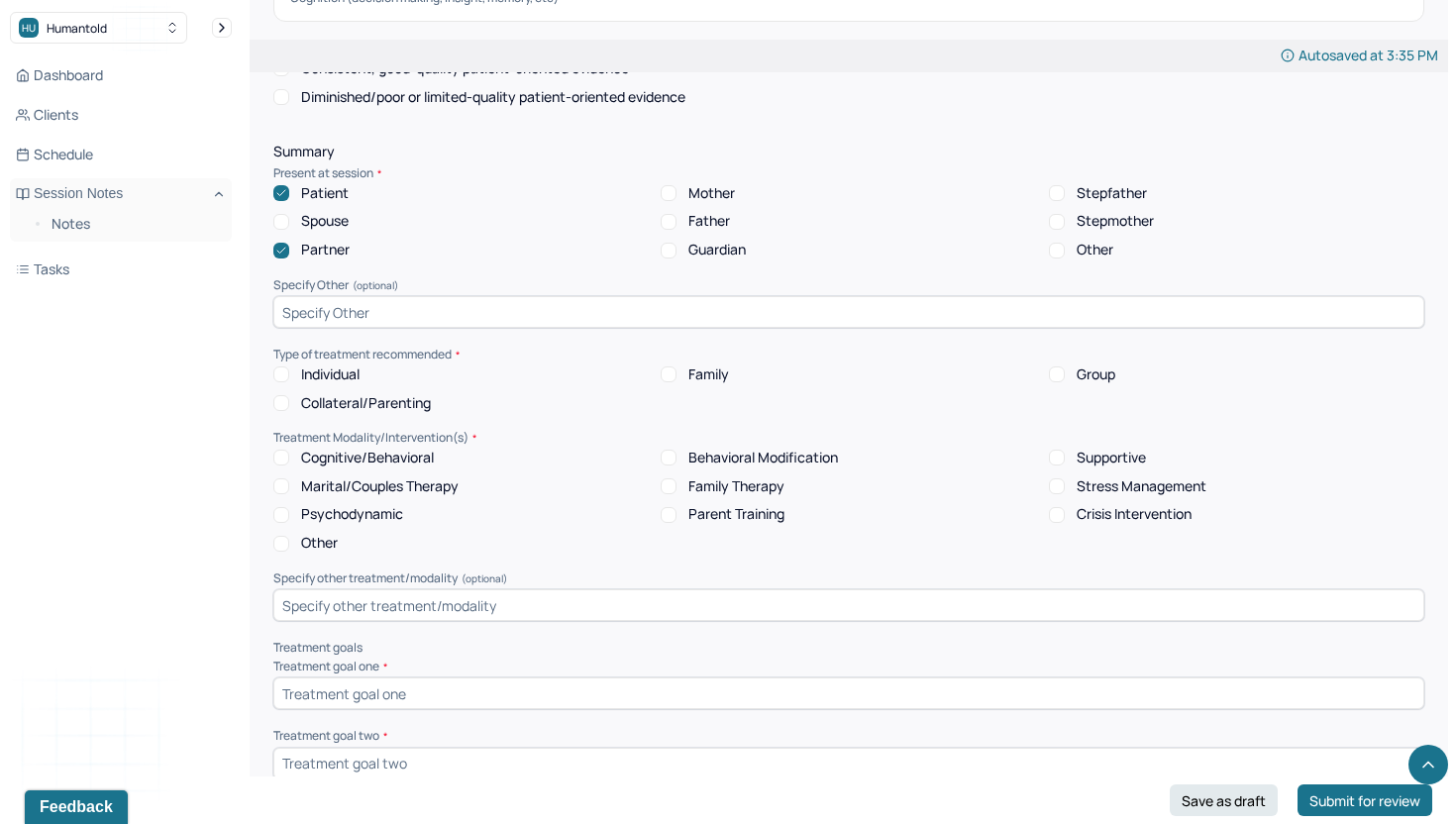click on "Family" at bounding box center (669, 374) 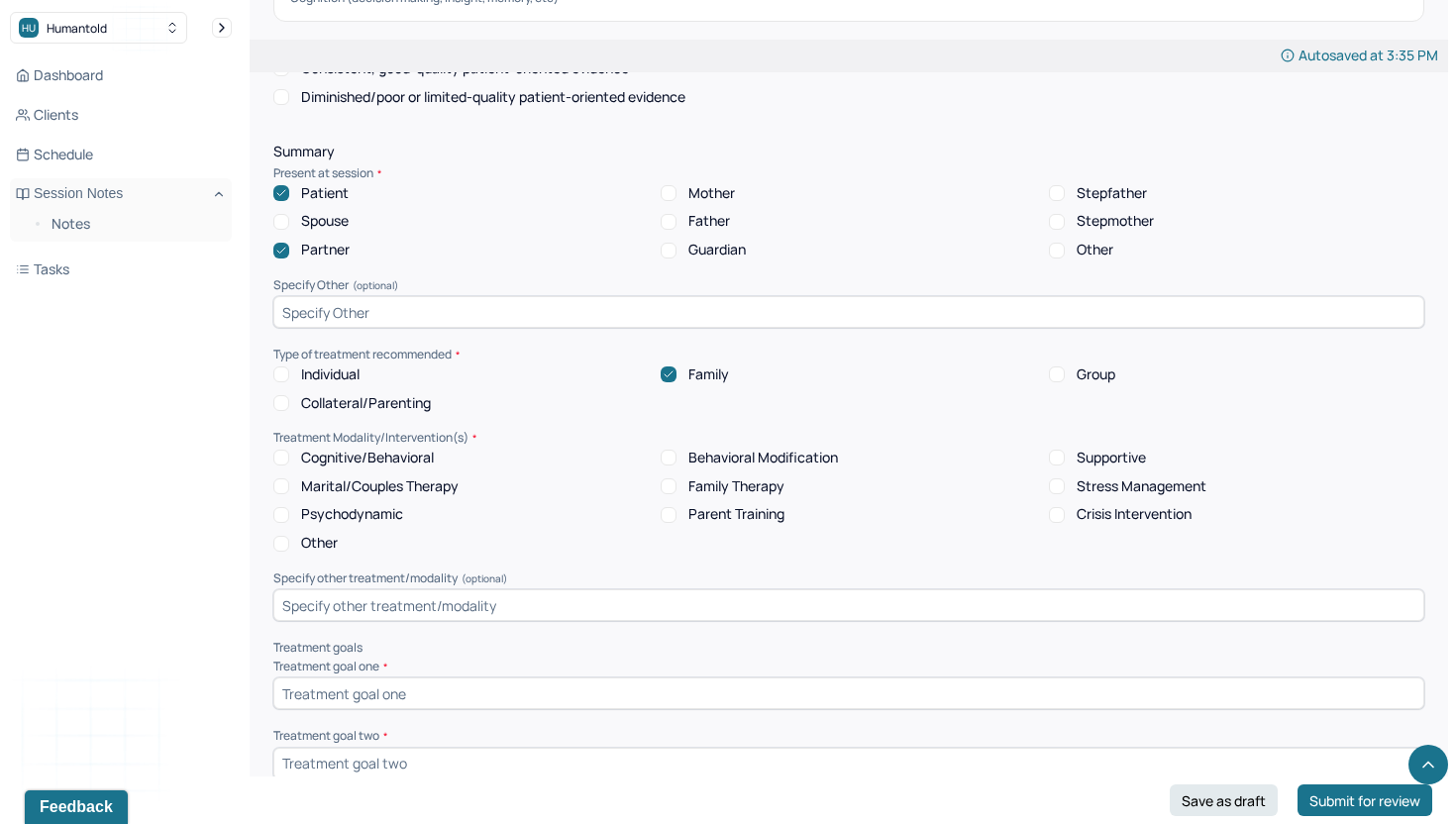 click on "Marital/Couples Therapy" at bounding box center [281, 486] 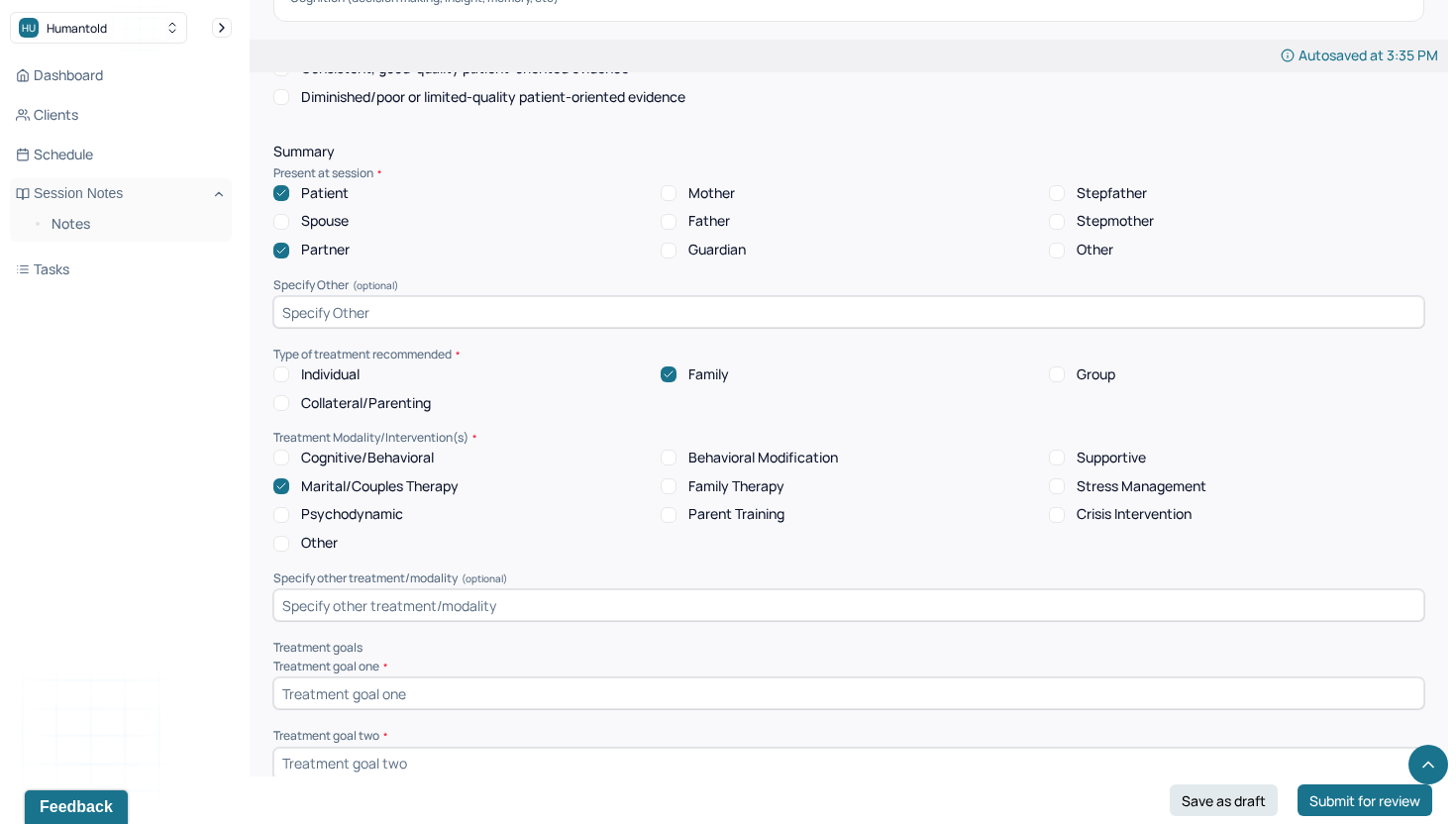 click on "Psychodynamic" at bounding box center (281, 515) 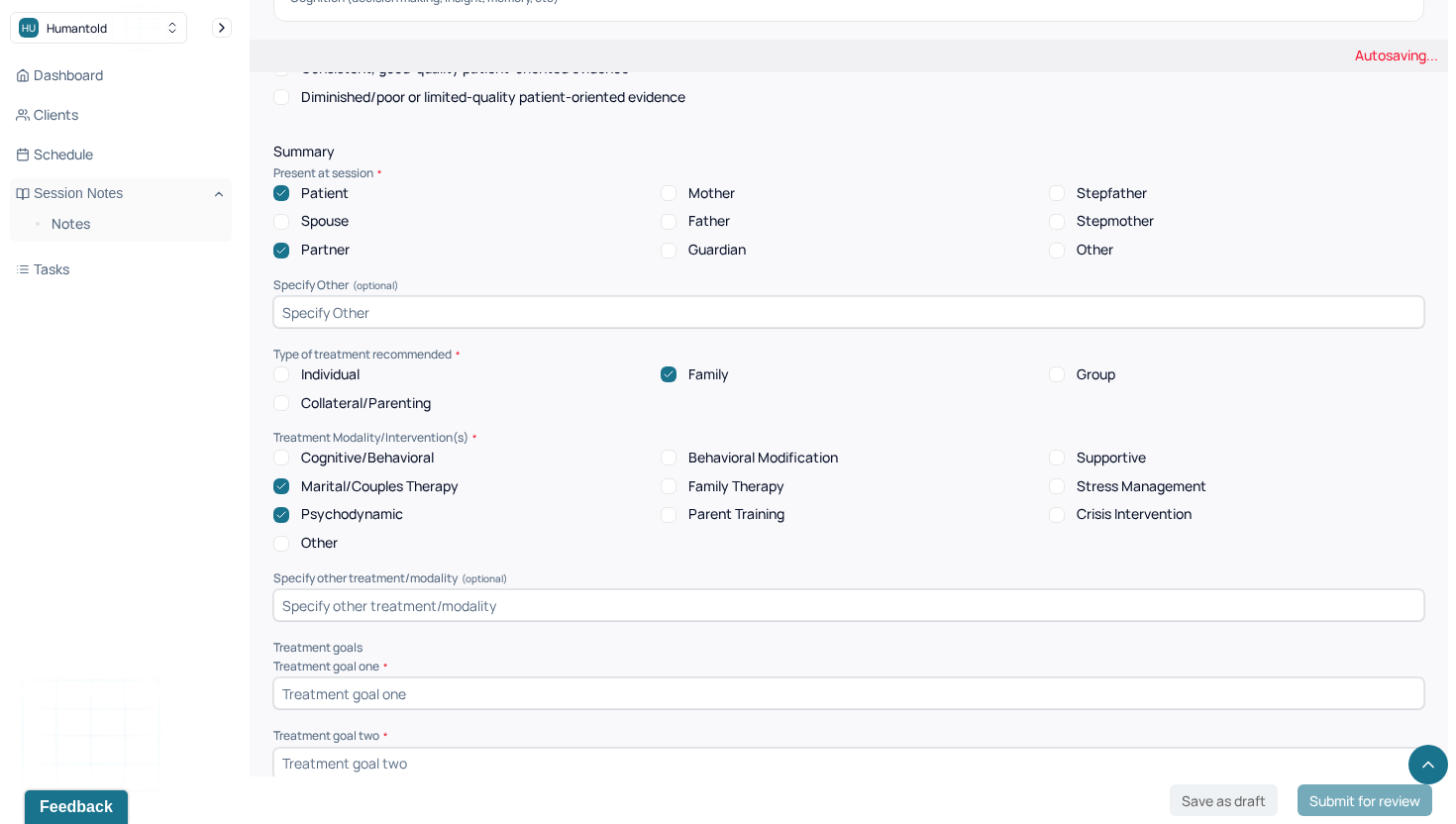 click on "Supportive" at bounding box center (1057, 458) 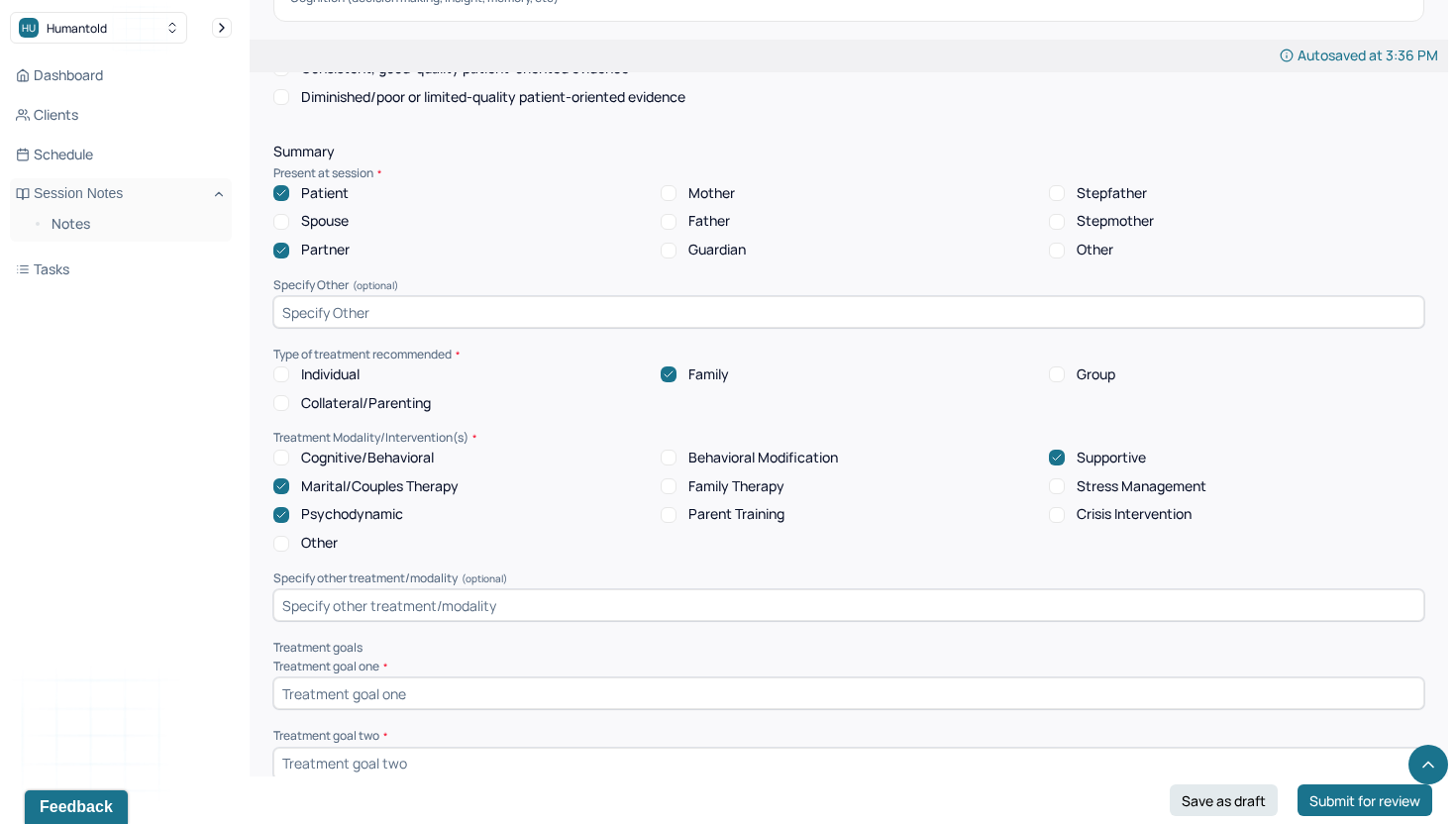 click on "Stress Management" at bounding box center (1057, 486) 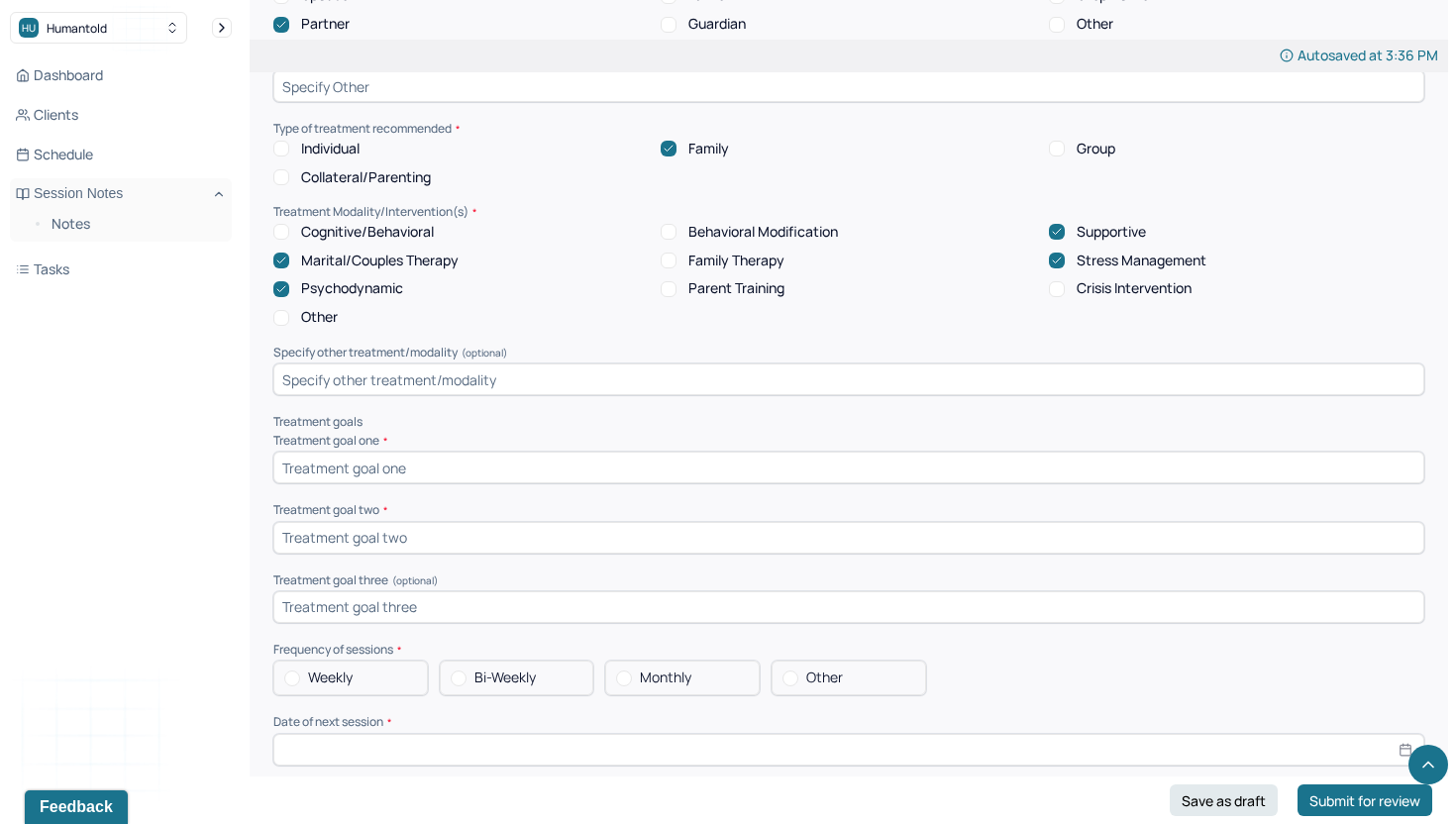 scroll, scrollTop: 14385, scrollLeft: 0, axis: vertical 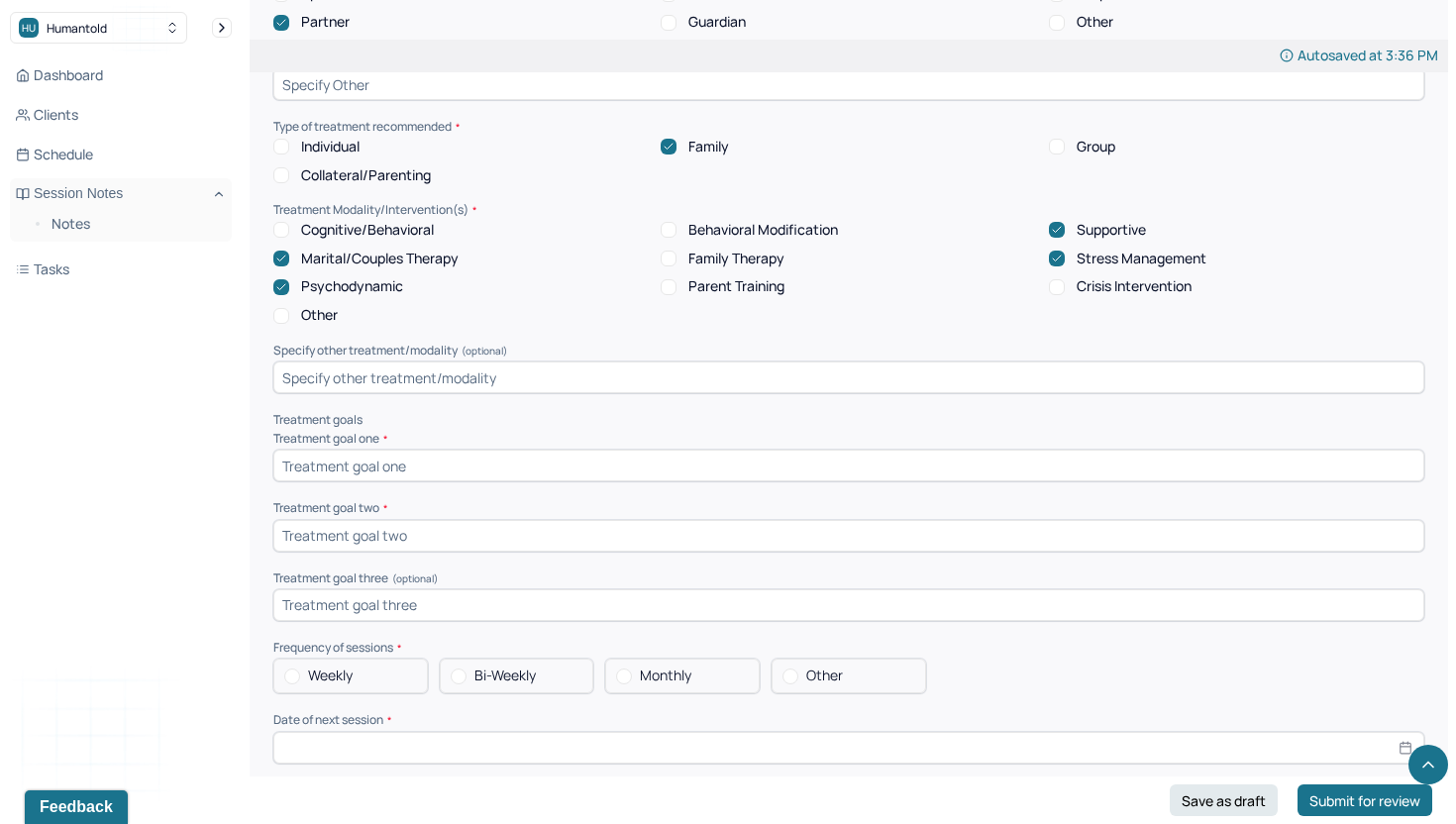 click at bounding box center (292, 676) 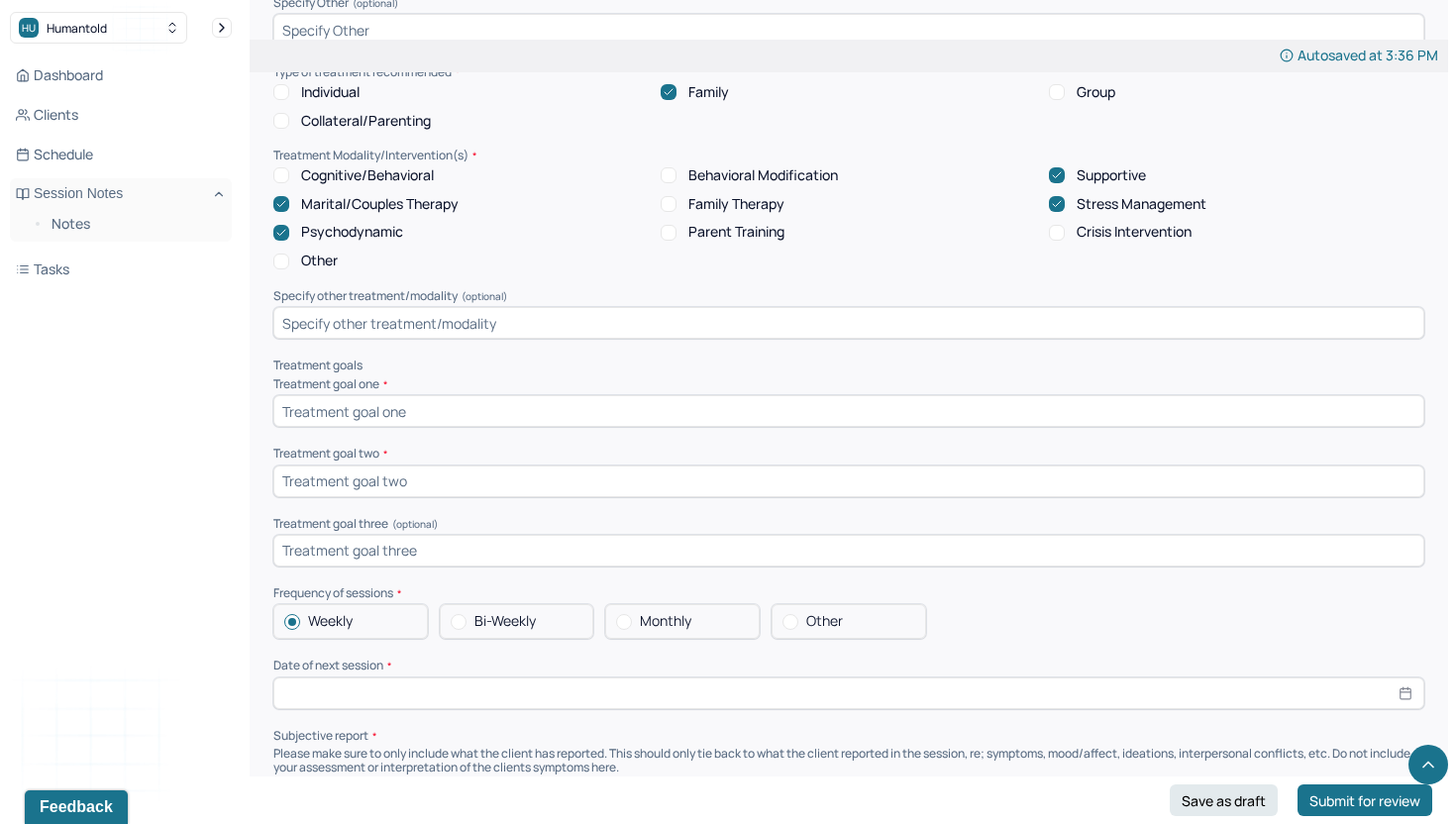 scroll, scrollTop: 14486, scrollLeft: 0, axis: vertical 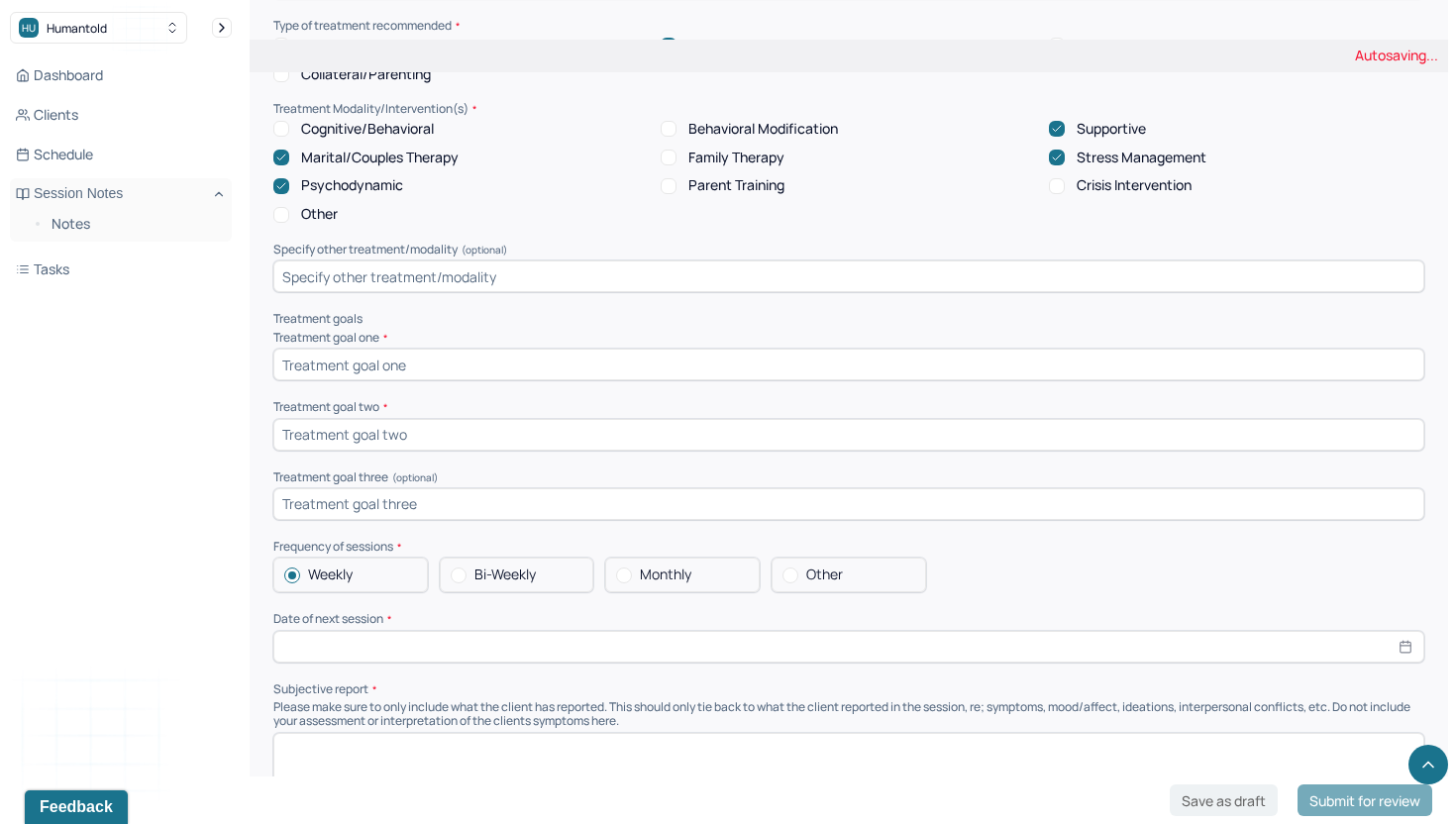 click at bounding box center [849, 647] 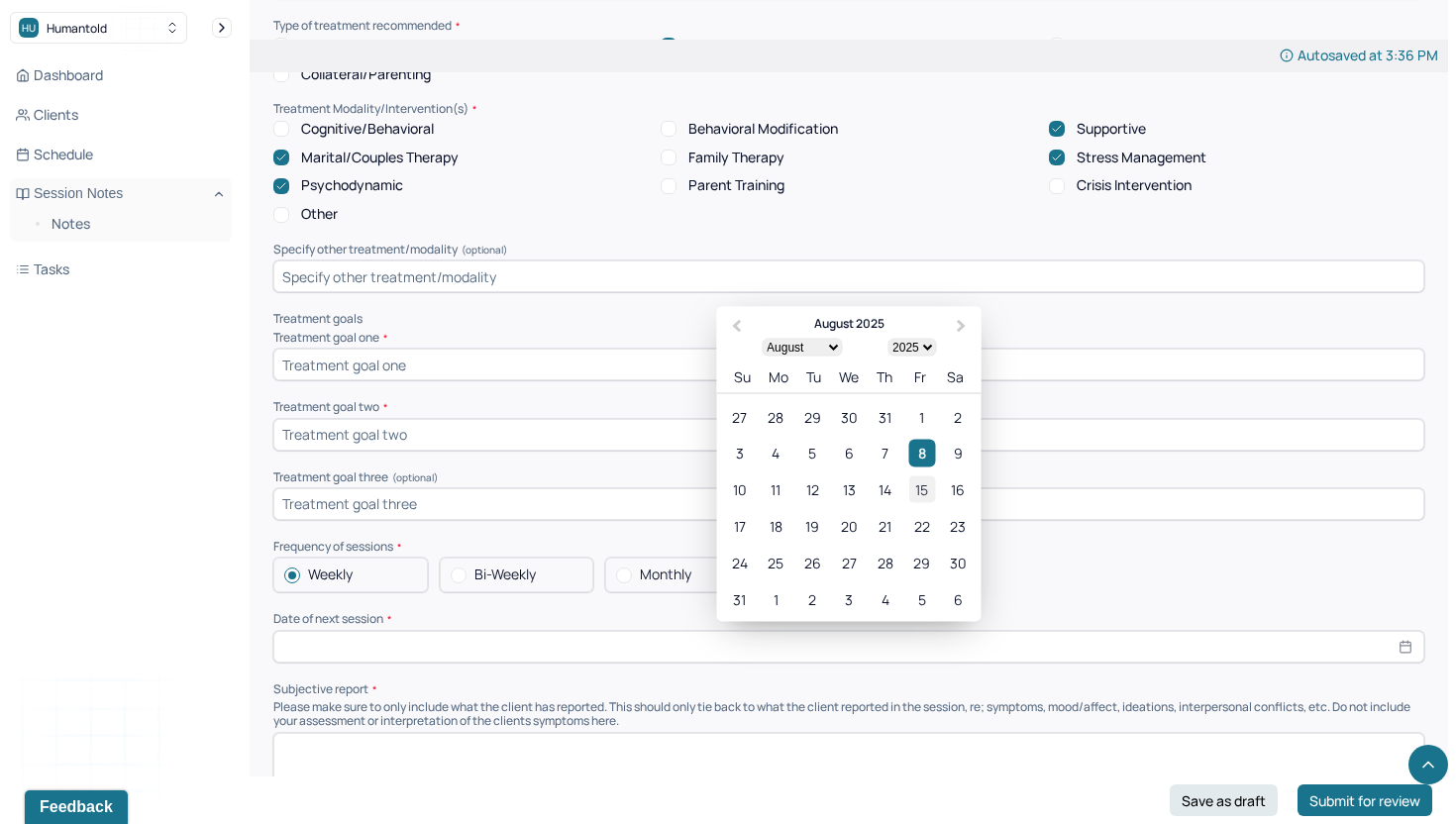 click on "15" at bounding box center [921, 488] 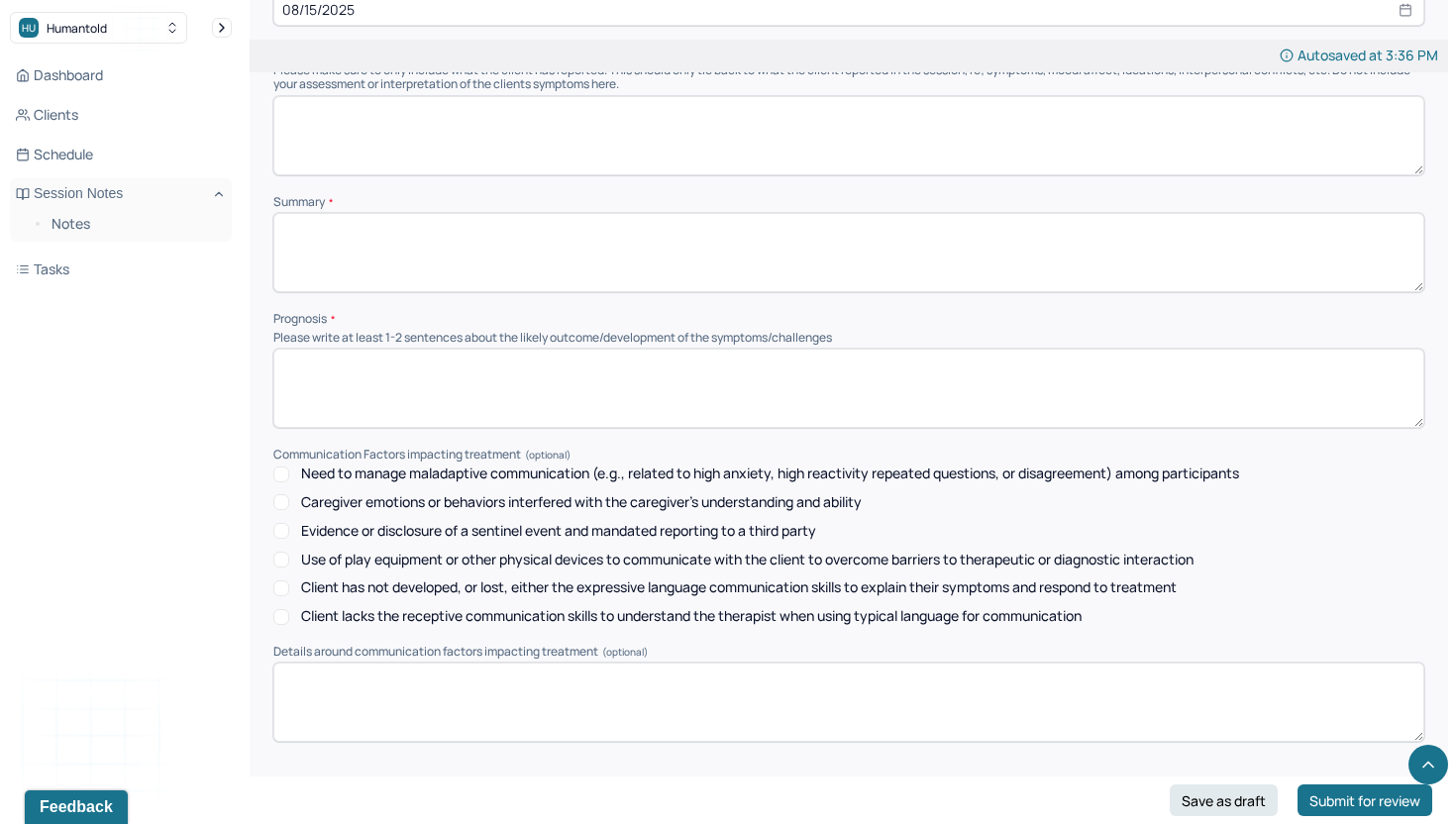 scroll, scrollTop: 15205, scrollLeft: 0, axis: vertical 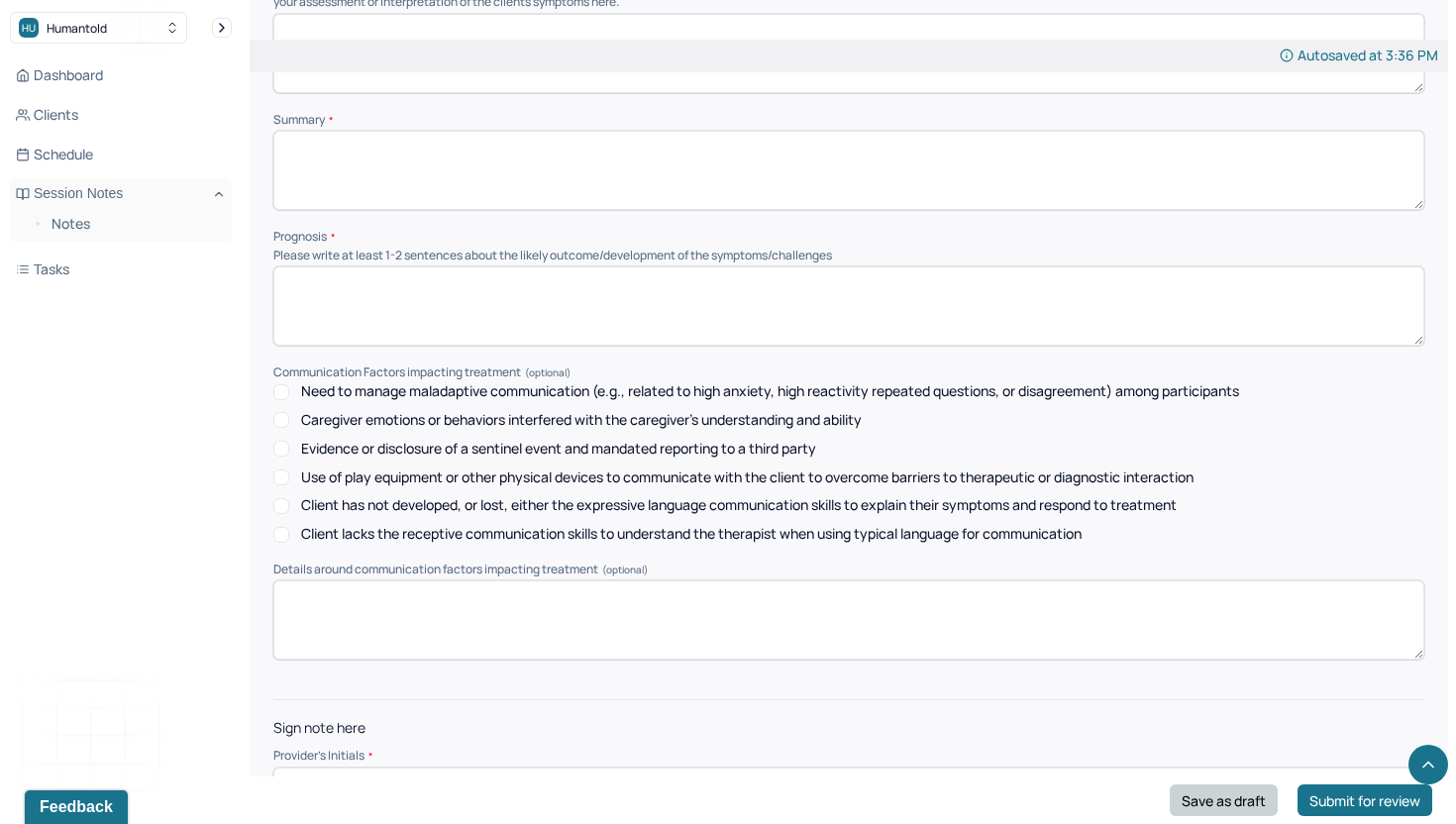 click on "Save as draft" at bounding box center [1223, 800] 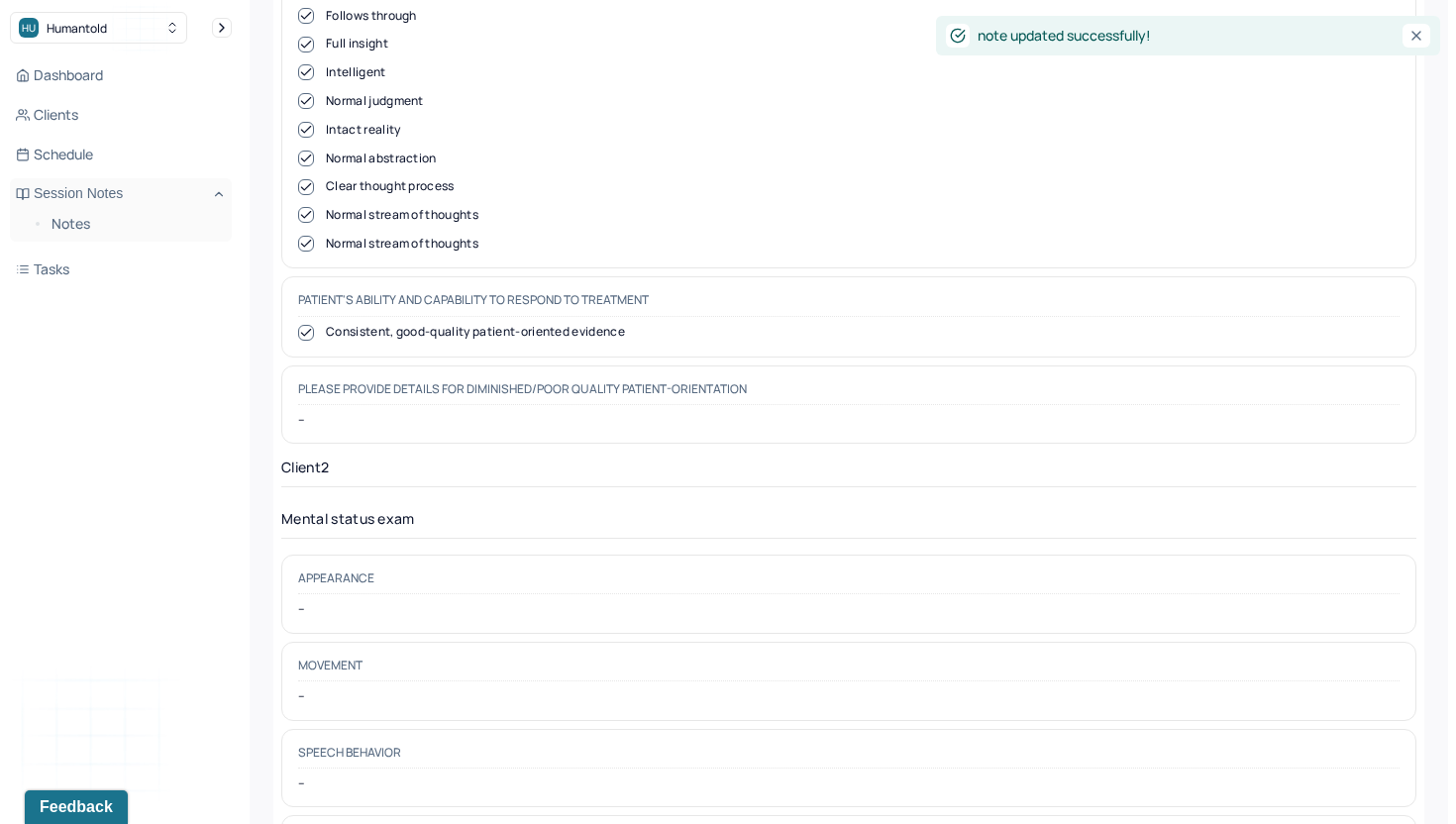 scroll, scrollTop: 0, scrollLeft: 0, axis: both 